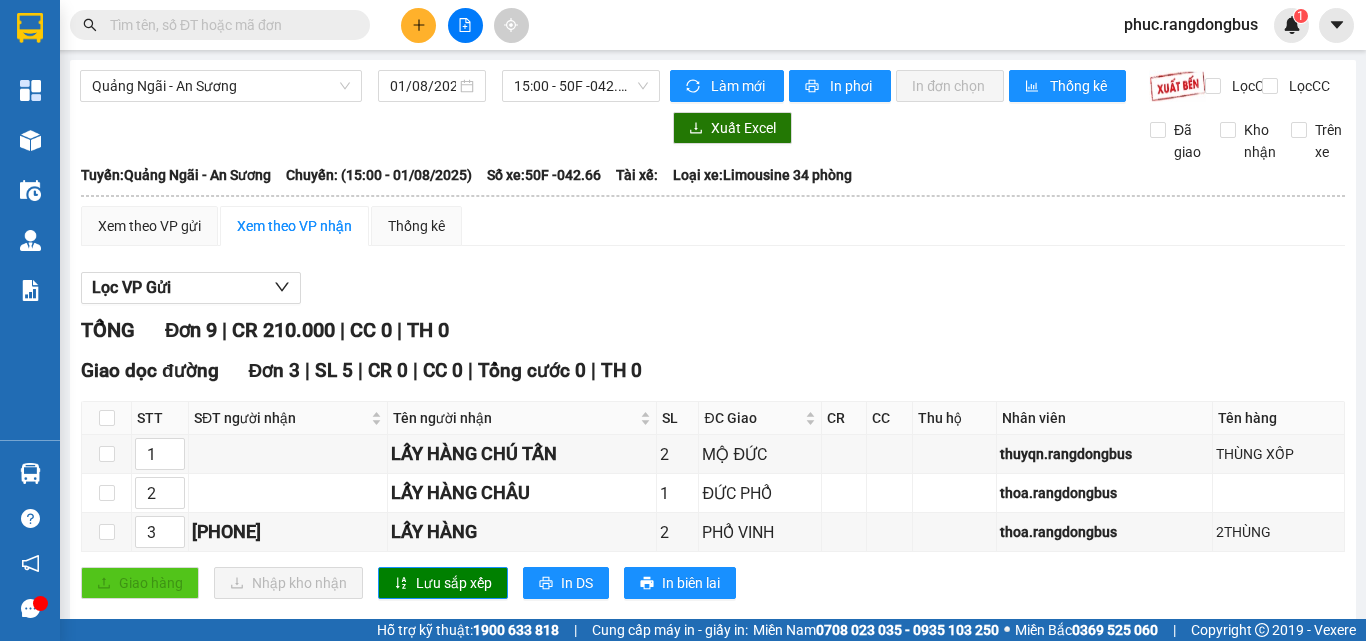 scroll, scrollTop: 0, scrollLeft: 0, axis: both 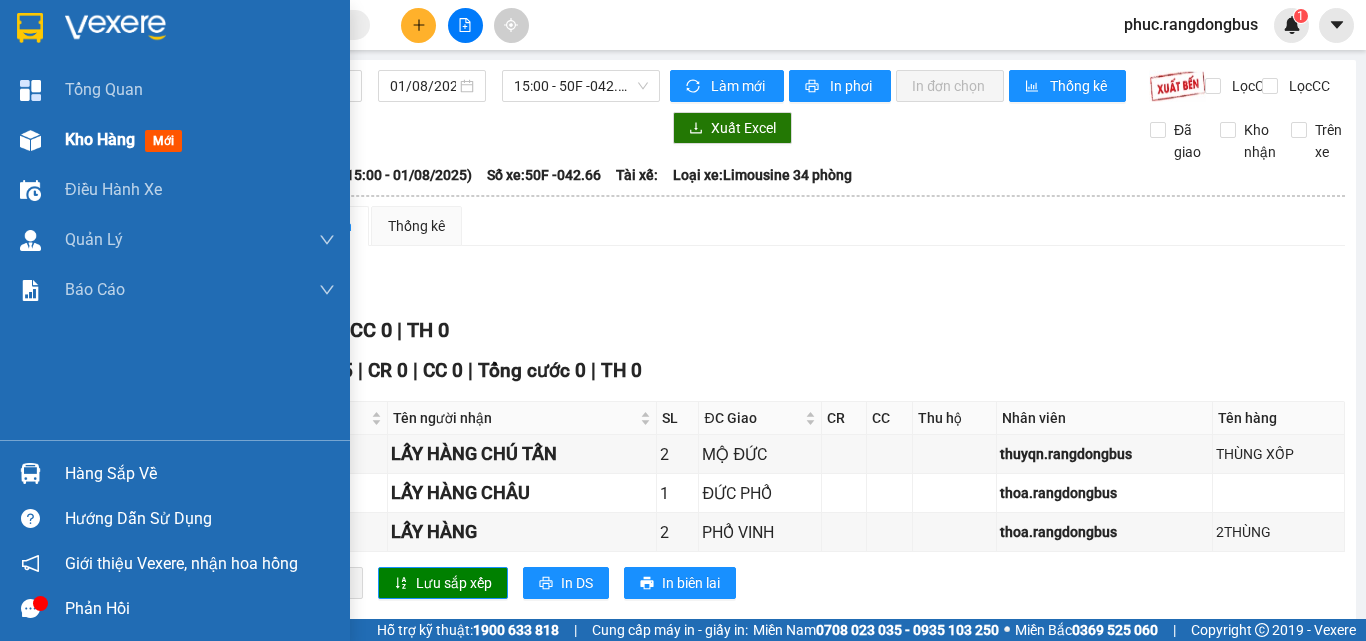 click on "Kho hàng" at bounding box center (100, 139) 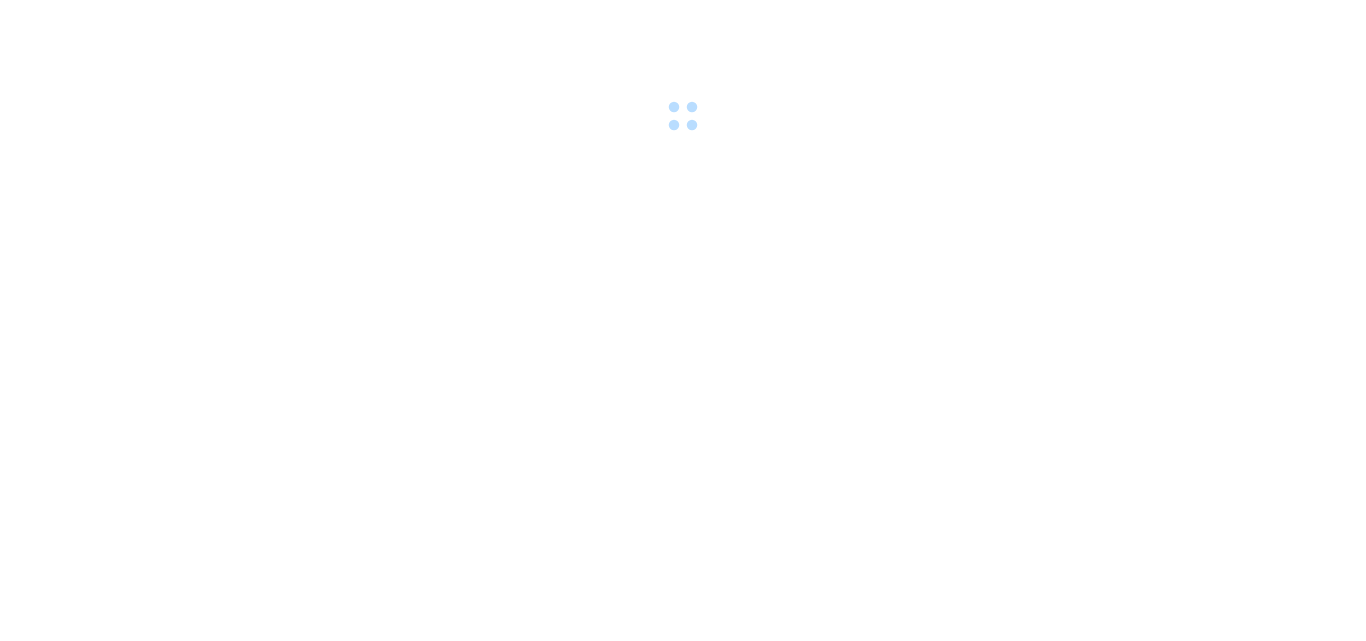 scroll, scrollTop: 0, scrollLeft: 0, axis: both 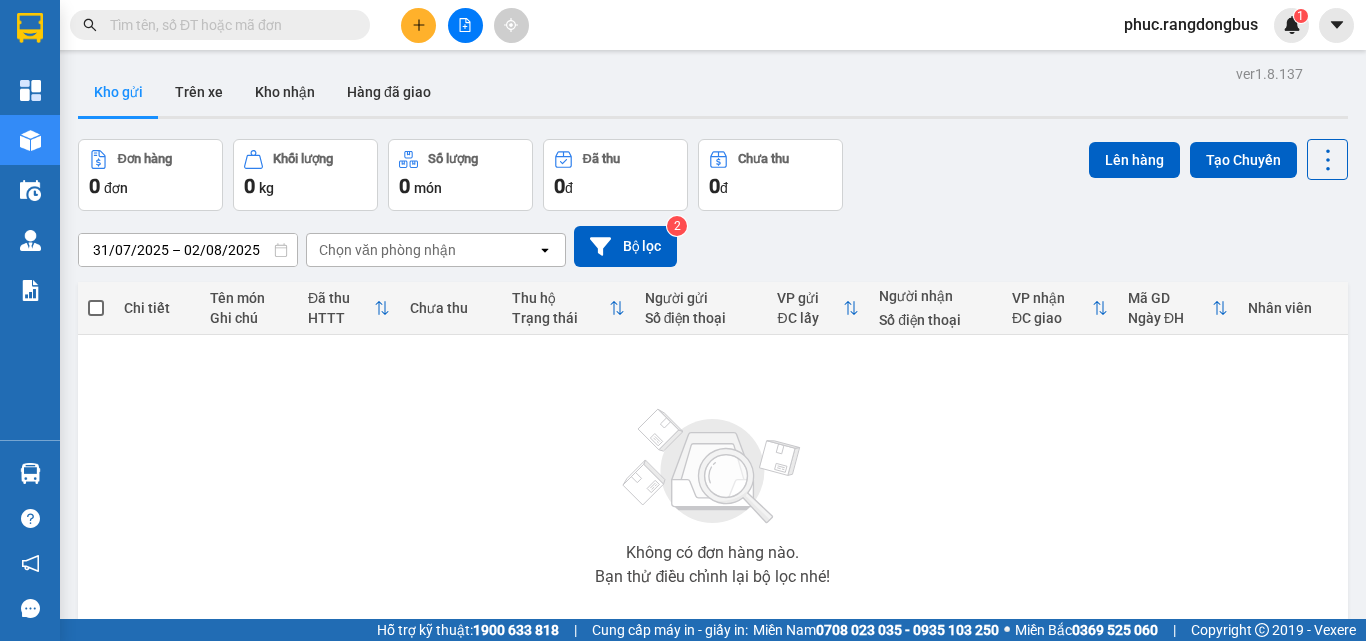 click at bounding box center [418, 25] 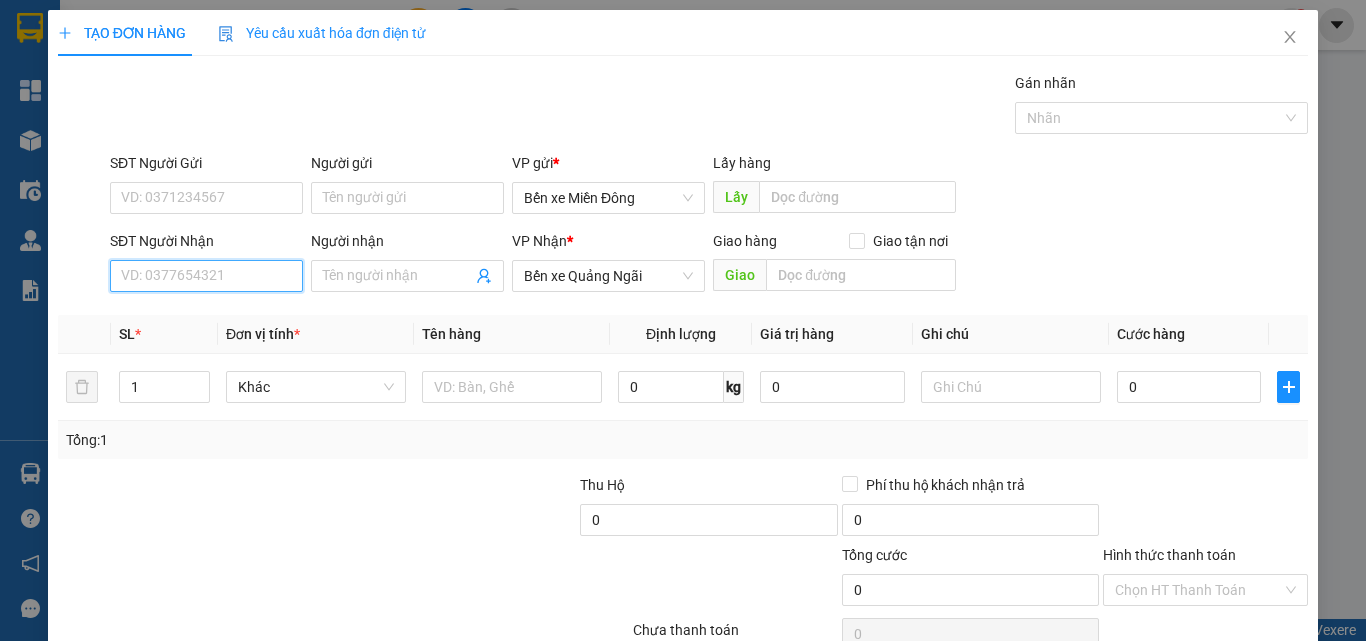 click on "SĐT Người Nhận" at bounding box center (206, 276) 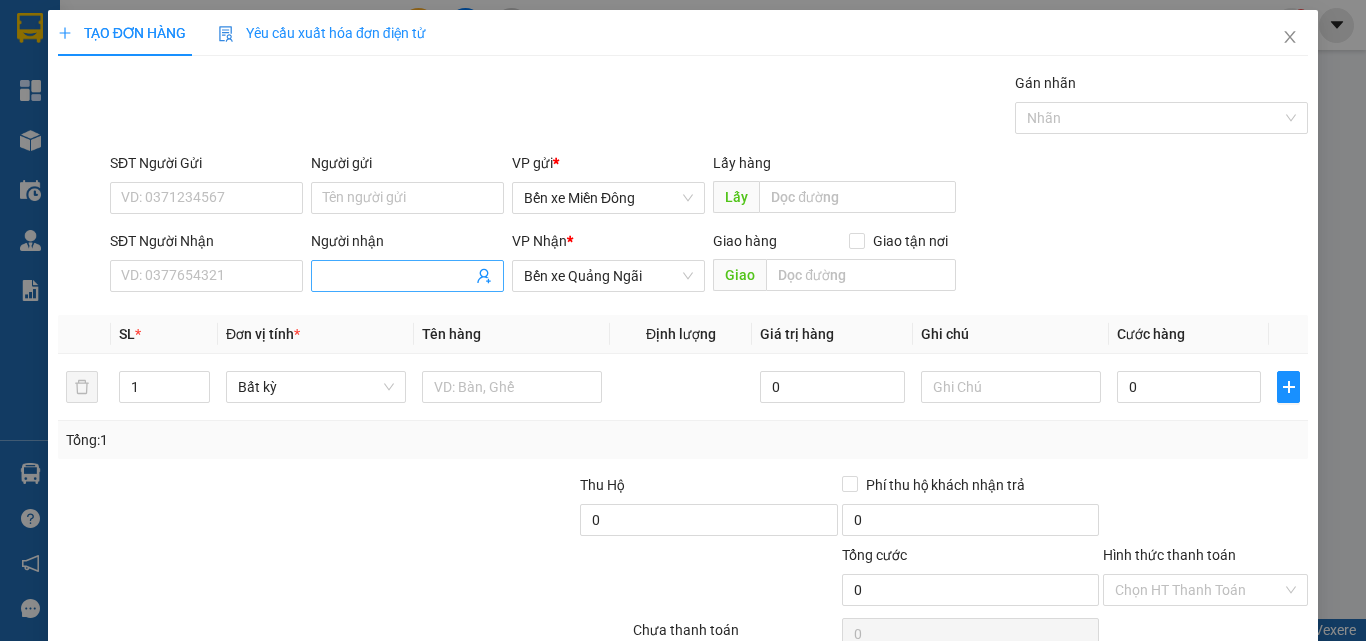 click on "Người nhận" at bounding box center [397, 276] 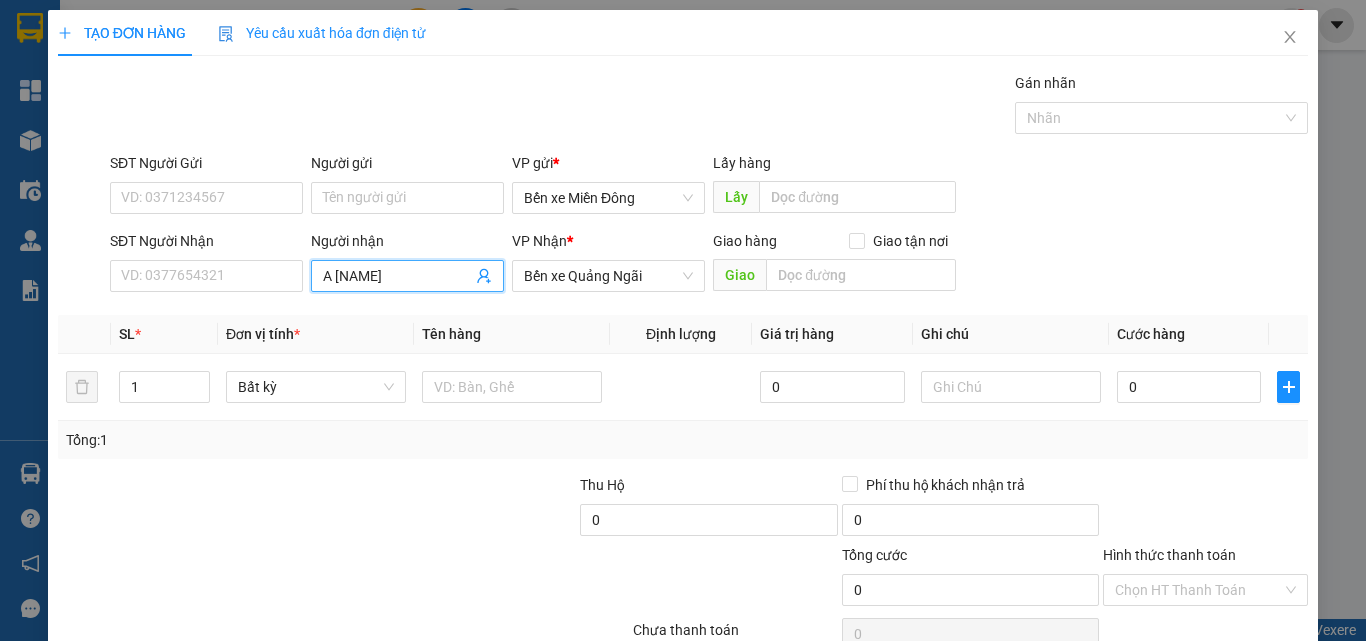 type on "A YÊN" 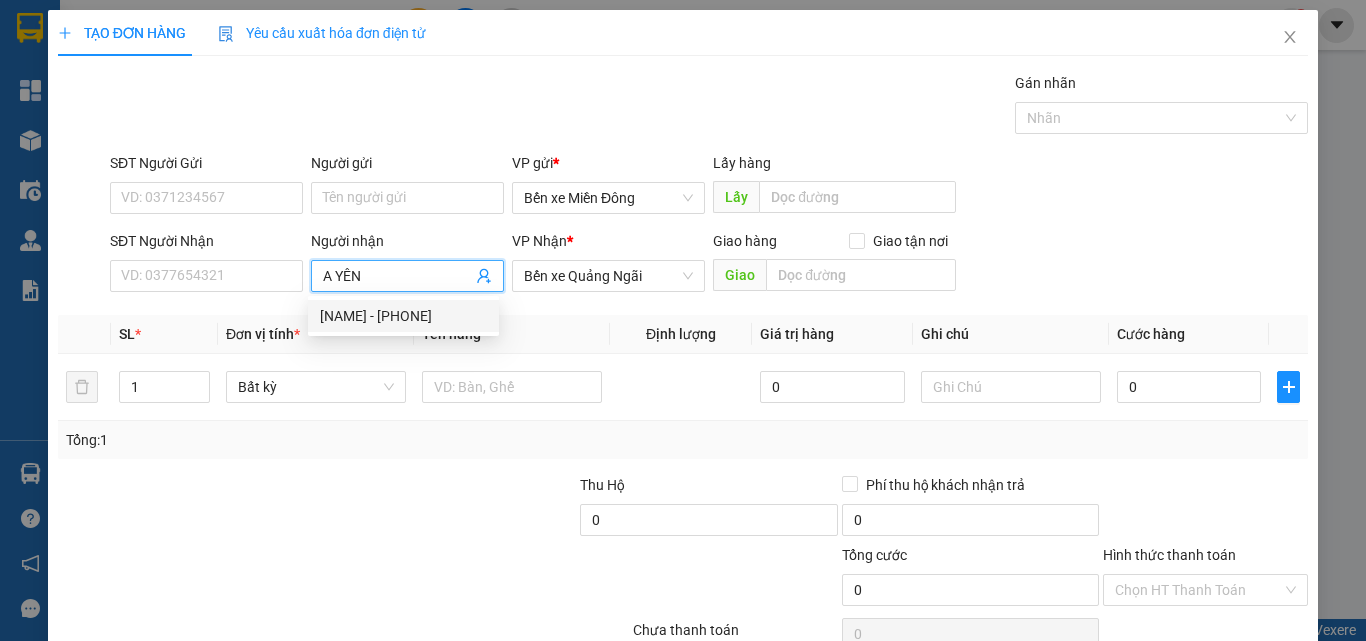 click on "[NAME] - [PHONE]" at bounding box center [403, 316] 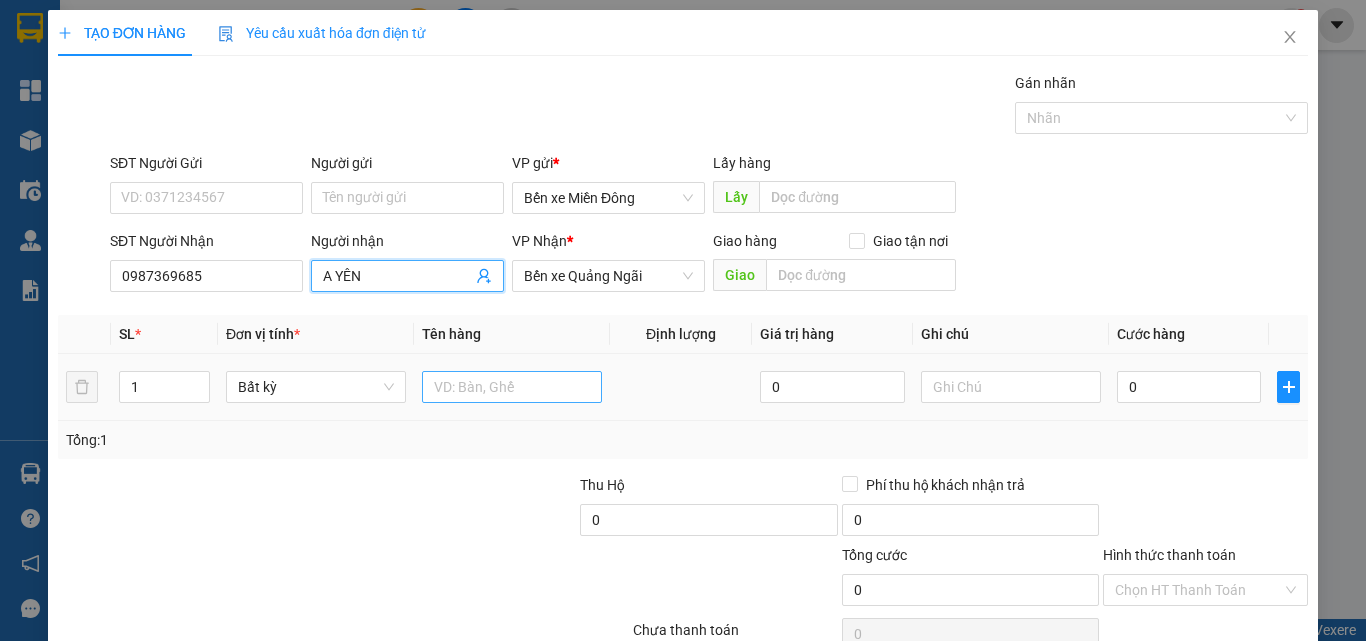 type on "A YÊN" 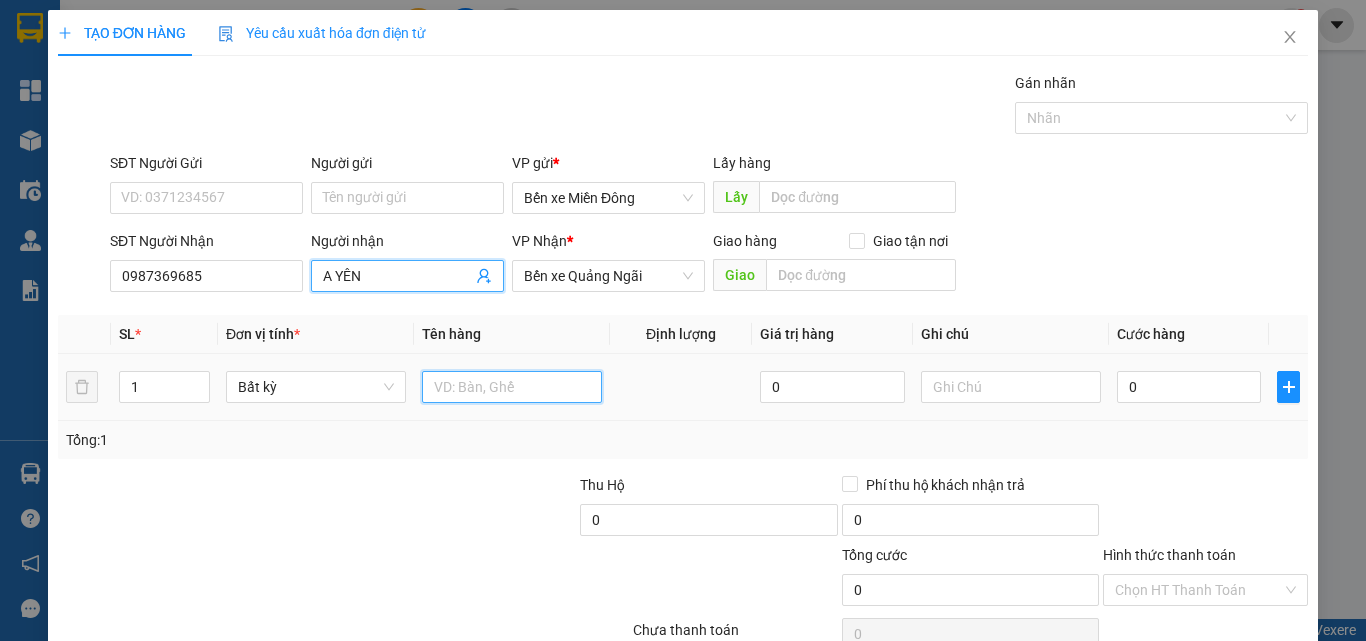 click at bounding box center [512, 387] 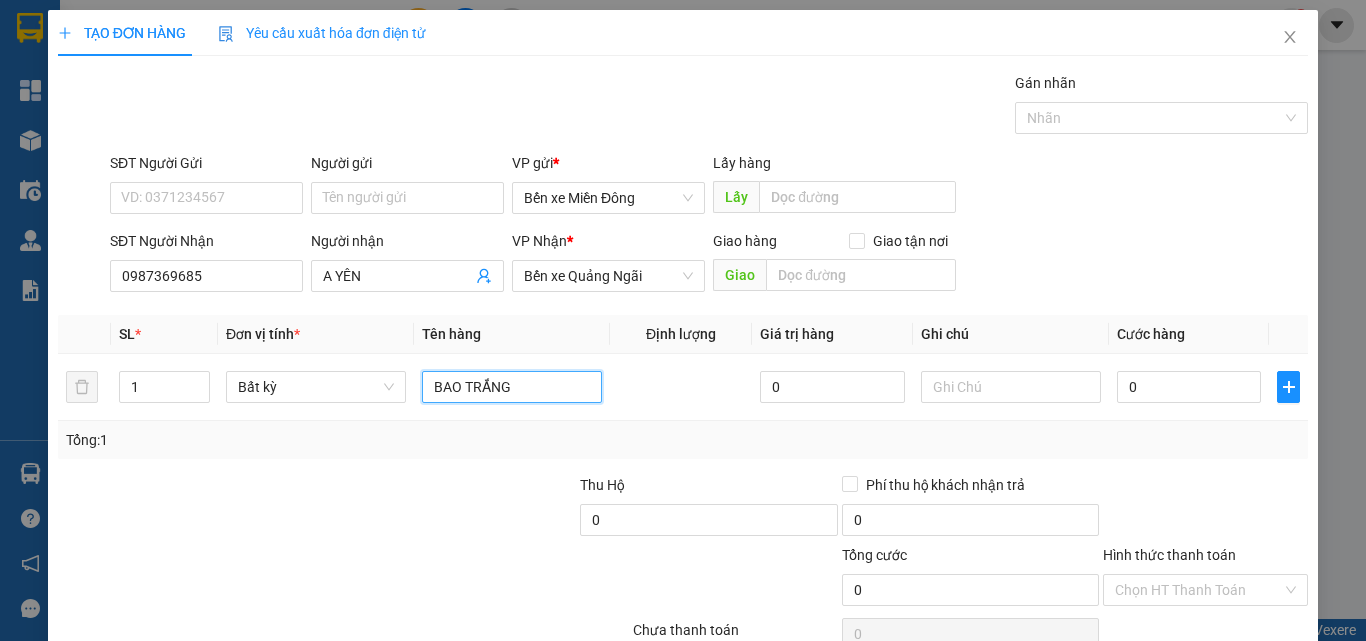 scroll, scrollTop: 99, scrollLeft: 0, axis: vertical 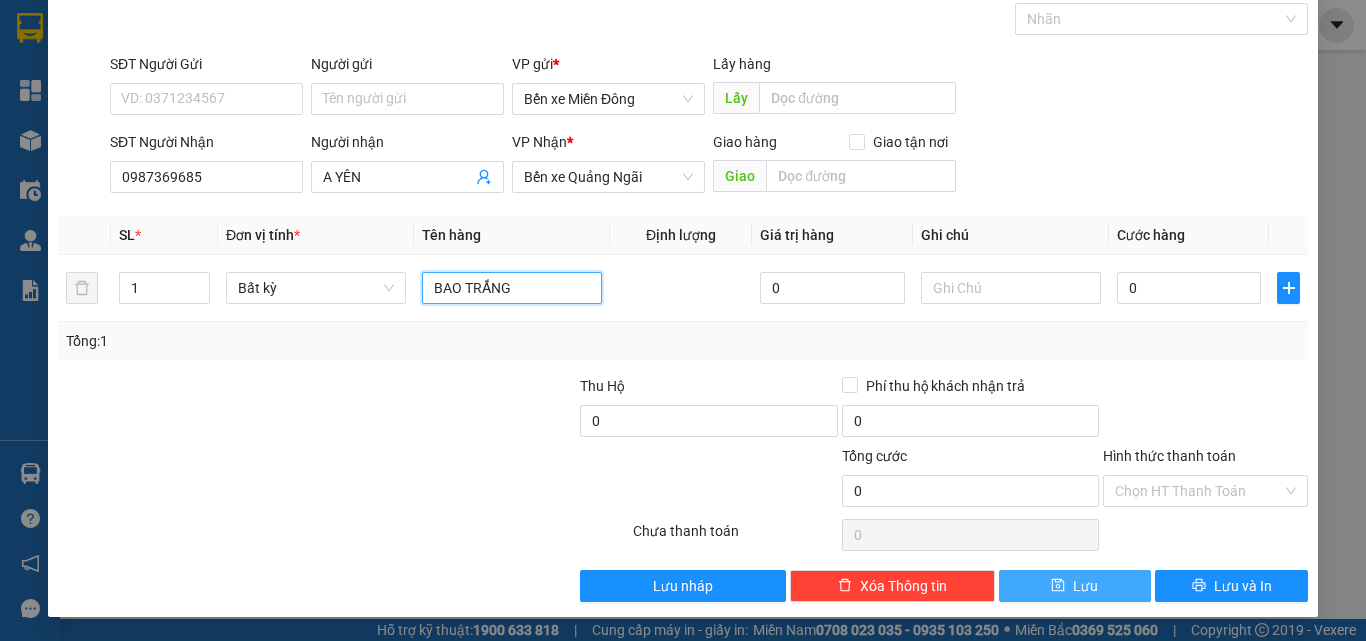 type on "BAO TRẮNG" 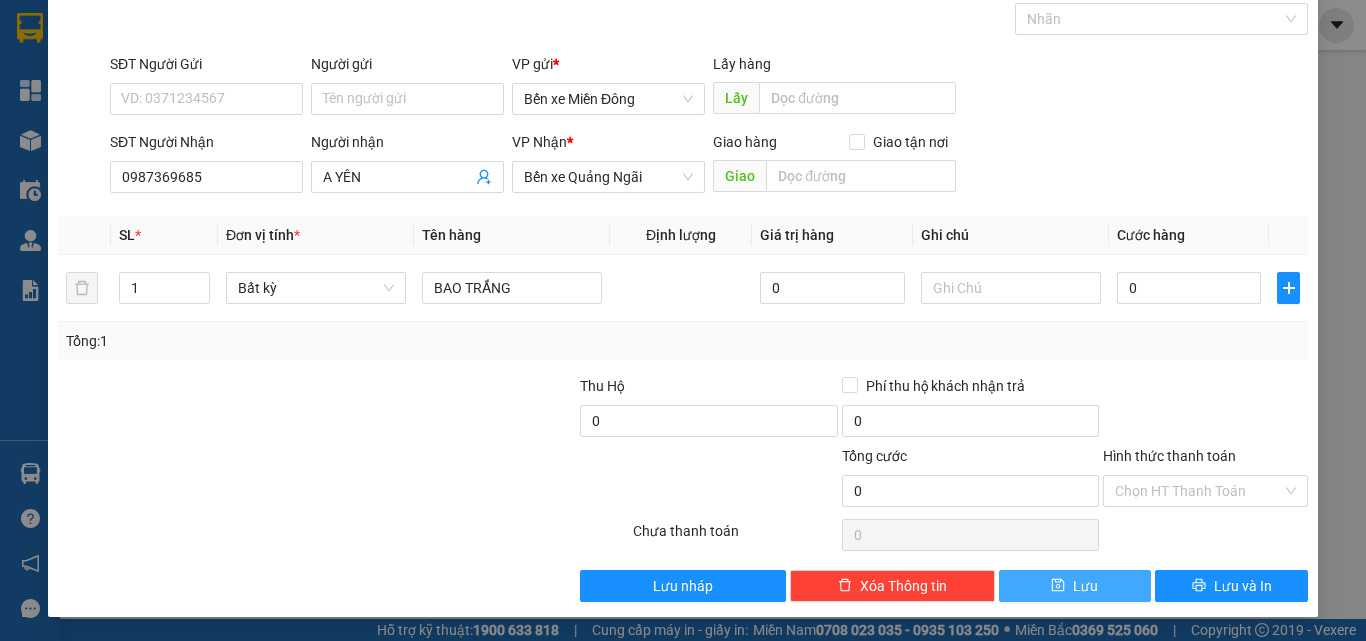 click on "Lưu" at bounding box center (1075, 586) 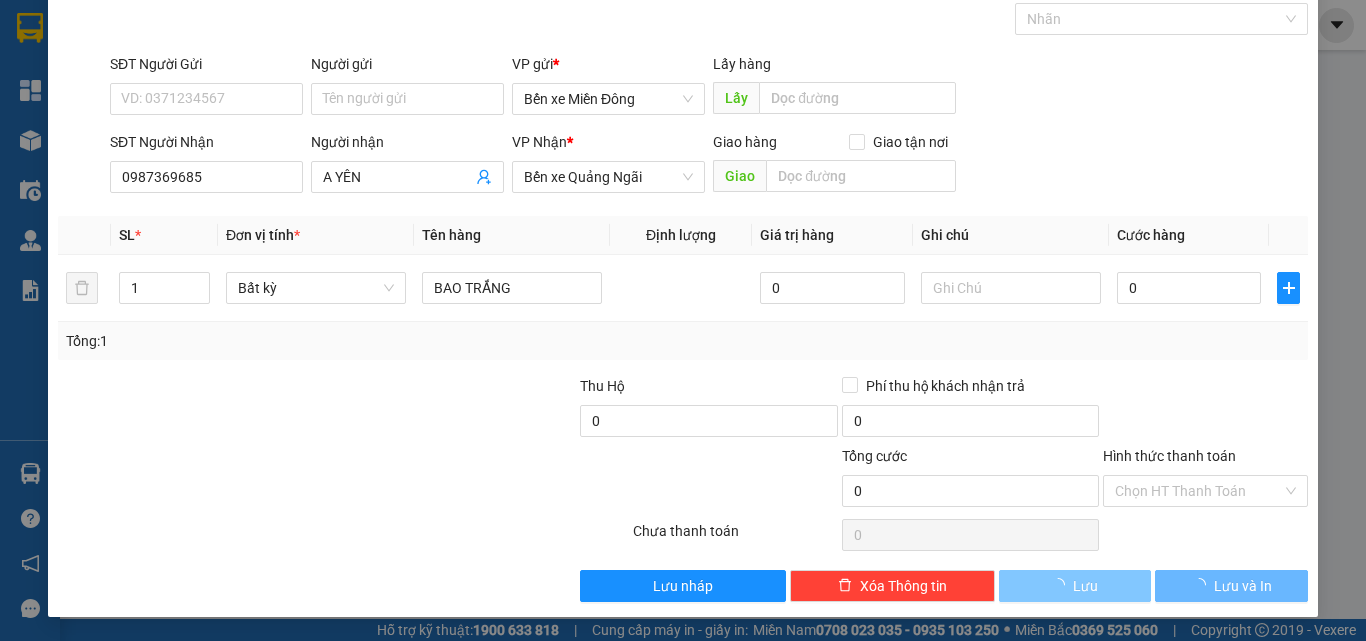 type 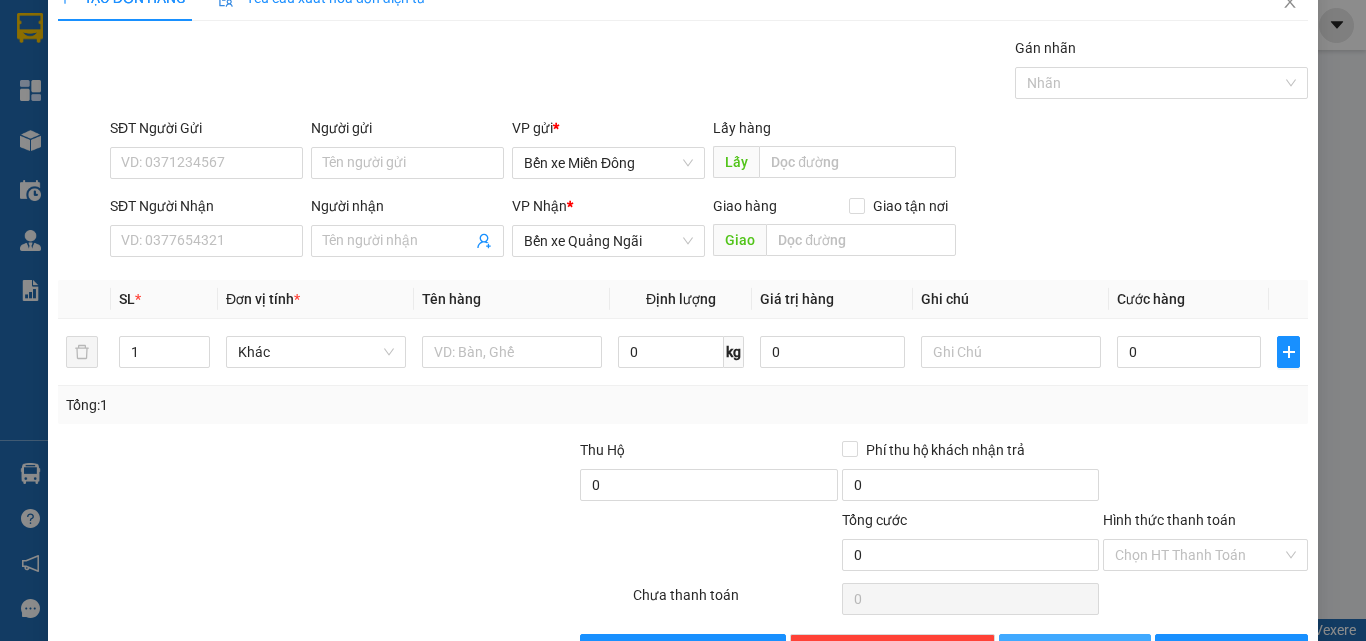 scroll, scrollTop: 0, scrollLeft: 0, axis: both 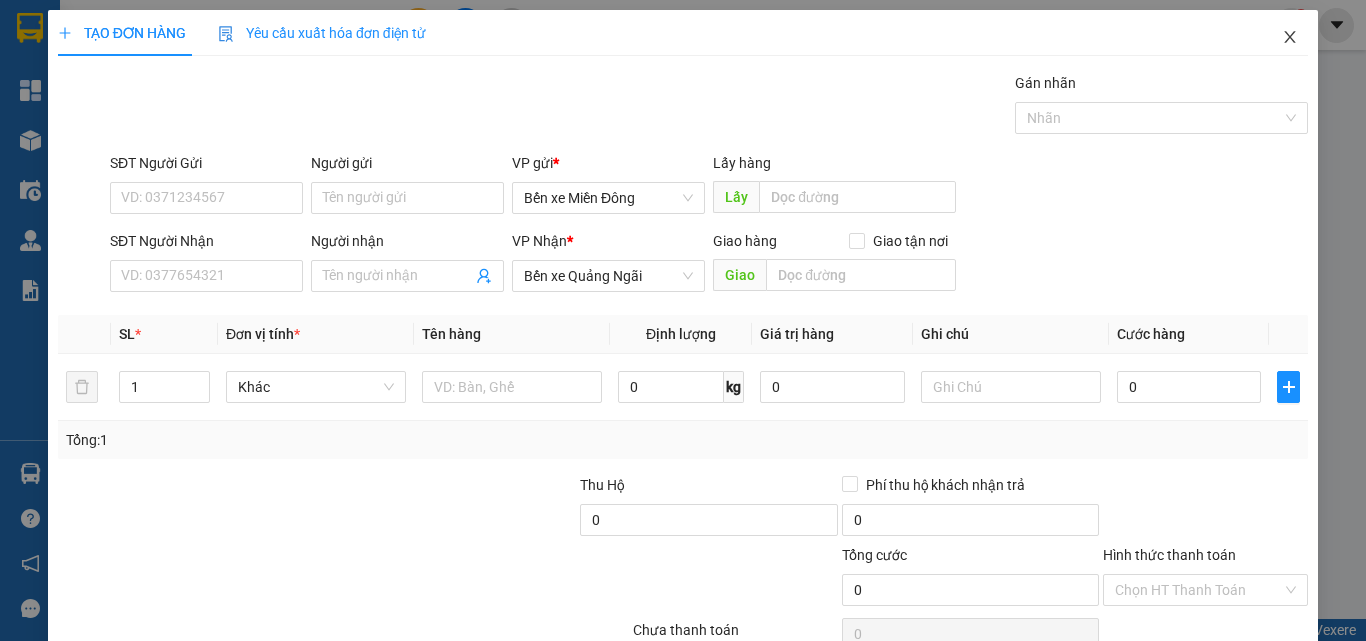 click 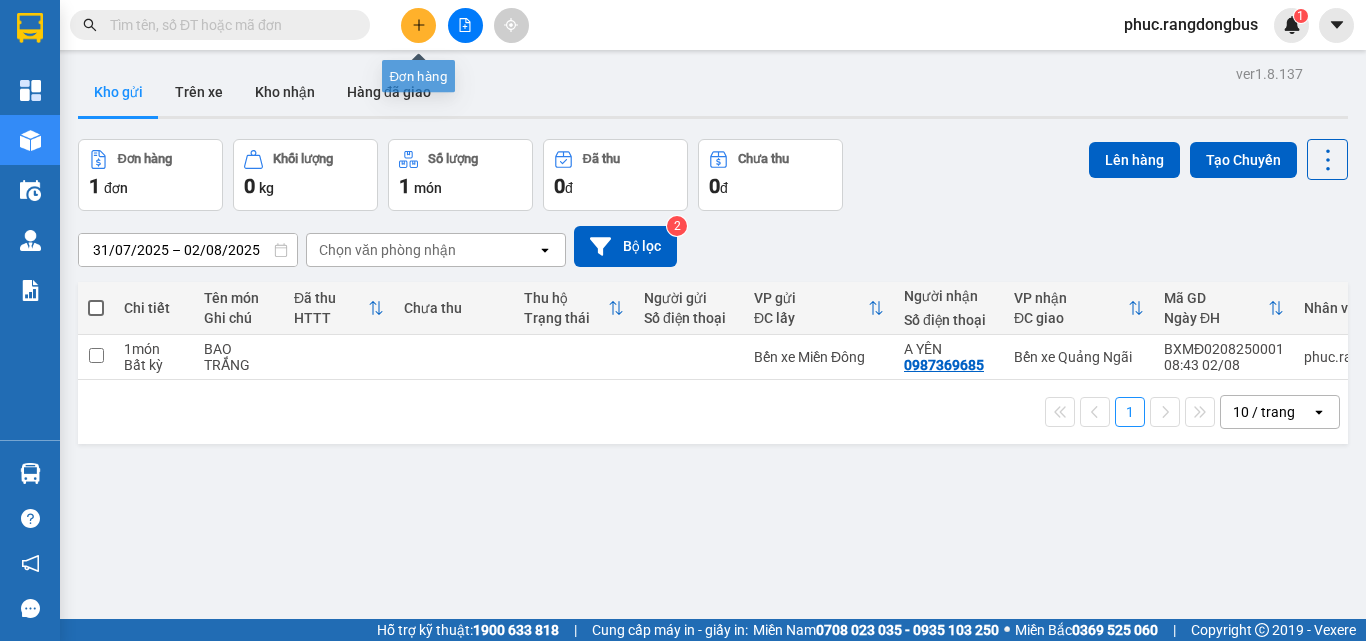 click at bounding box center (418, 25) 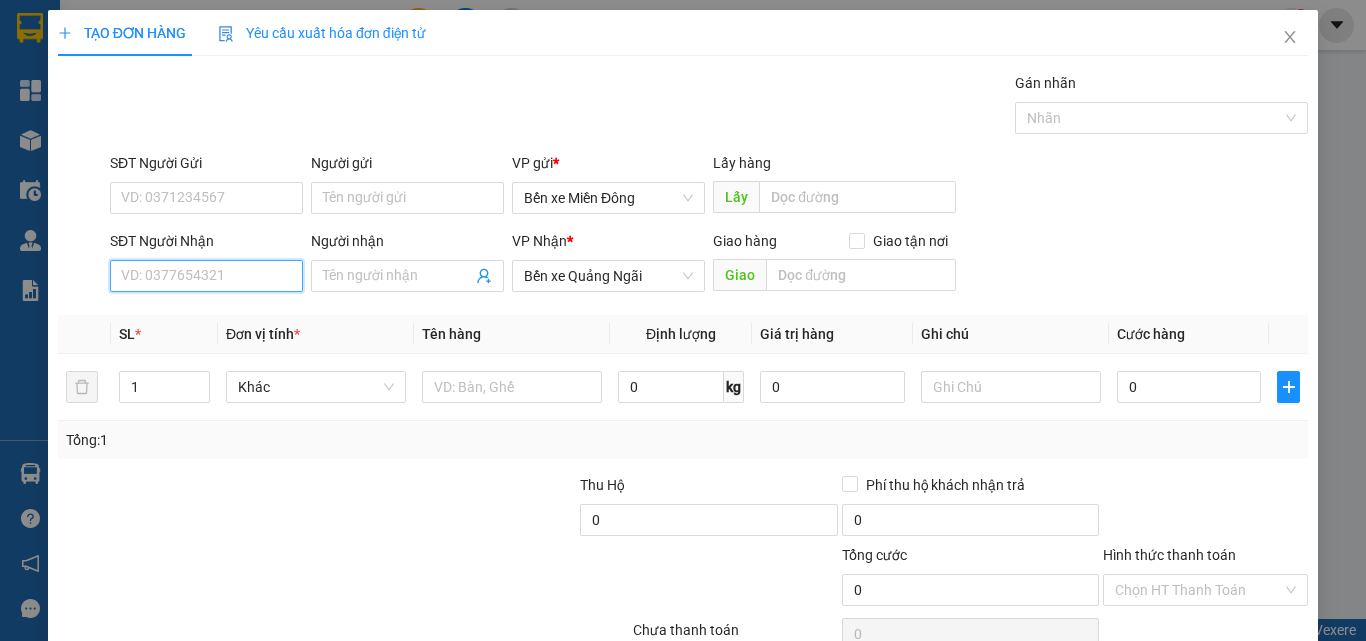 click on "SĐT Người Nhận" at bounding box center (206, 276) 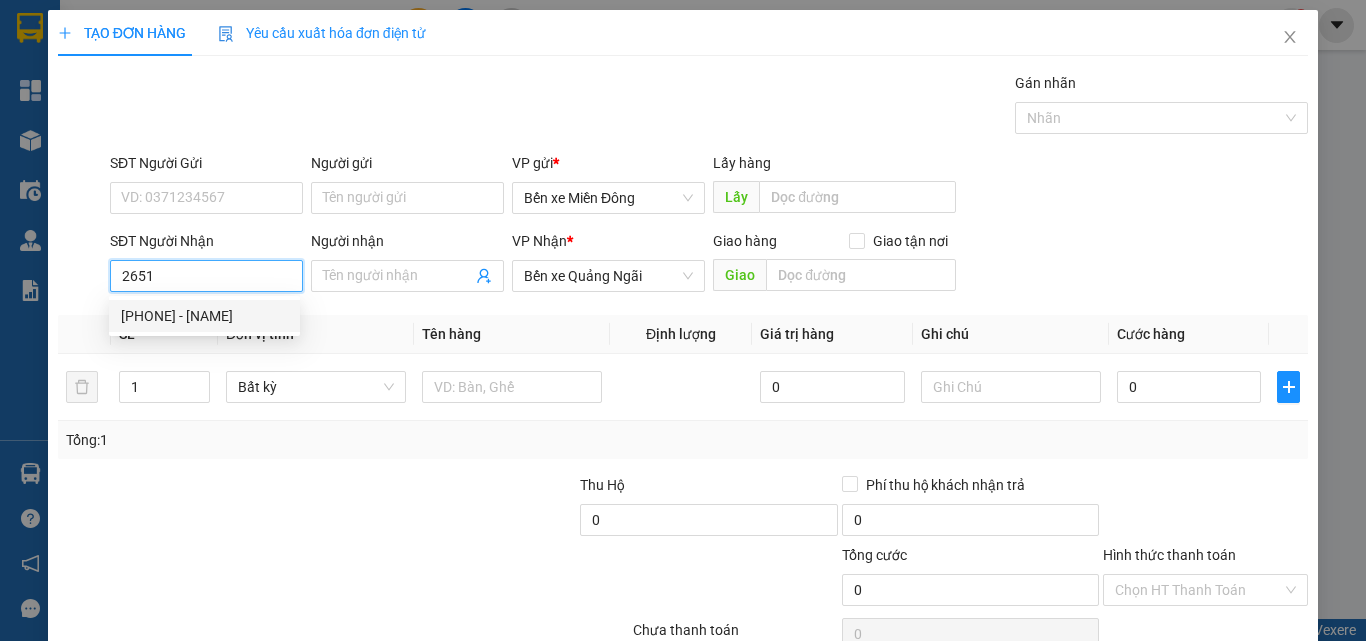 click on "[PHONE] - [NAME]" at bounding box center (204, 316) 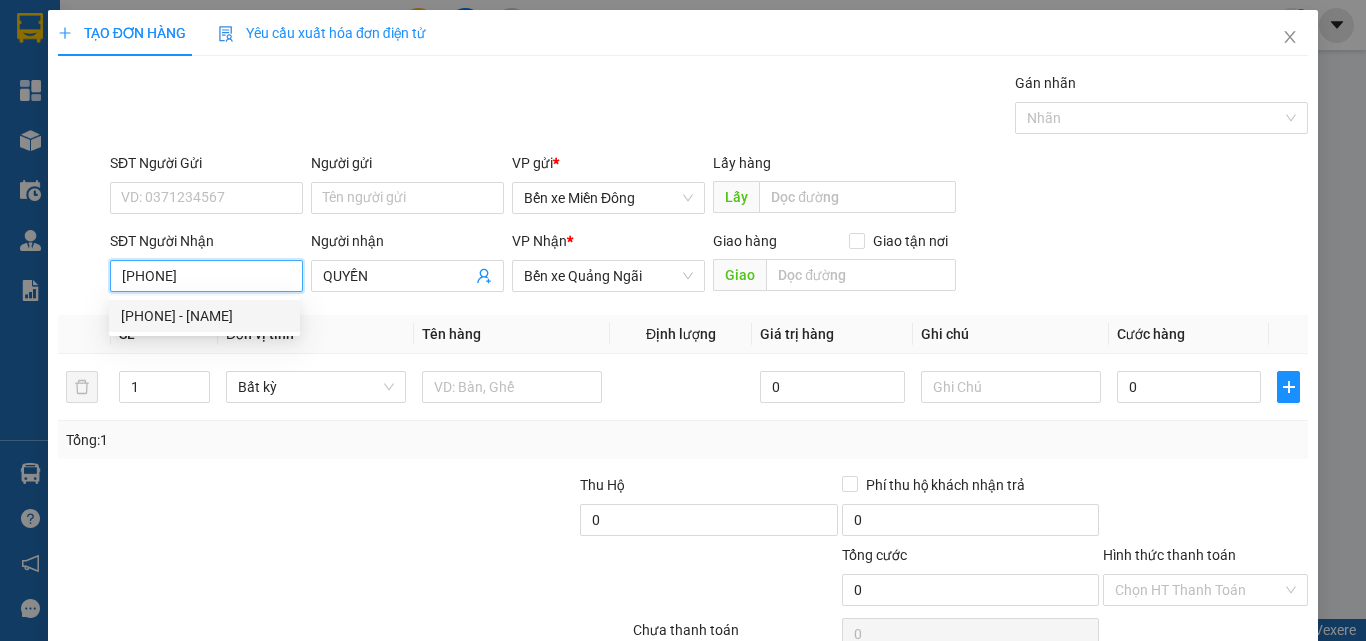 type on "250.000" 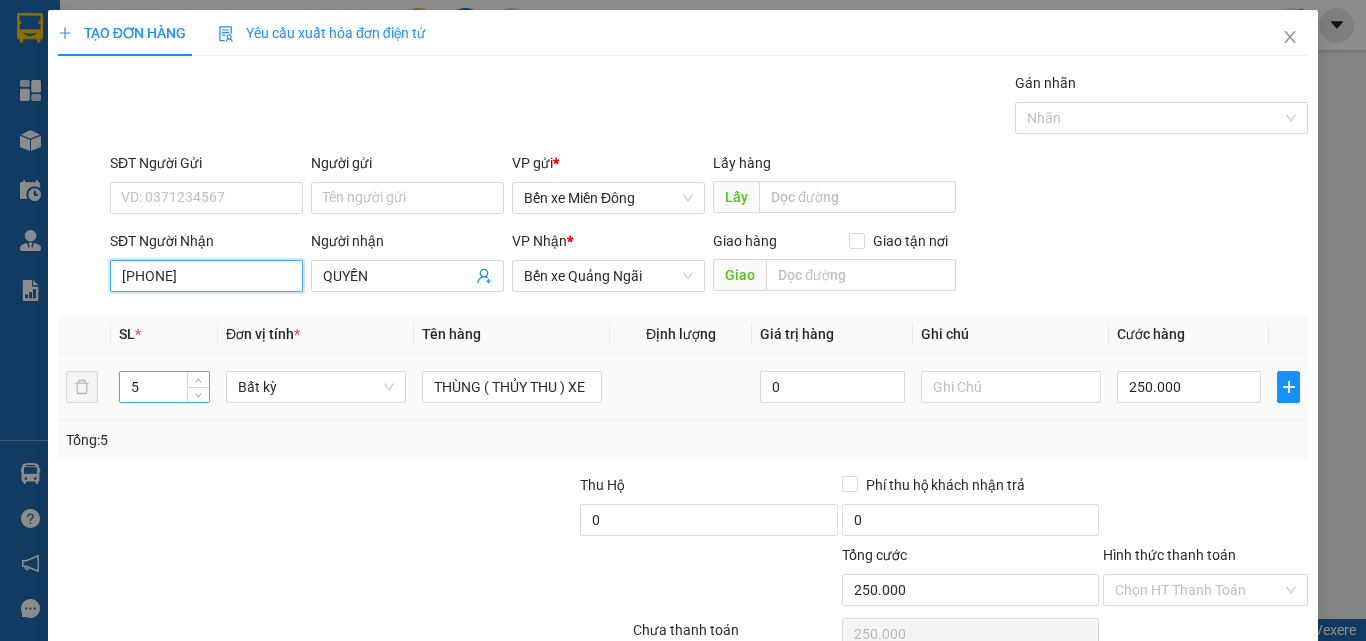 type on "[PHONE]" 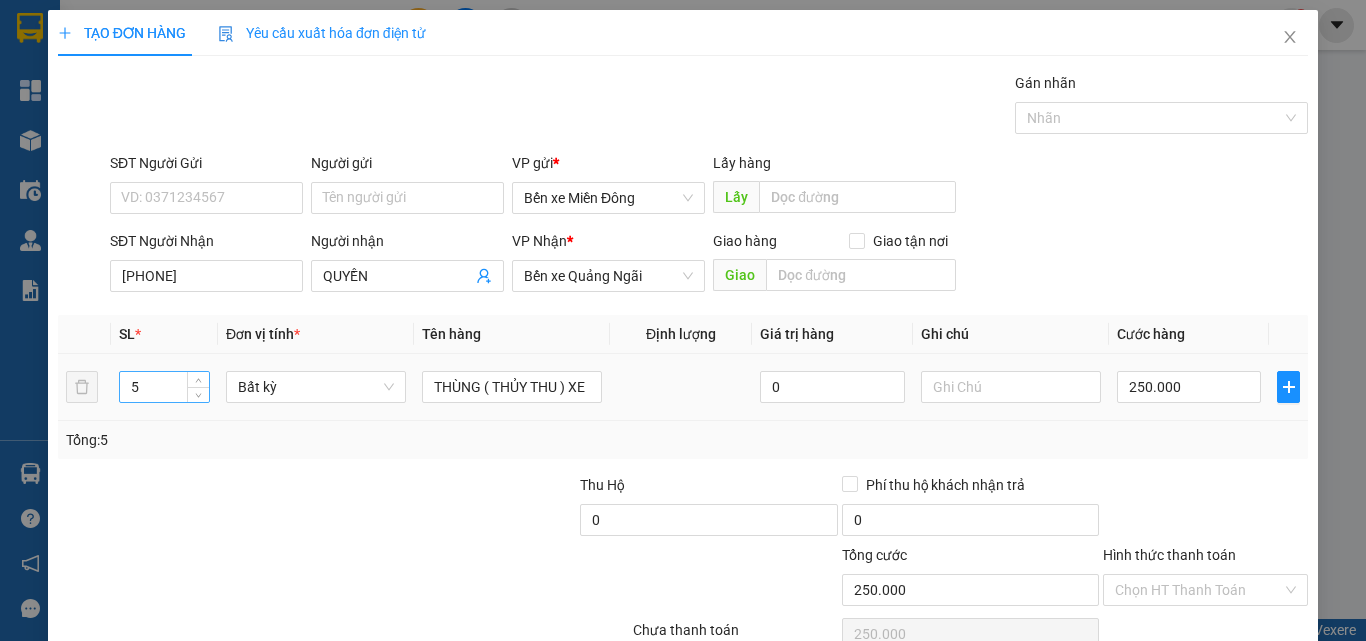 click on "5" at bounding box center (164, 387) 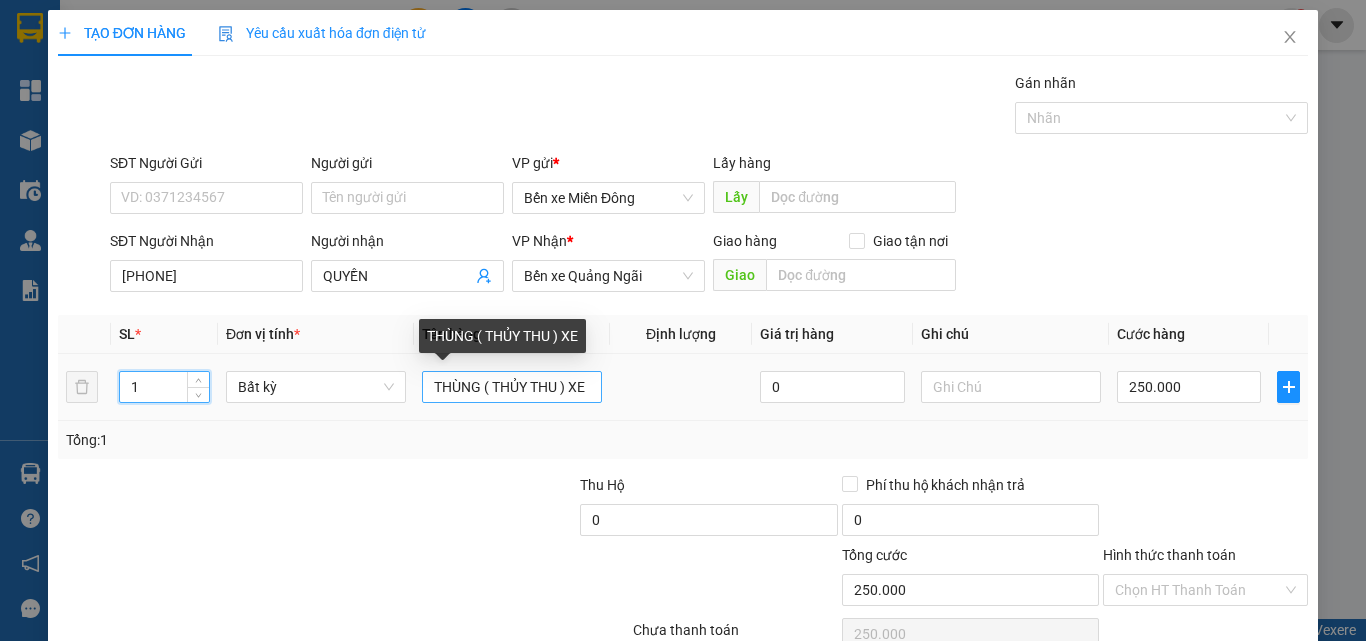 type on "1" 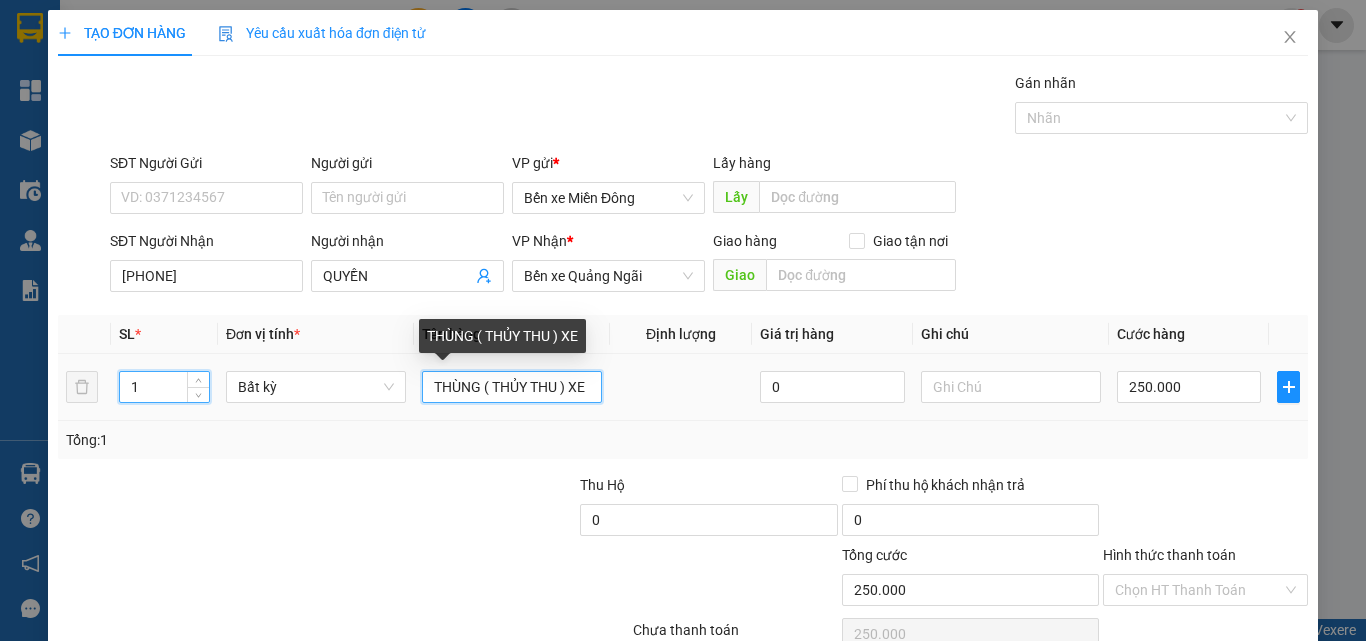drag, startPoint x: 472, startPoint y: 387, endPoint x: 485, endPoint y: 397, distance: 16.40122 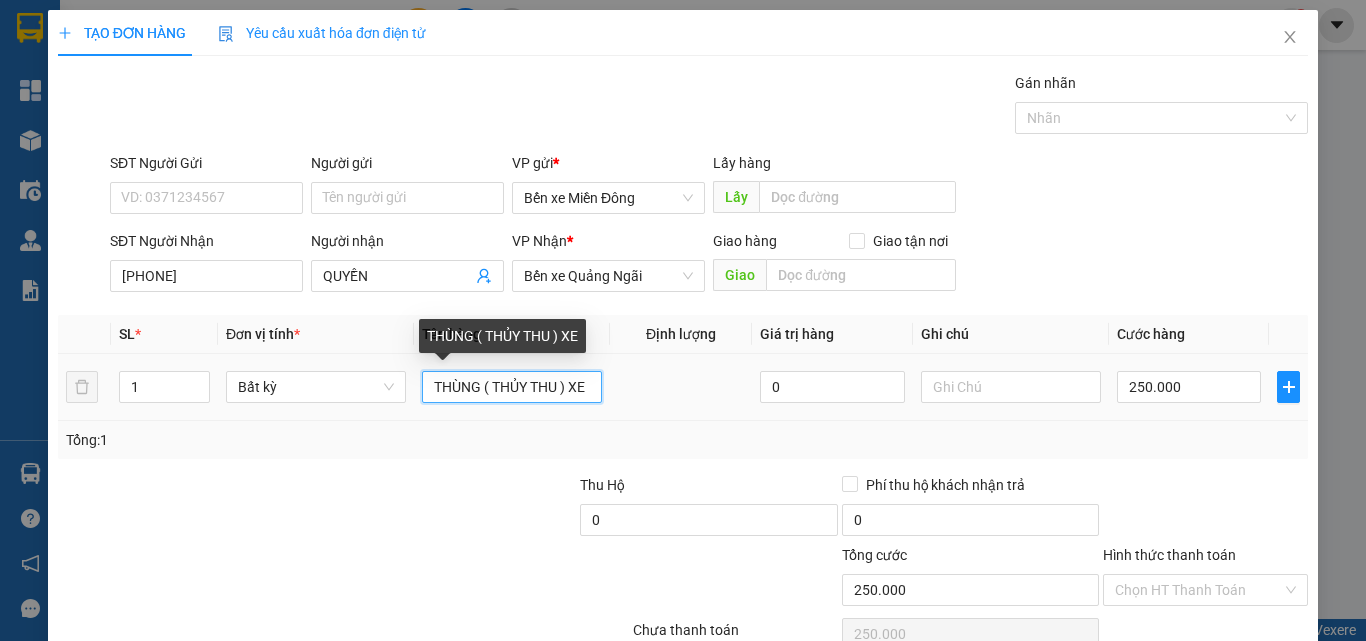 type on "0" 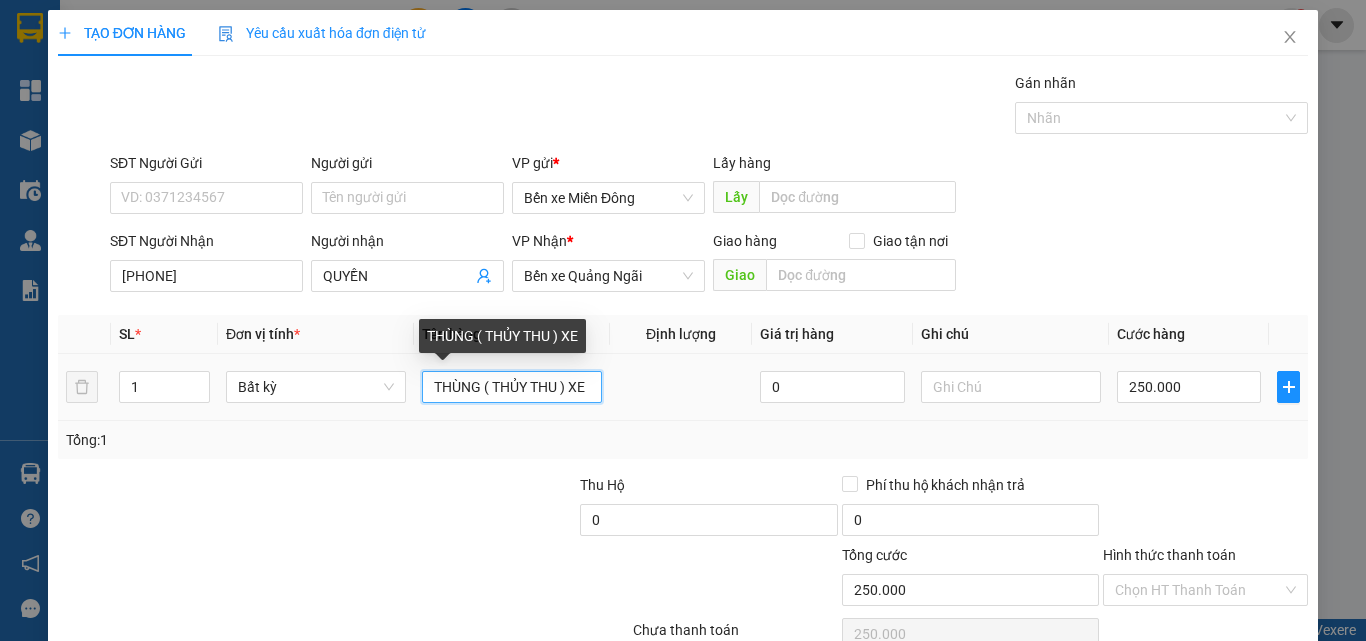 type on "0" 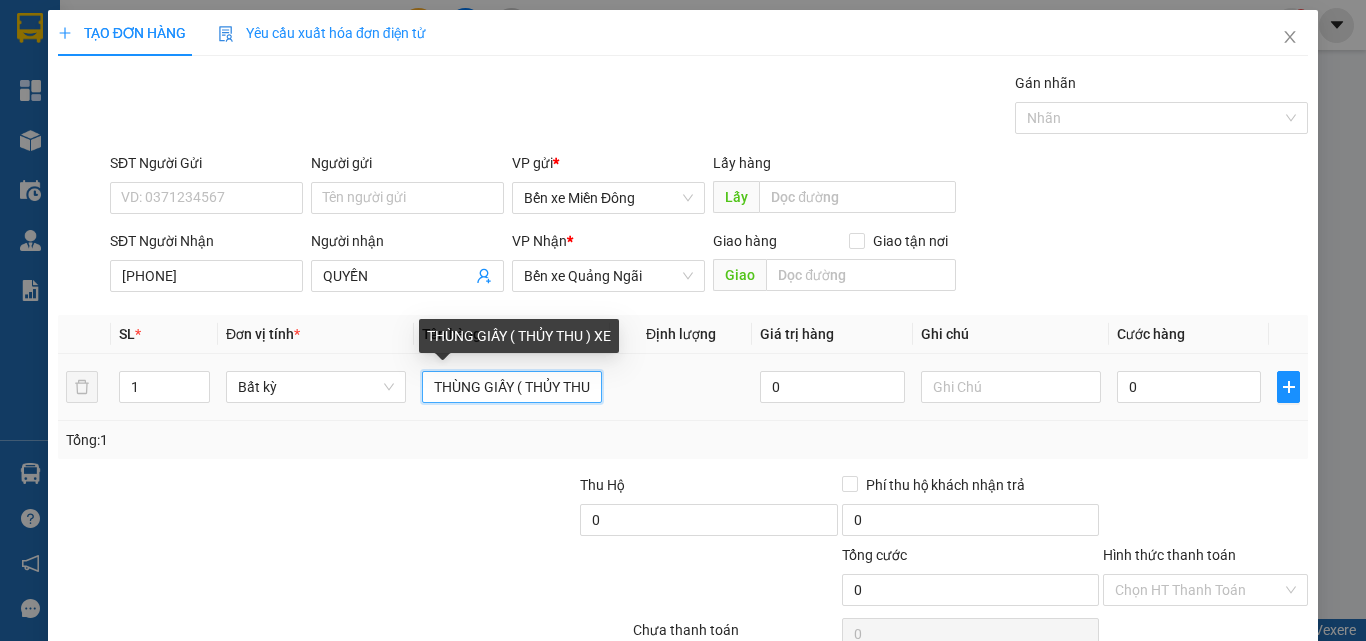 click on "THÙNG GIẤY ( THỦY THU ) XE" at bounding box center (512, 387) 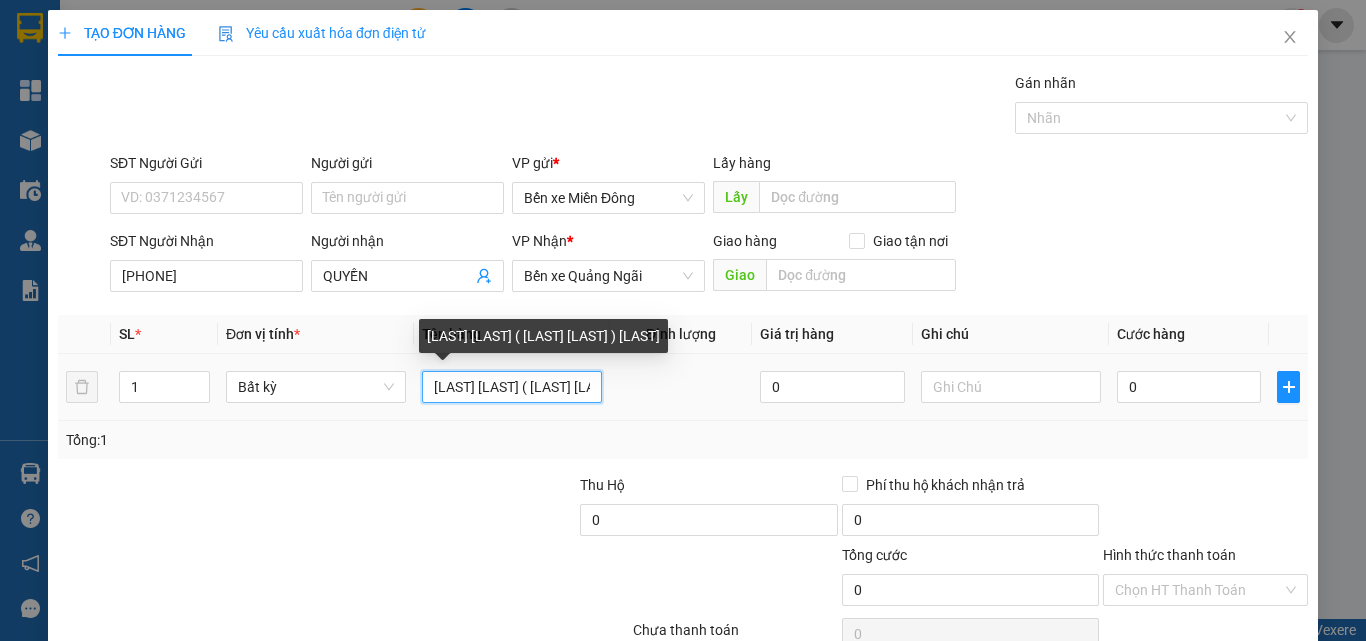 click on "[LAST] [LAST] ( [LAST] [LAST] ) [LAST]" at bounding box center (512, 387) 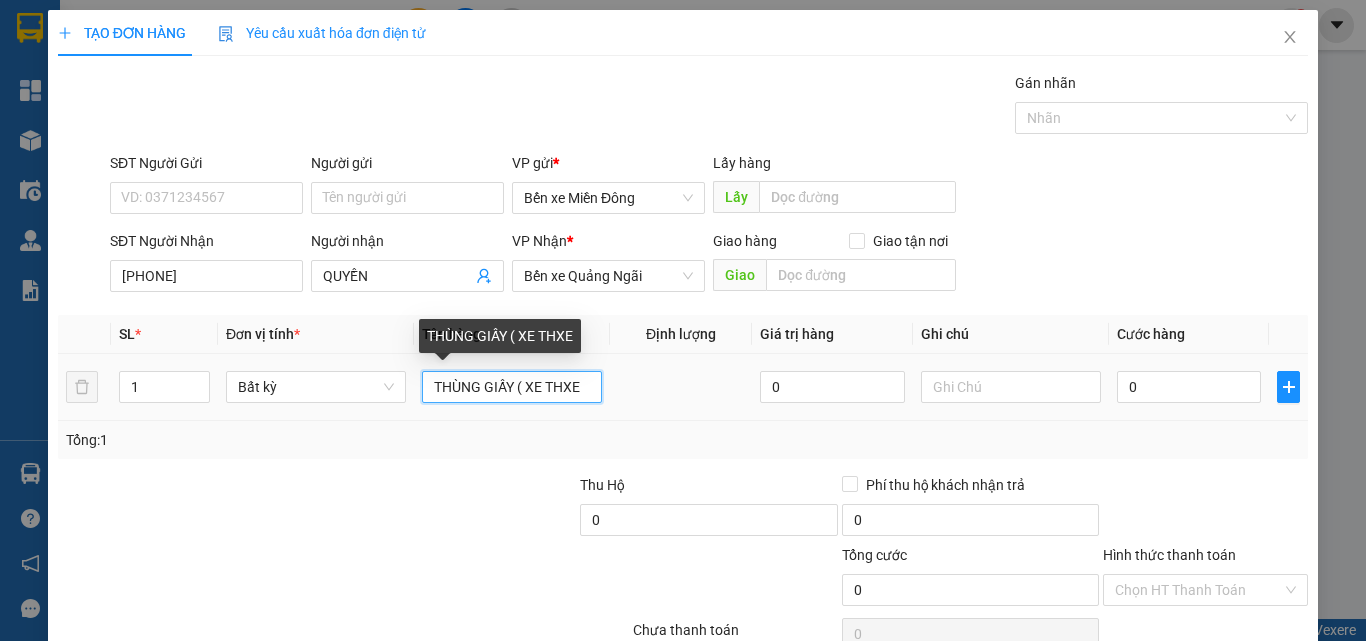 click on "THÙNG GIẤY ( XE THXE" at bounding box center (512, 387) 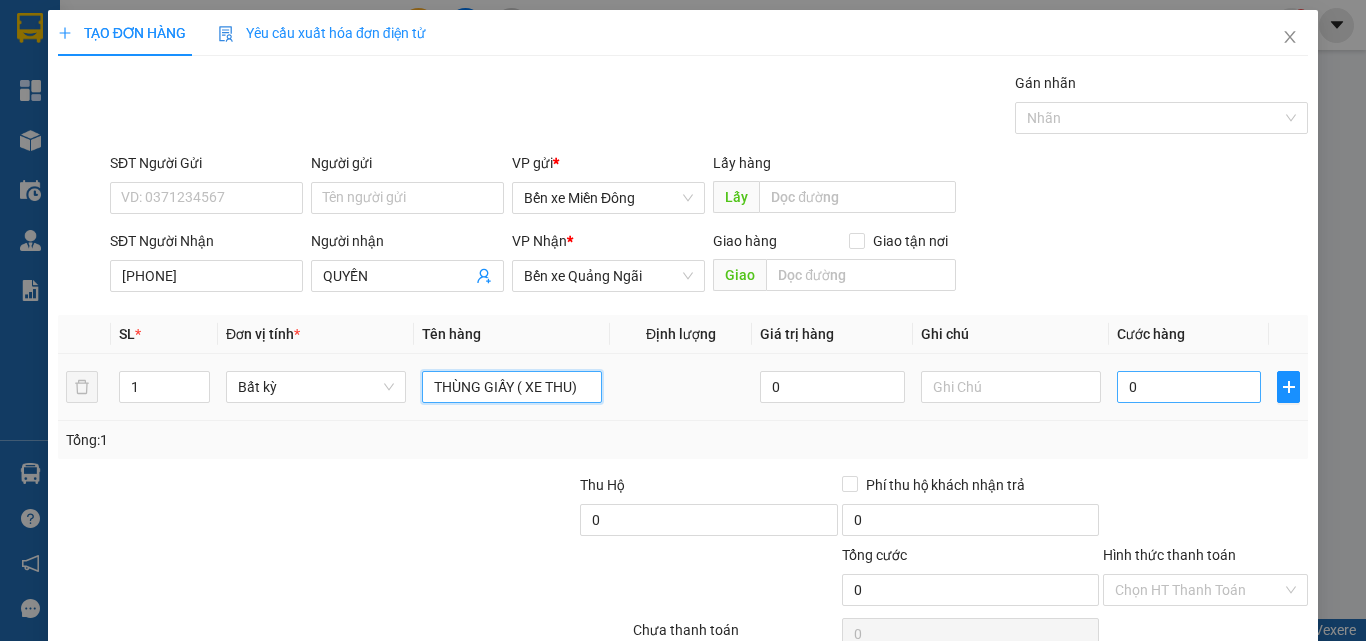 type on "THÙNG GIẤY ( XE THU)" 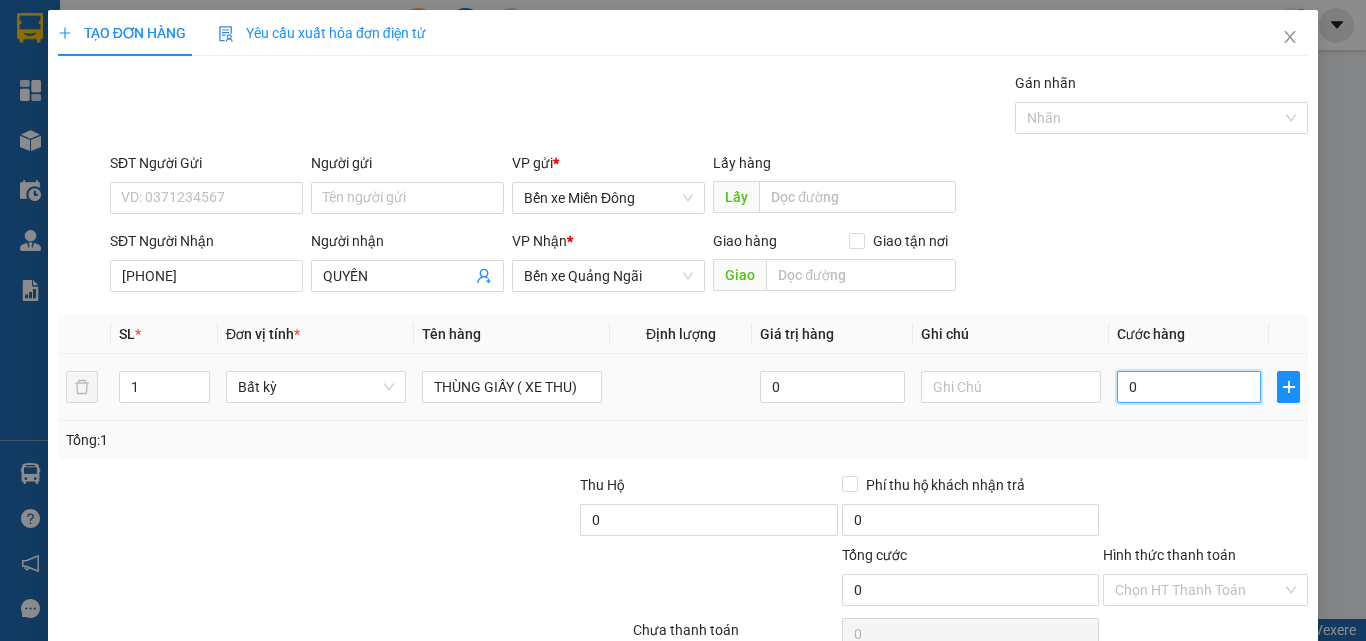 click on "0" at bounding box center (1189, 387) 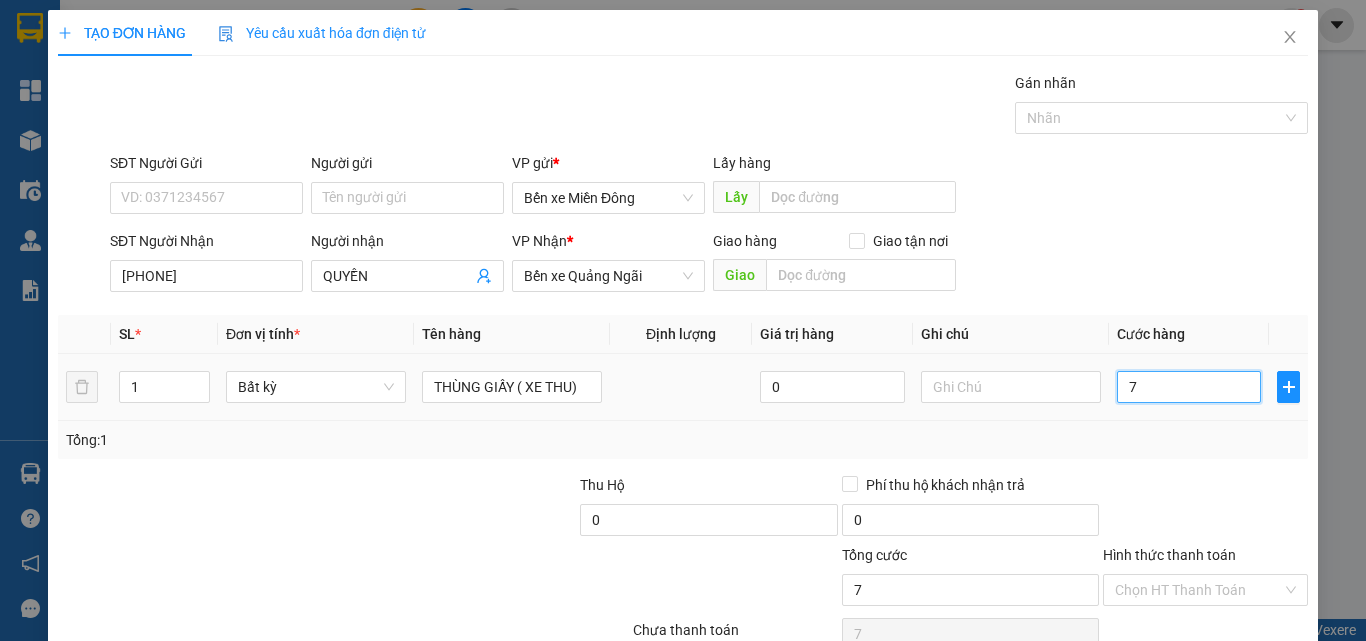 type on "70" 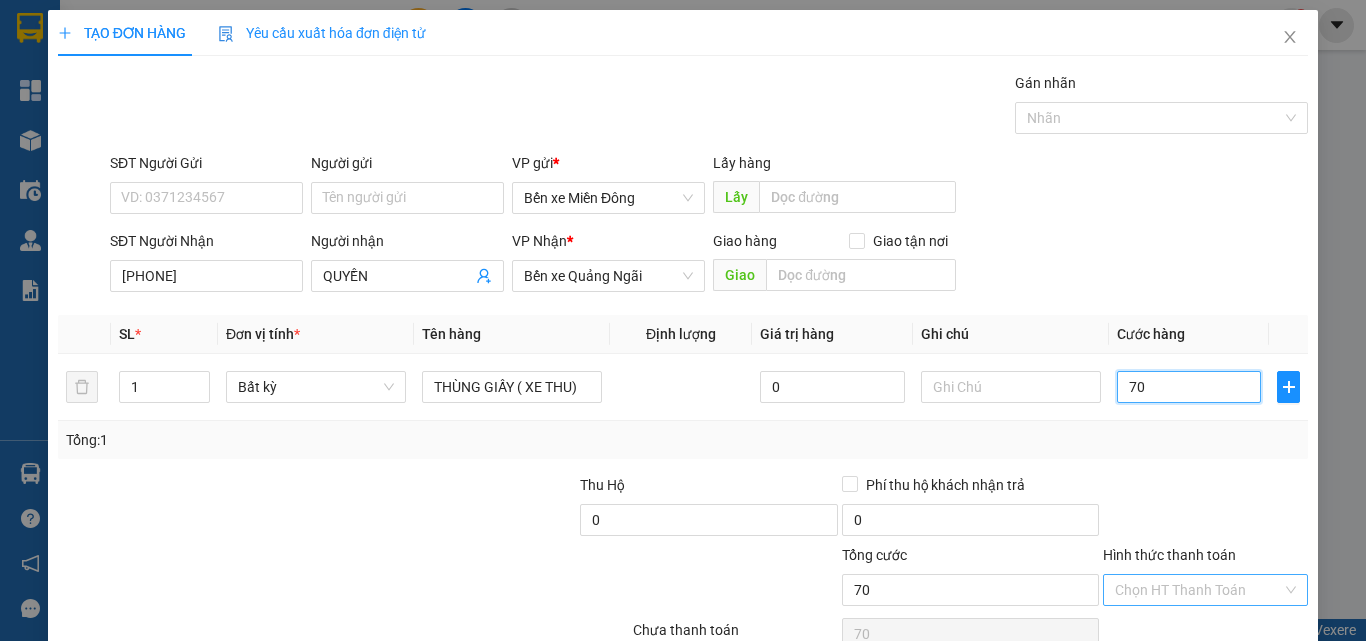 type on "70" 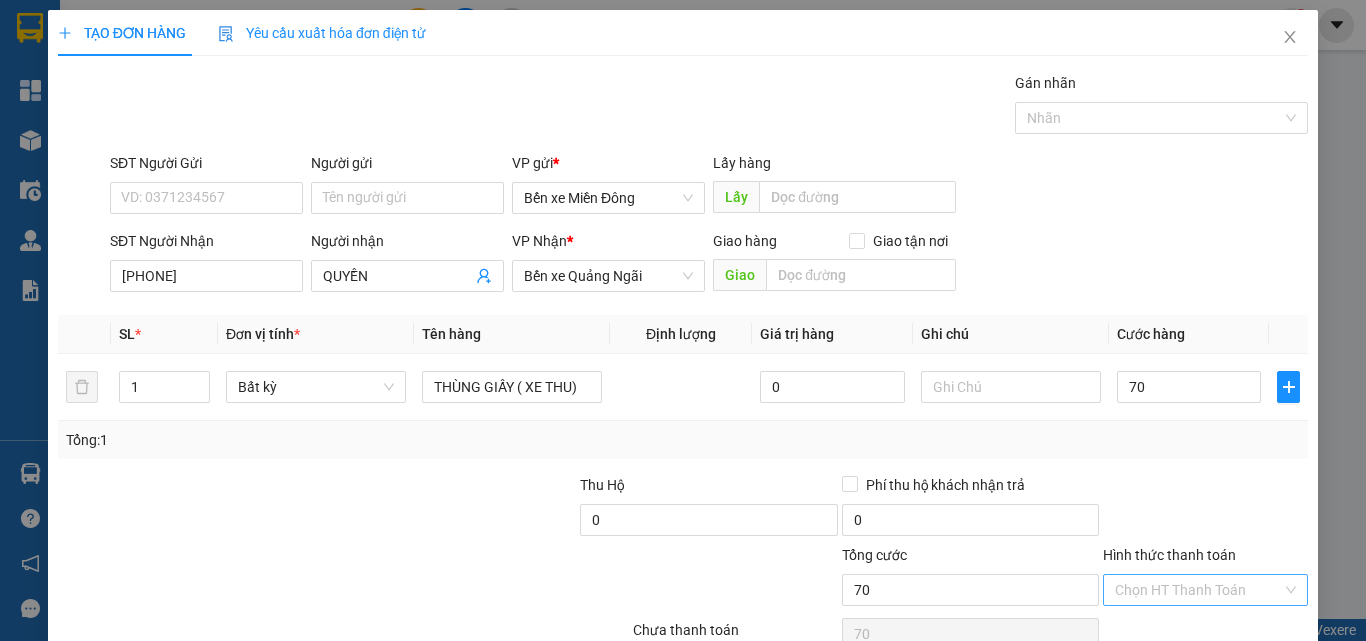 type on "70.000" 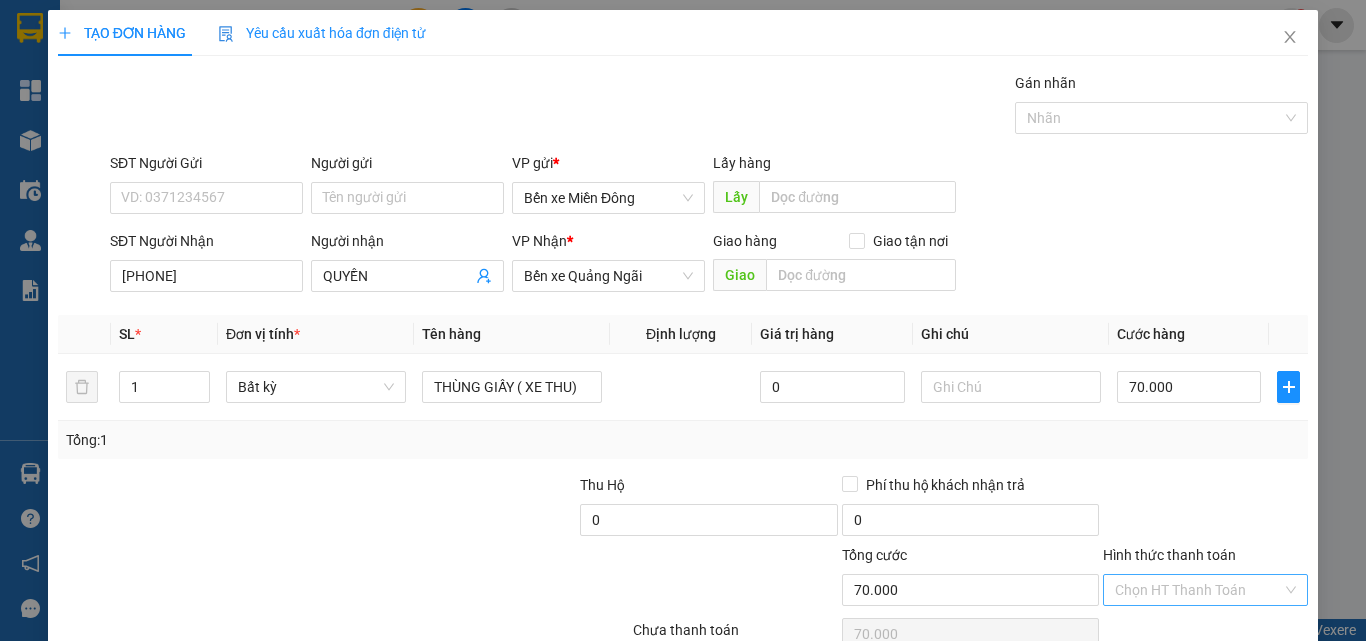click on "Hình thức thanh toán" at bounding box center [1198, 590] 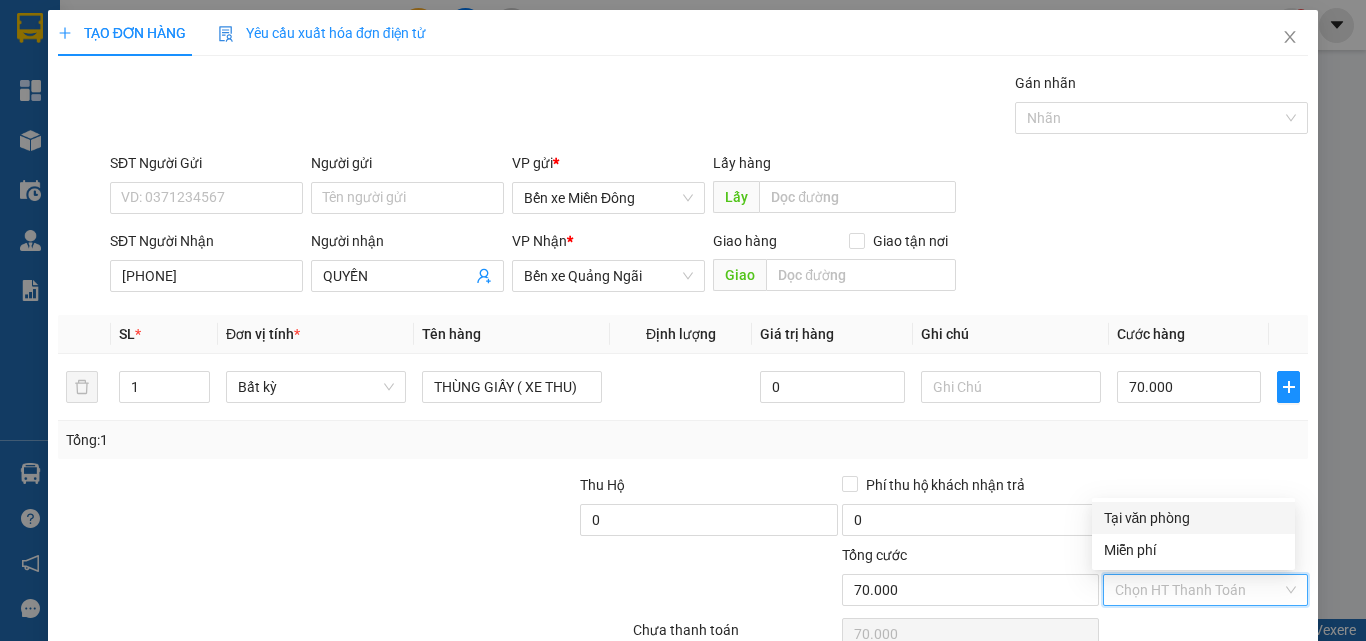click on "Tại văn phòng" at bounding box center [1193, 518] 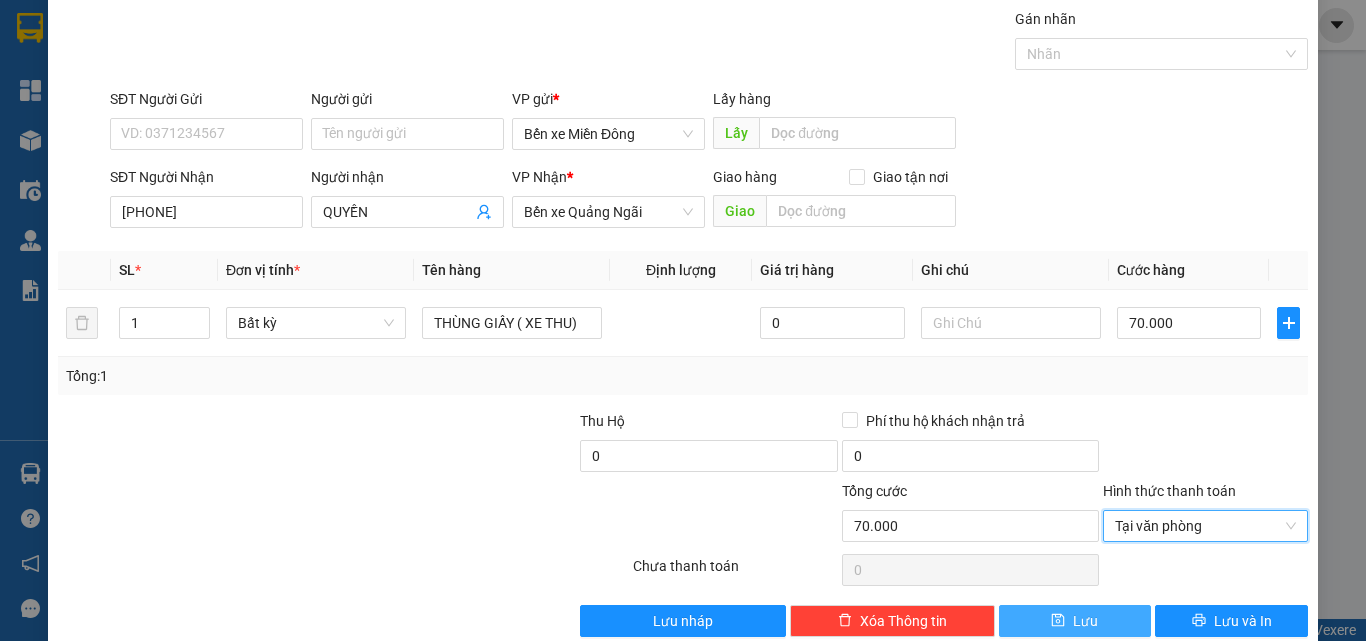 scroll, scrollTop: 99, scrollLeft: 0, axis: vertical 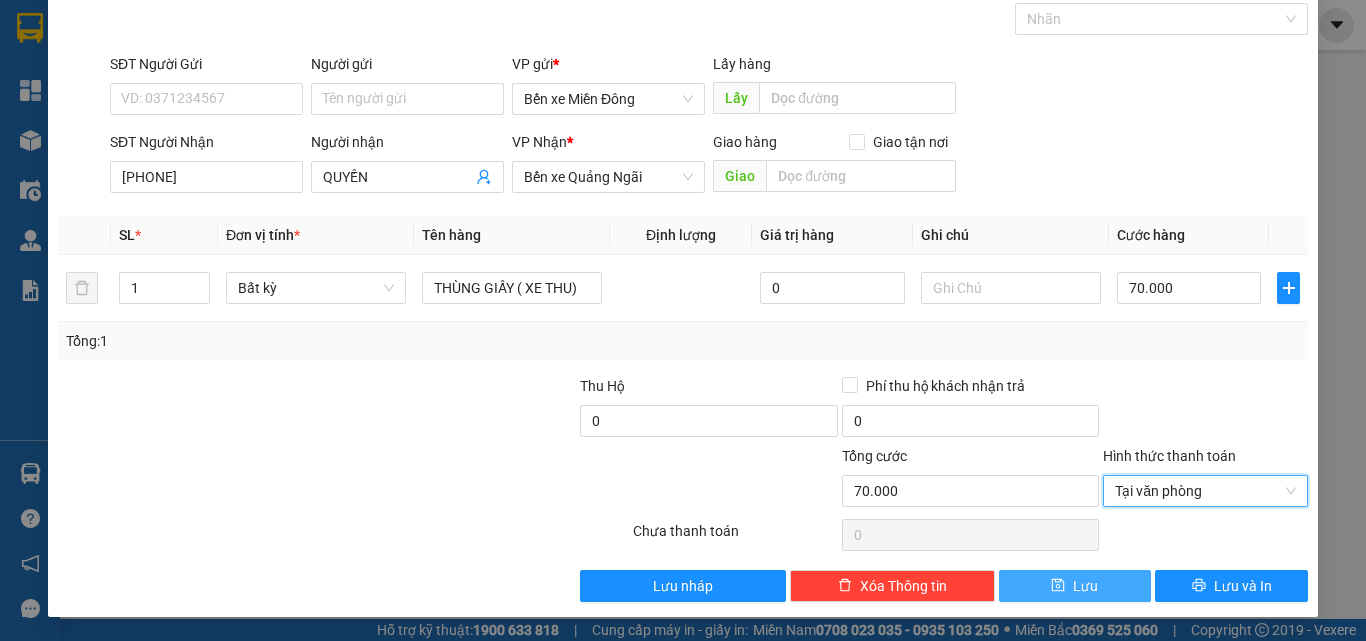 click on "Lưu" at bounding box center [1075, 586] 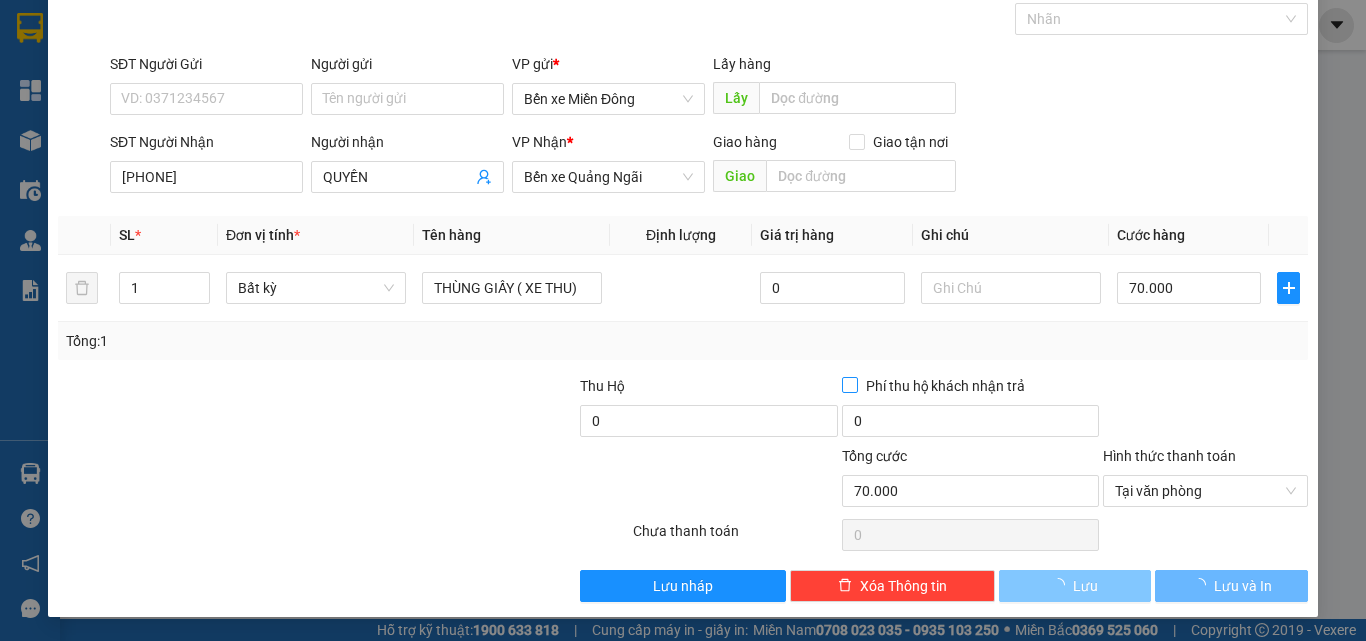 type 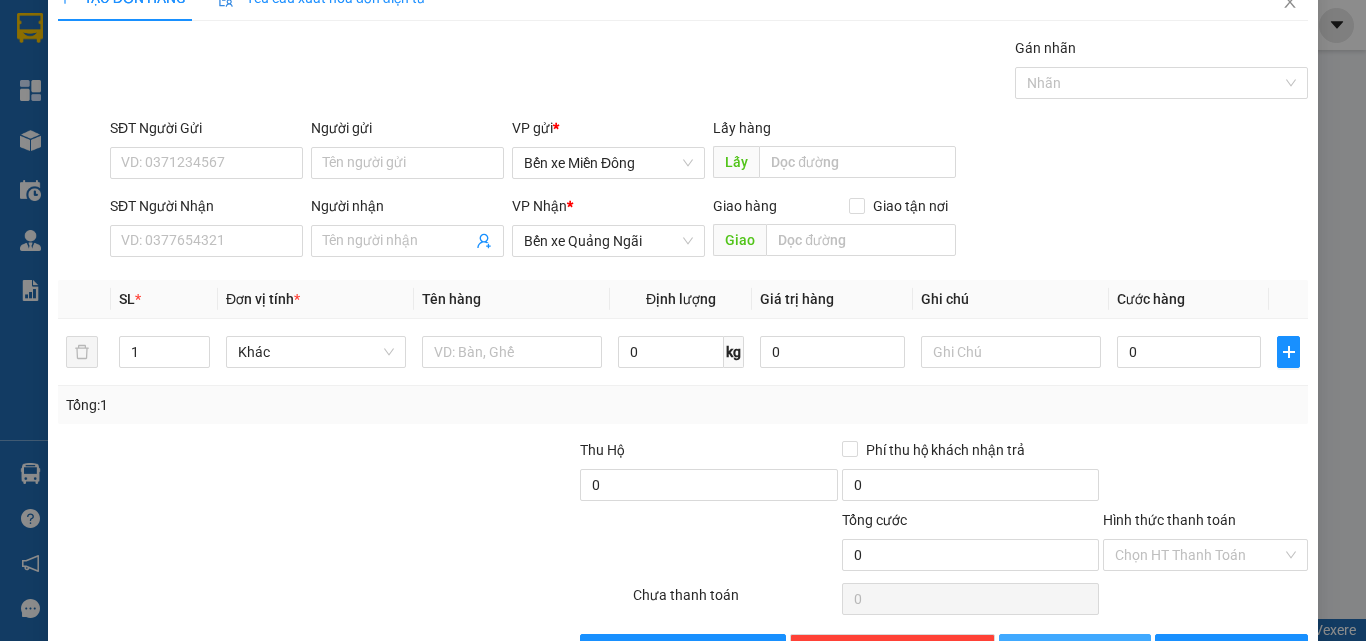 scroll, scrollTop: 0, scrollLeft: 0, axis: both 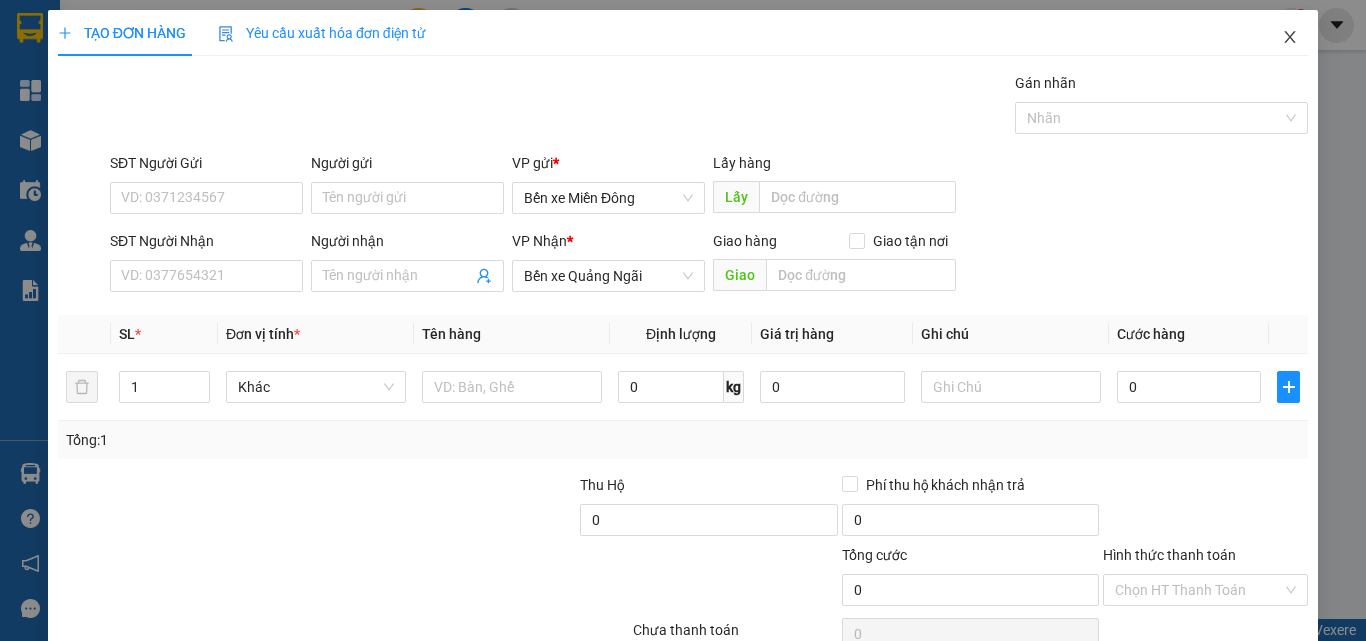 click at bounding box center (1290, 38) 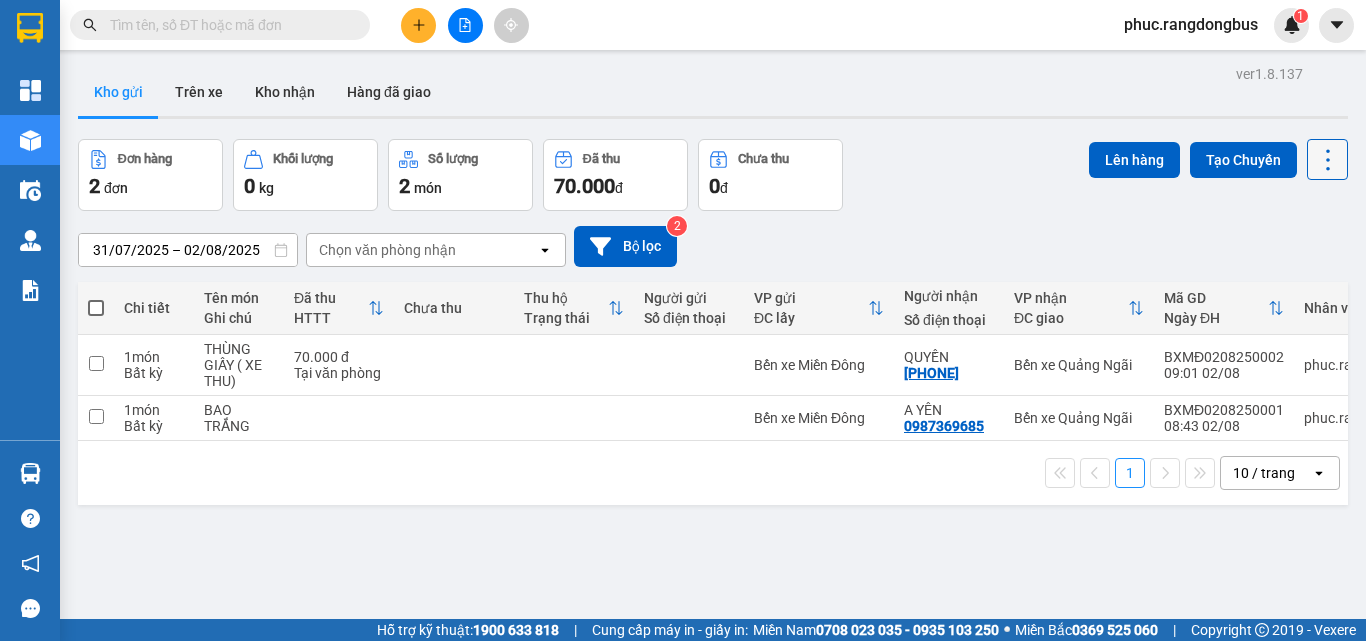 click 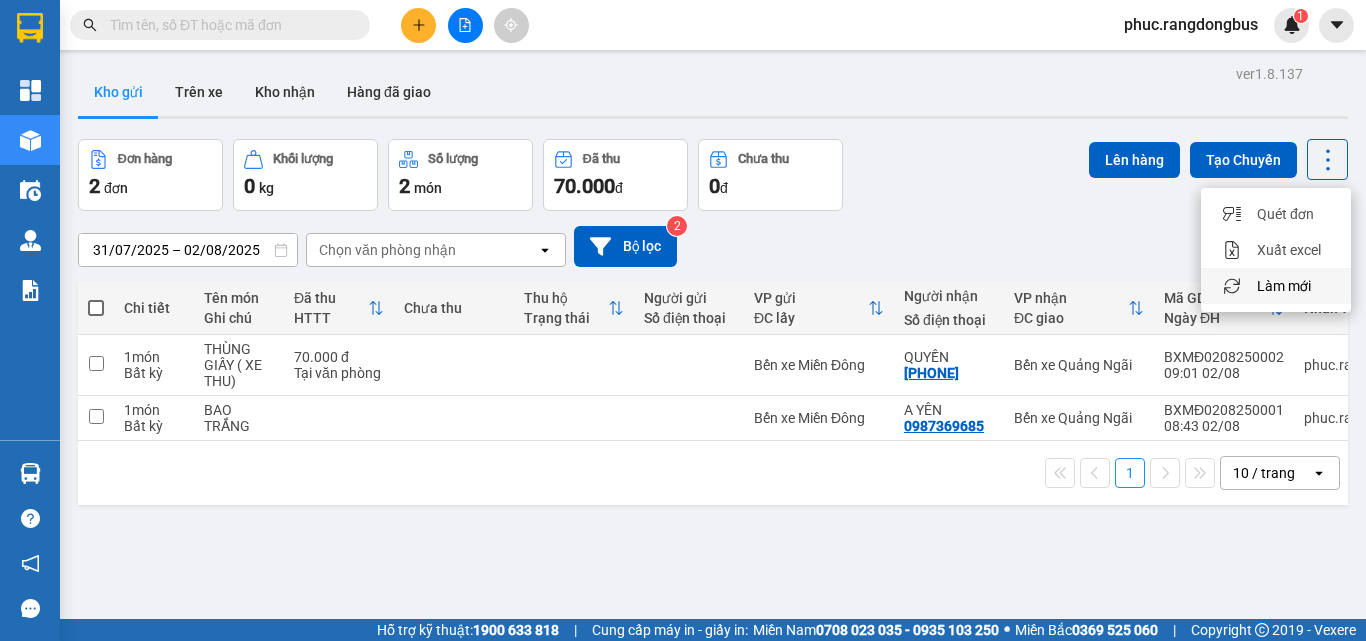 click on "Làm mới" at bounding box center (1276, 286) 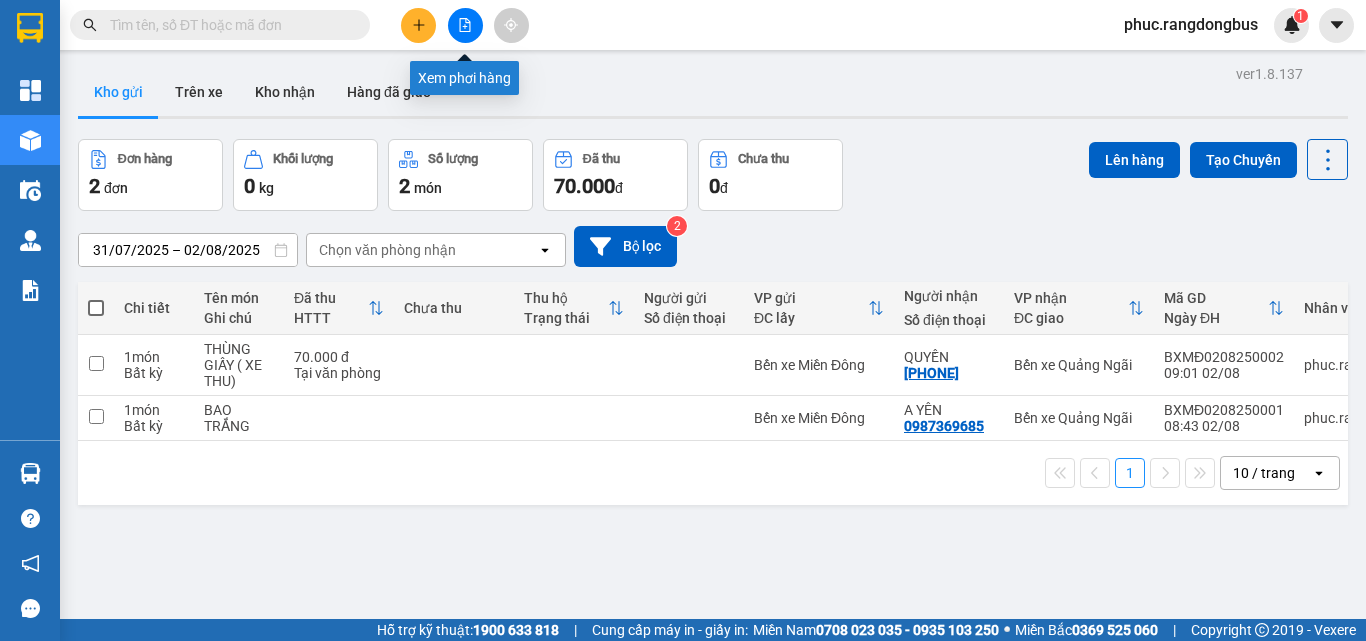 click 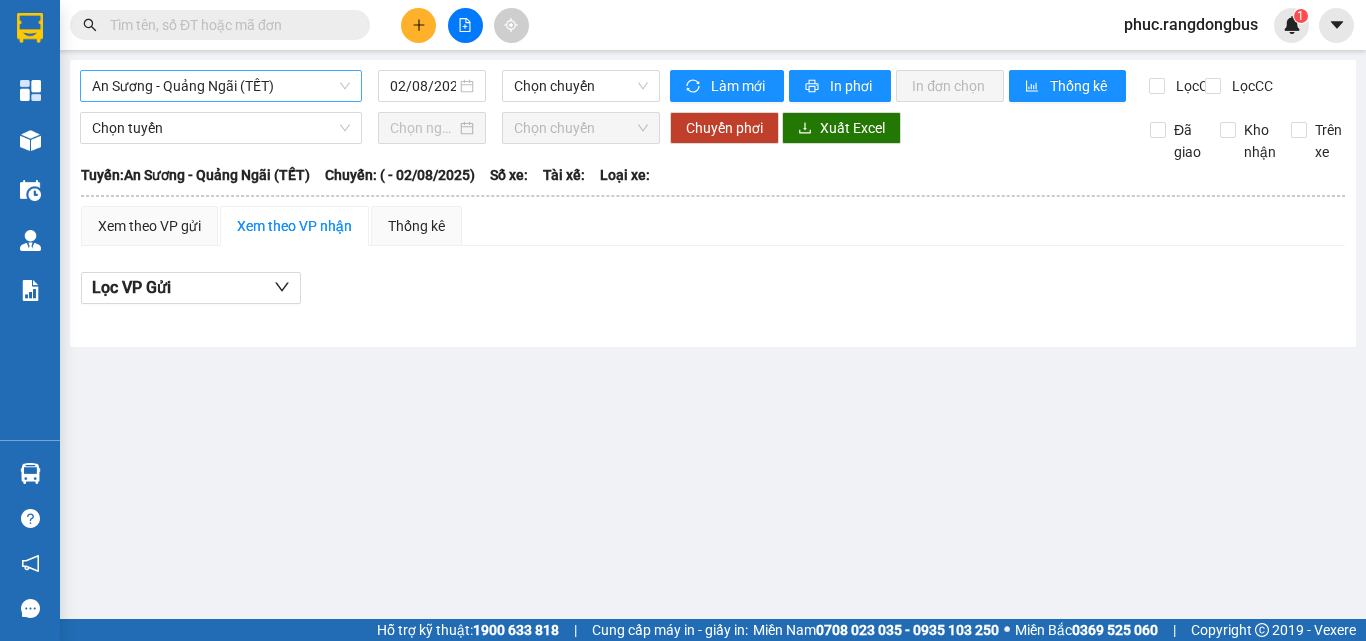 click on "An Sương - Quảng Ngãi (TẾT)" at bounding box center [221, 86] 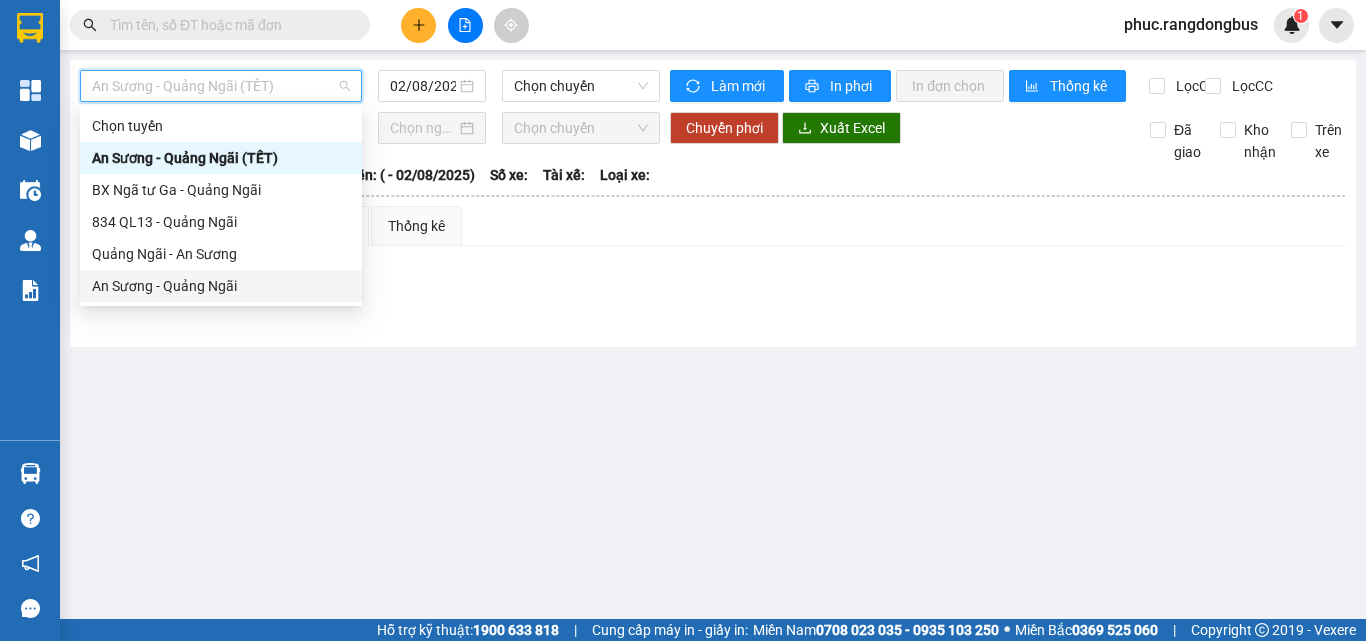 click on "An Sương - Quảng Ngãi" at bounding box center [221, 286] 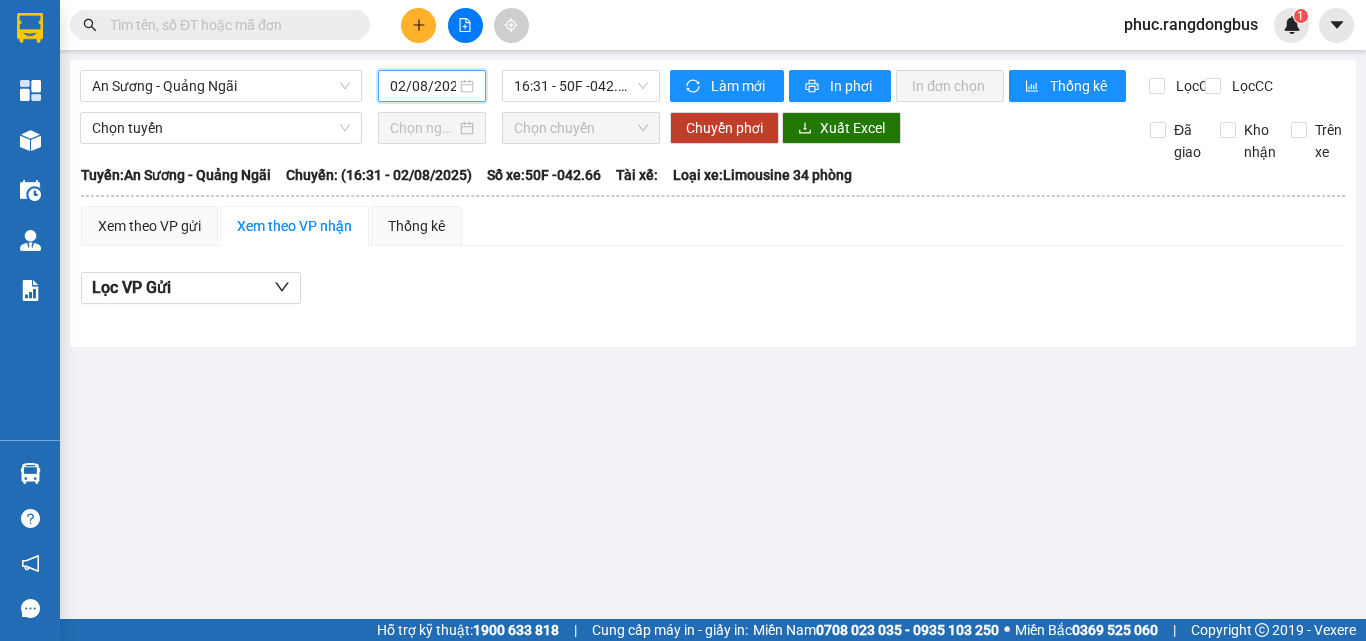 click on "02/08/2025" at bounding box center [423, 86] 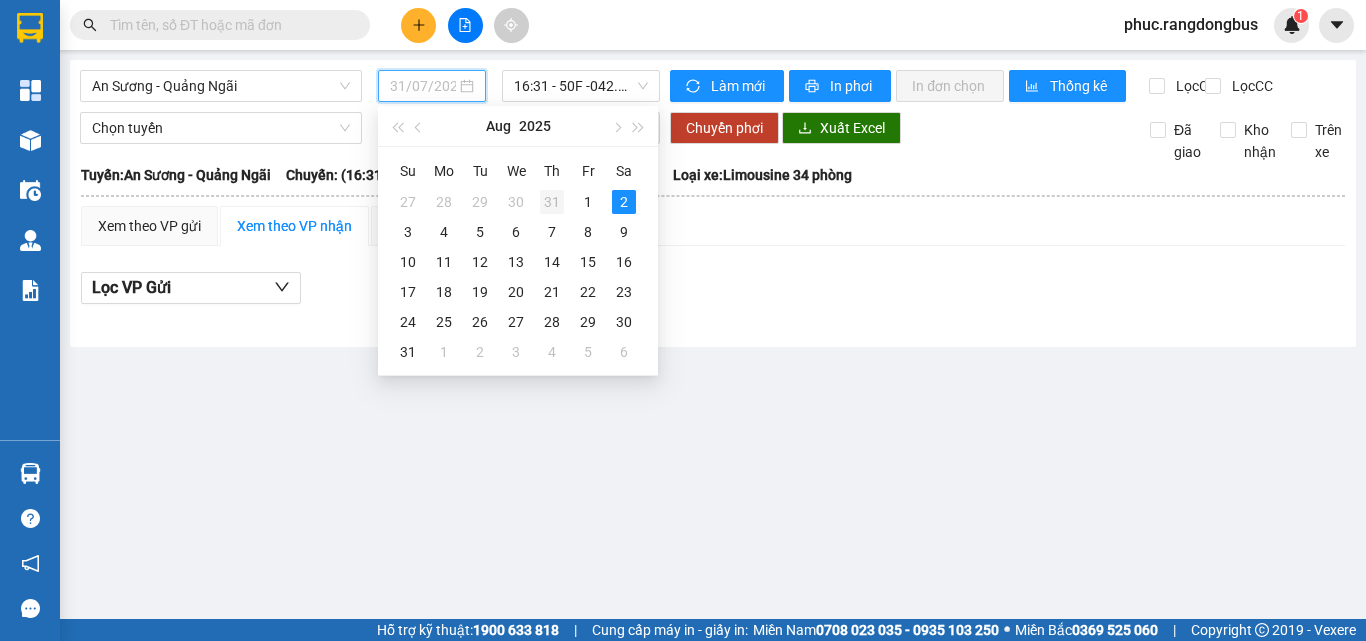 click on "31" at bounding box center (552, 202) 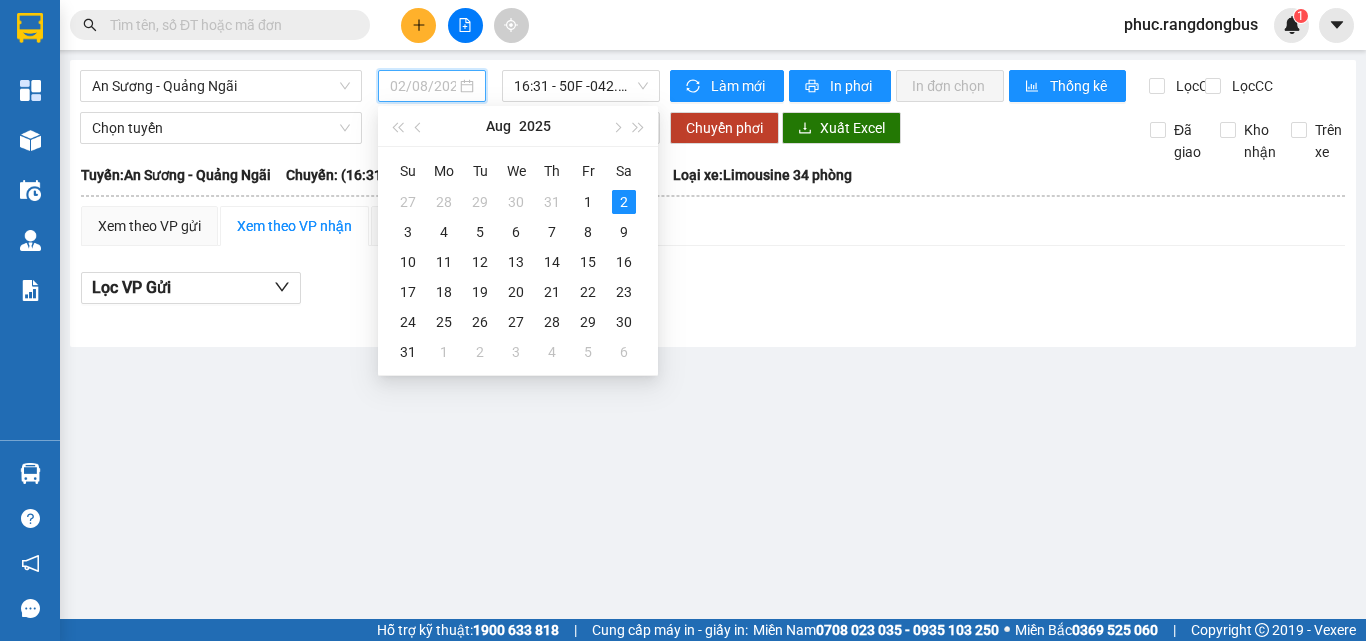 type on "31/07/2025" 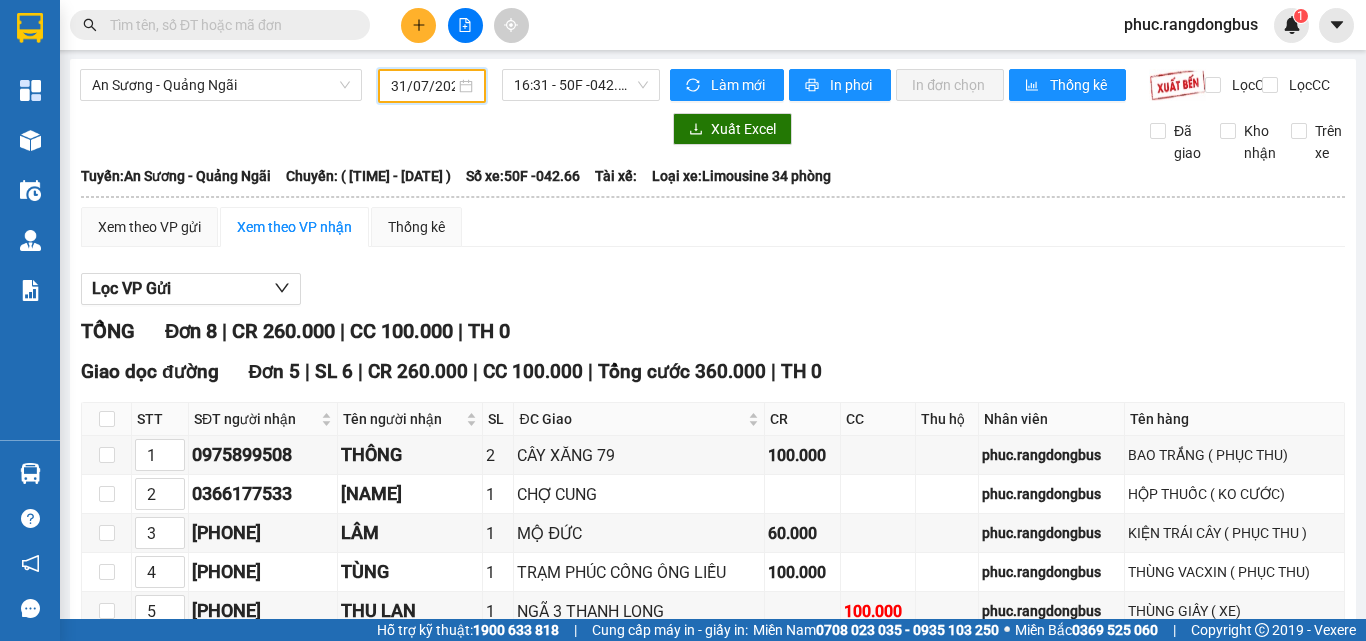 scroll, scrollTop: 0, scrollLeft: 0, axis: both 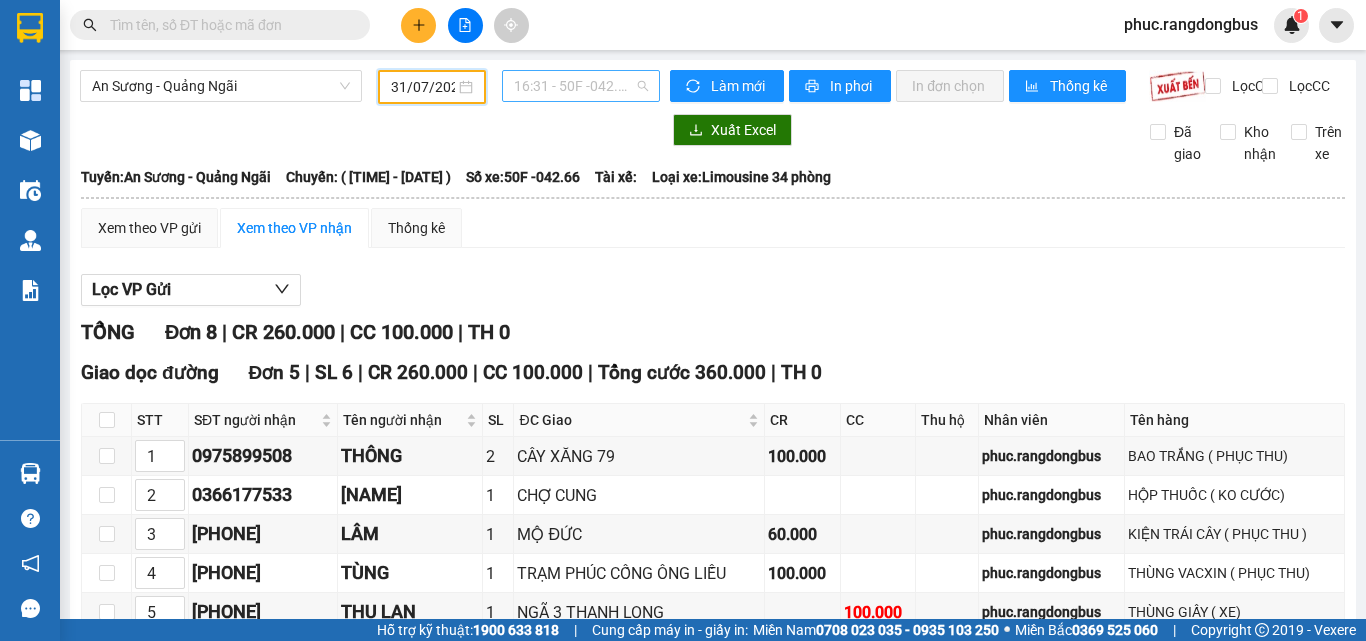 drag, startPoint x: 620, startPoint y: 77, endPoint x: 610, endPoint y: 227, distance: 150.33296 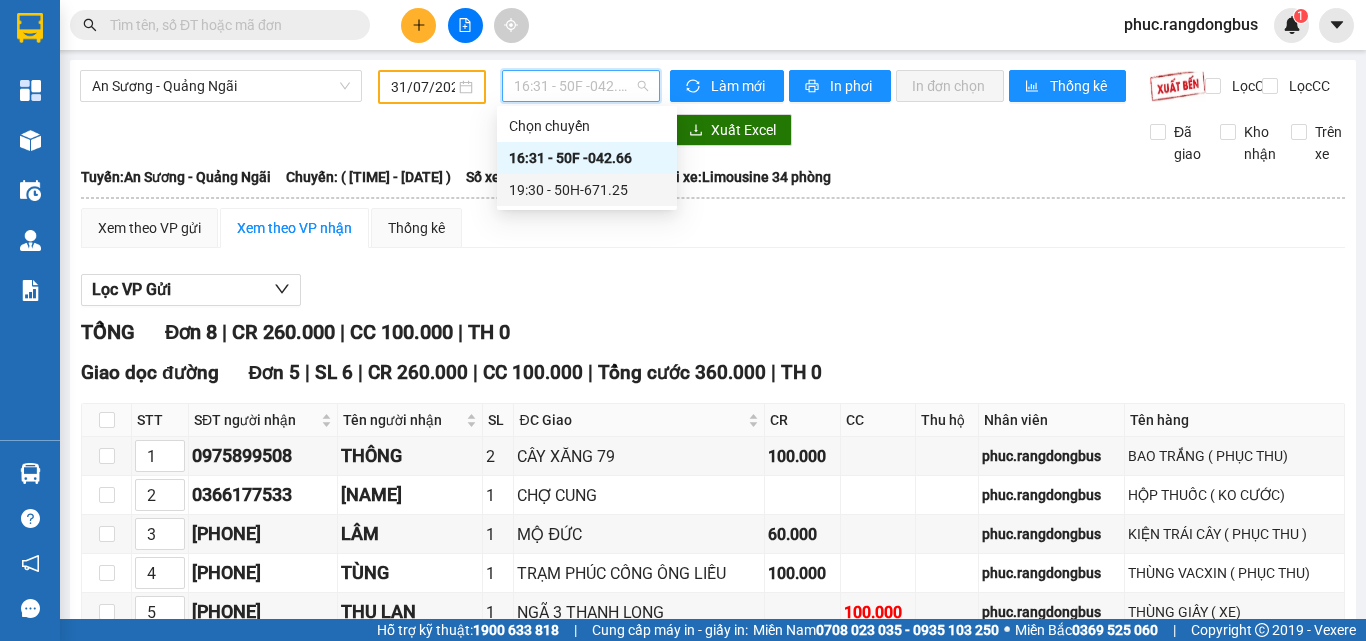 click on "19:30     - 50H-671.25" at bounding box center (587, 190) 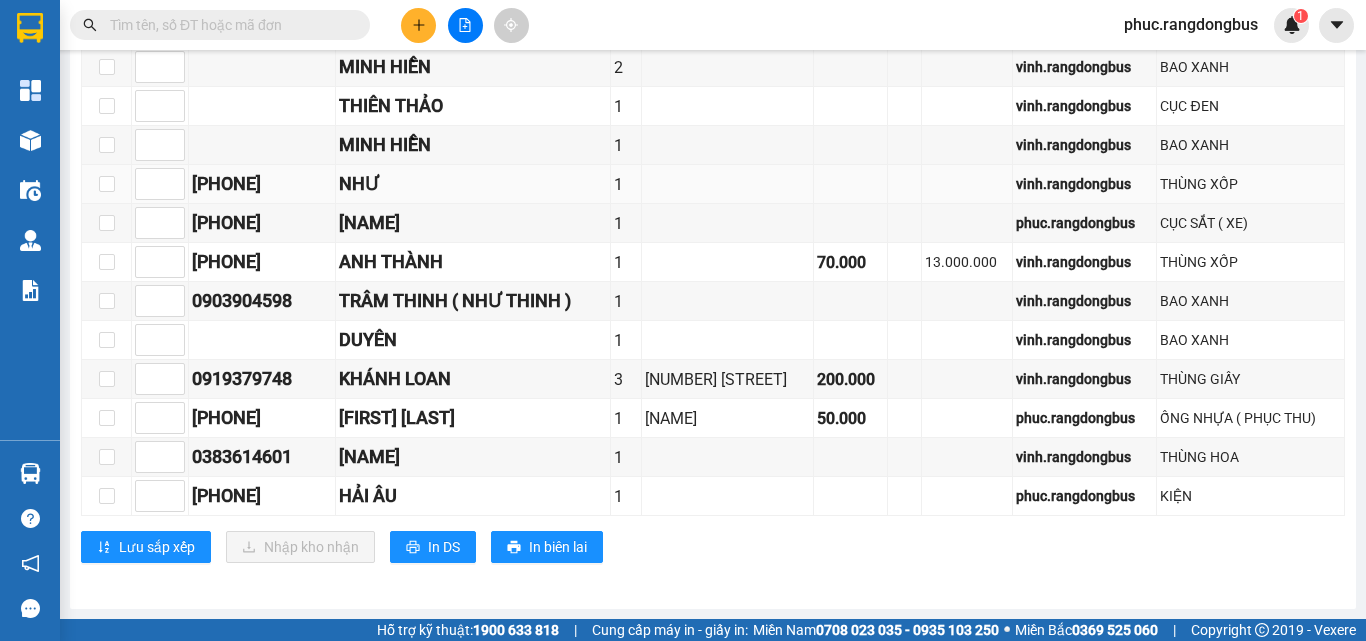 scroll, scrollTop: 984, scrollLeft: 0, axis: vertical 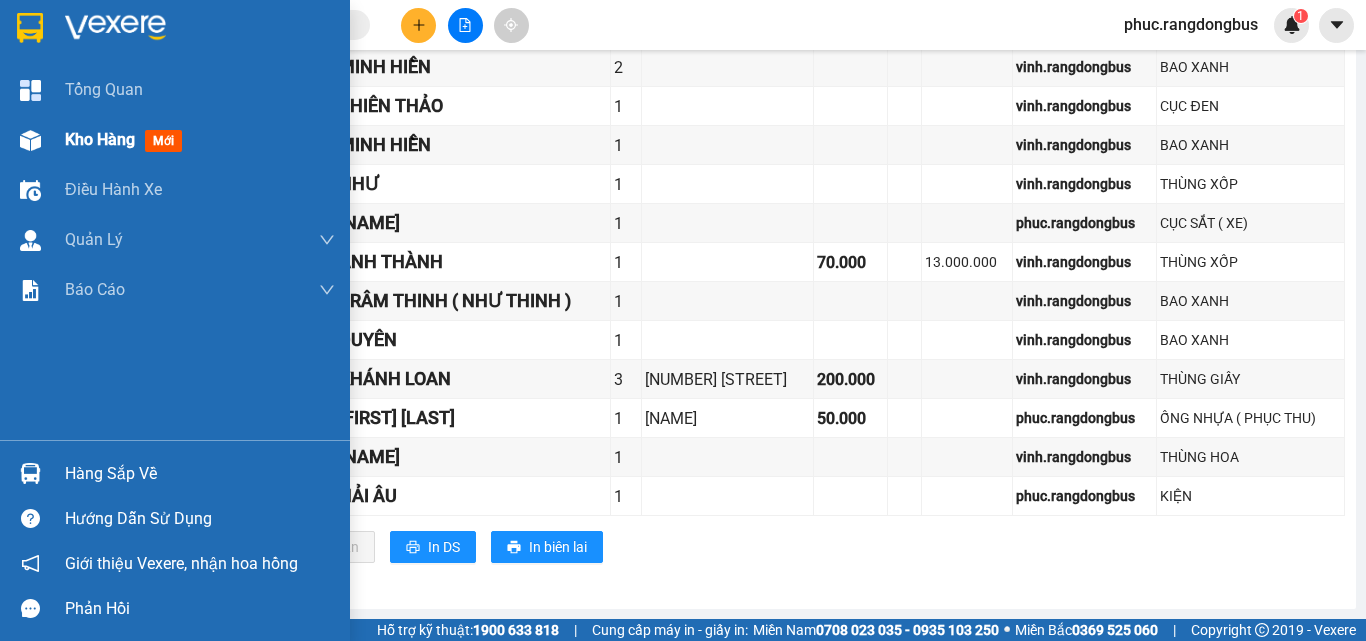 click on "mới" at bounding box center [163, 141] 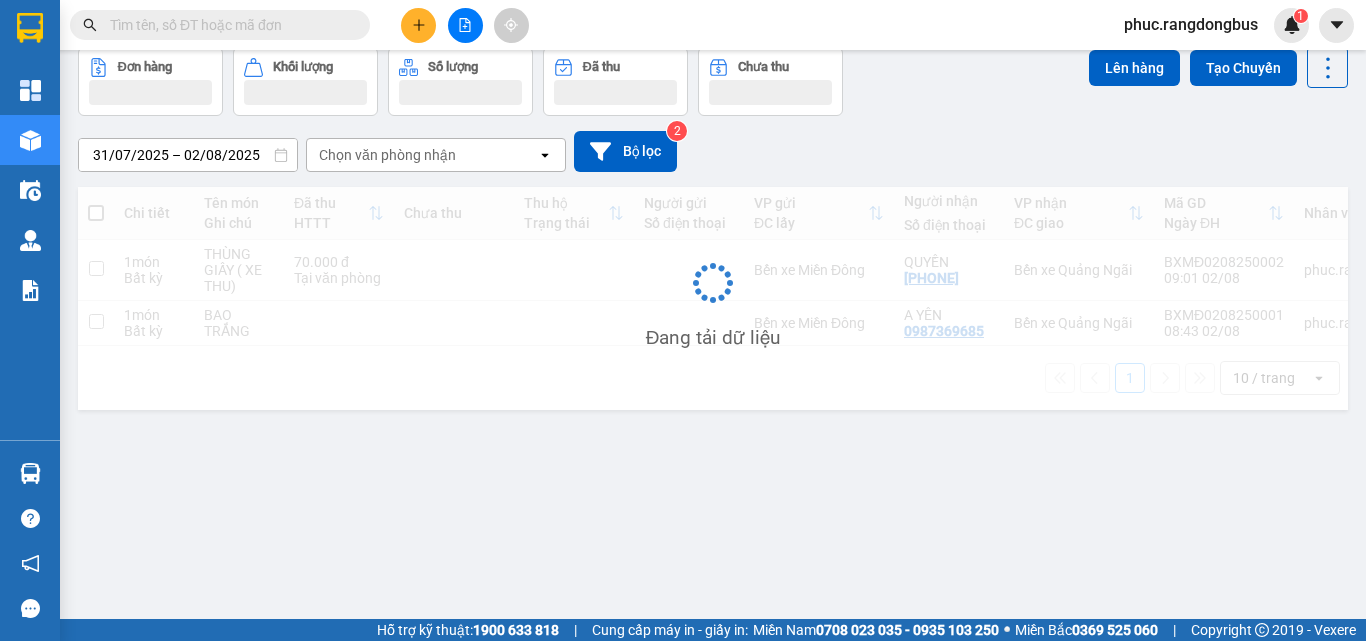 scroll, scrollTop: 92, scrollLeft: 0, axis: vertical 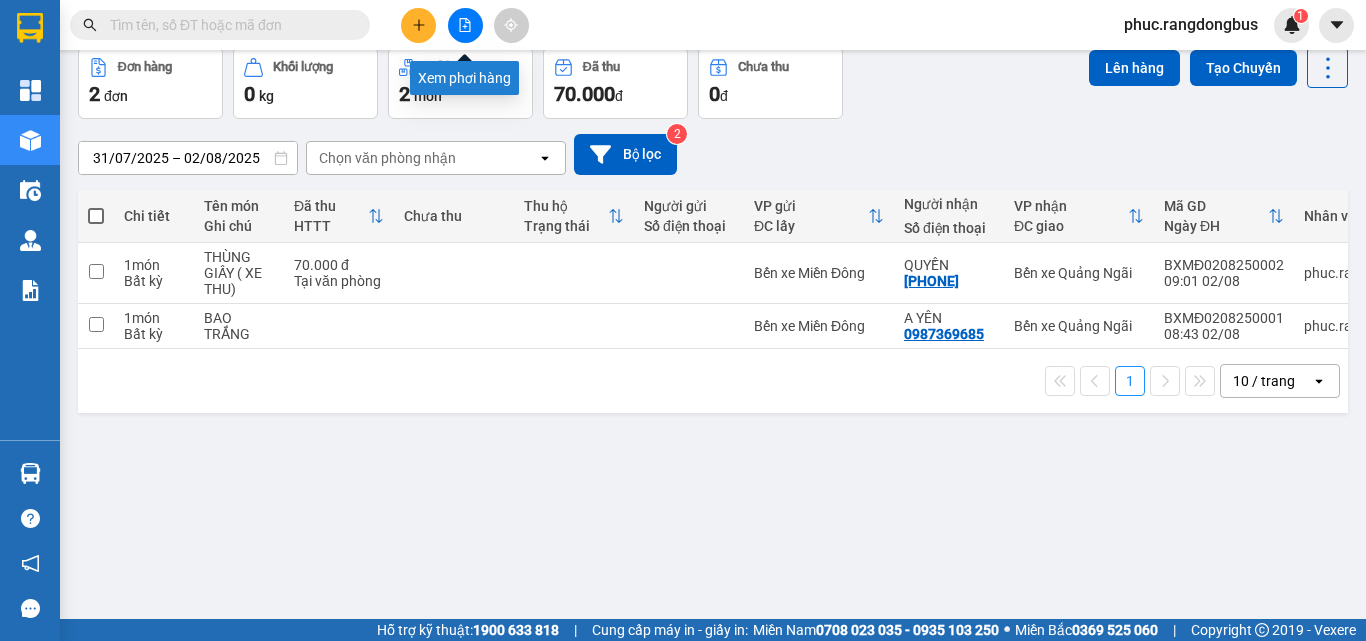 click at bounding box center [465, 25] 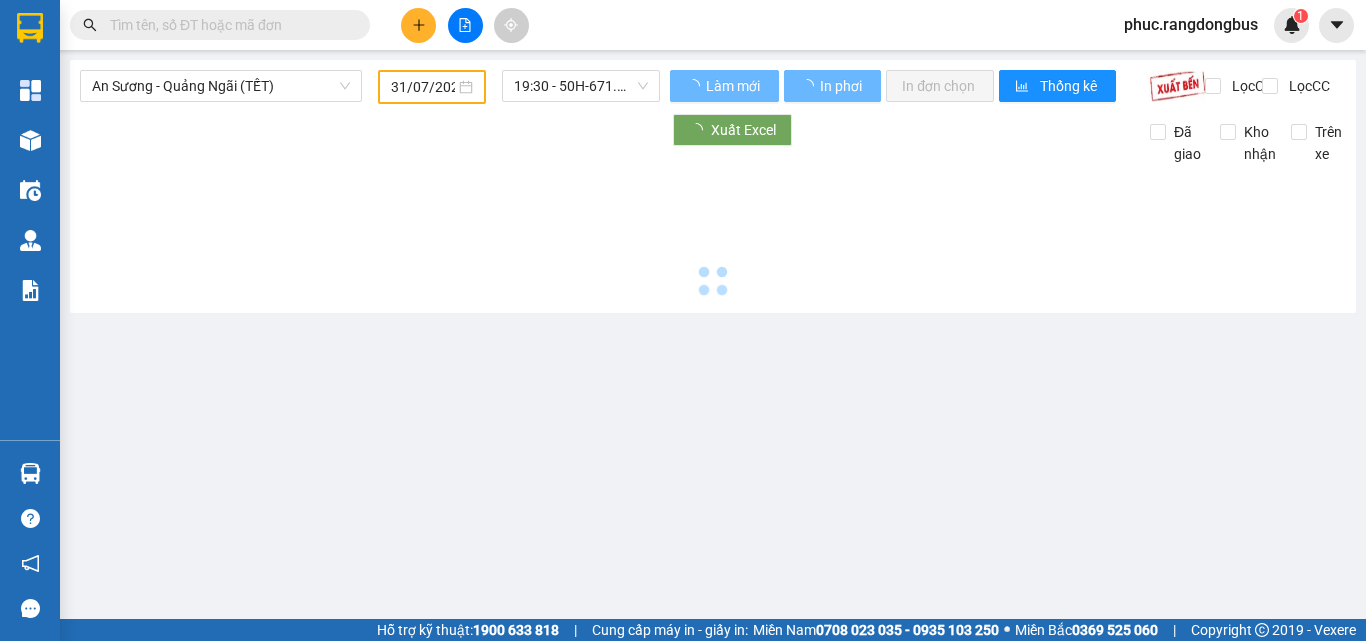 type on "02/08/2025" 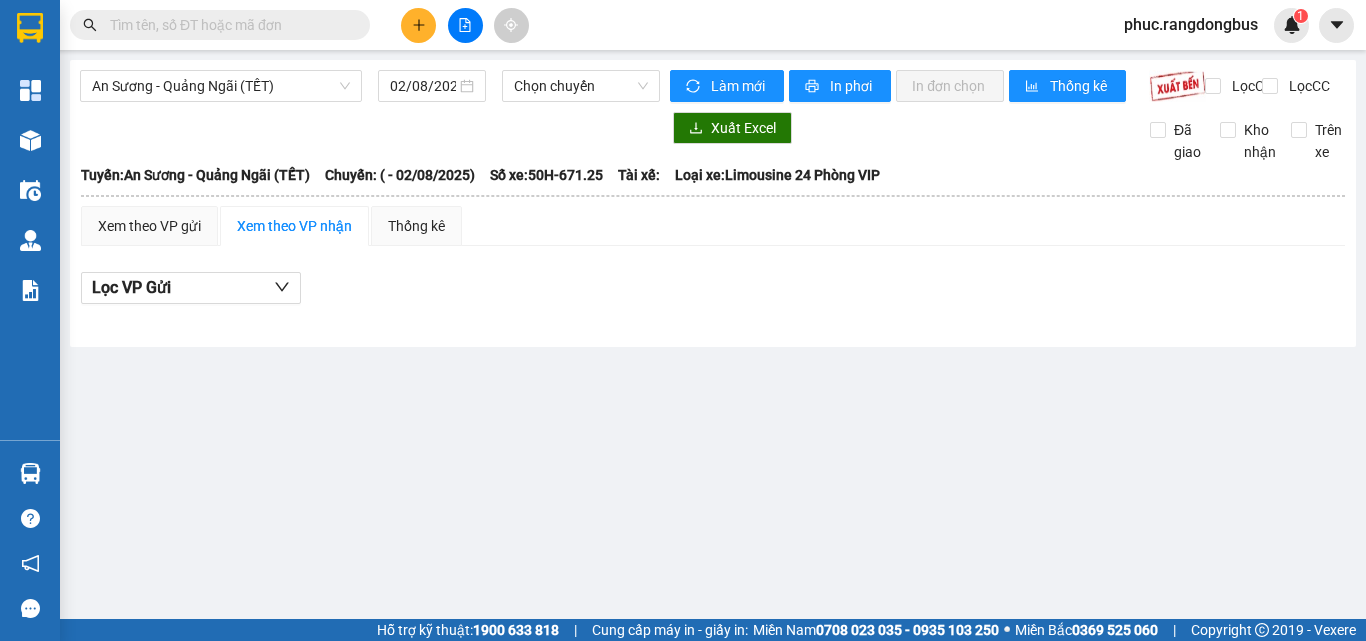 scroll, scrollTop: 0, scrollLeft: 0, axis: both 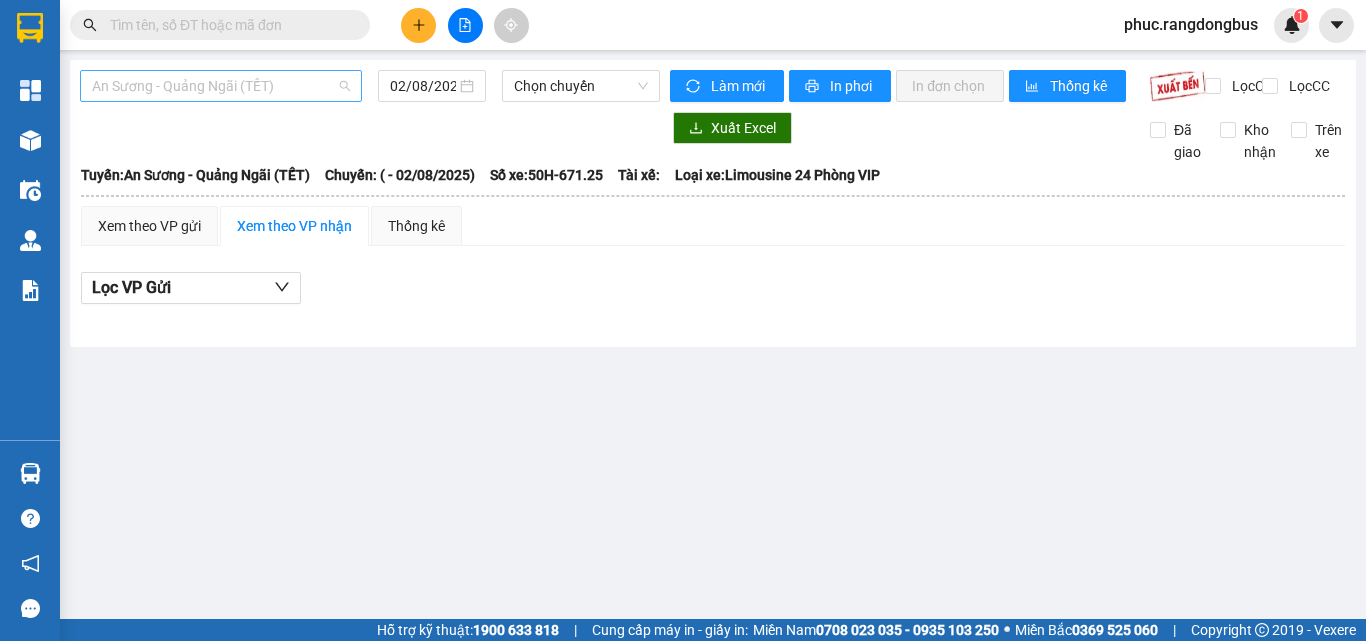 click on "An Sương - Quảng Ngãi (TẾT)" at bounding box center (221, 86) 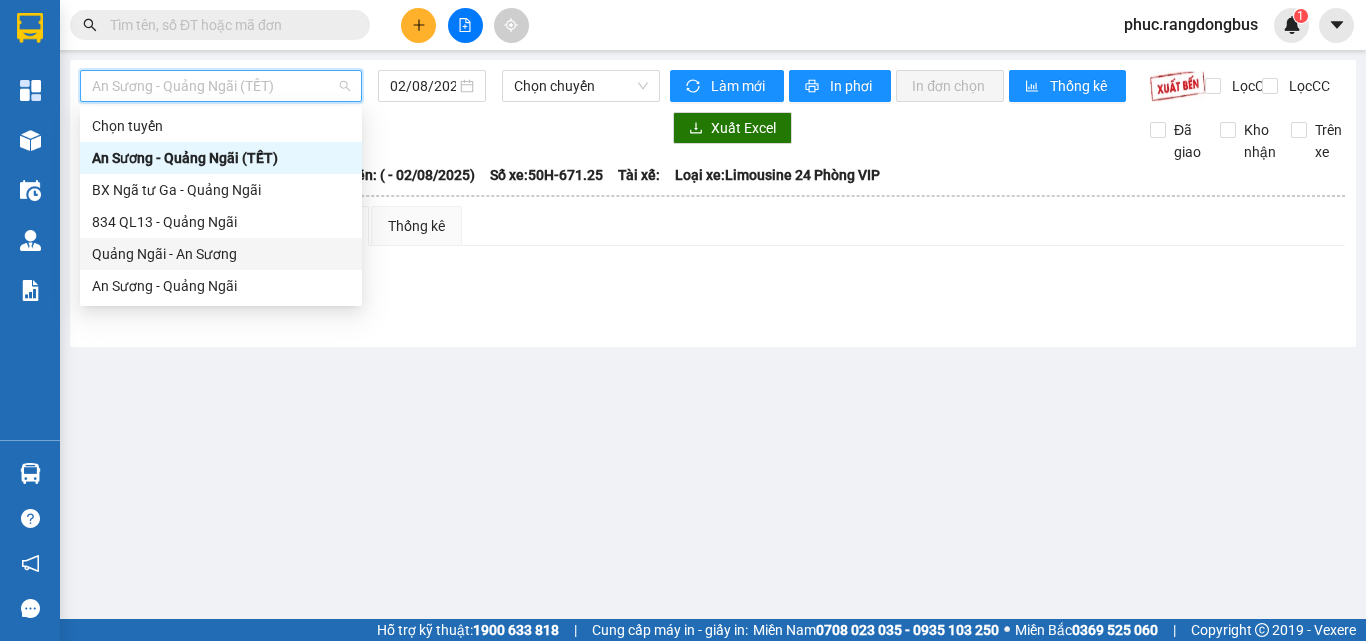 click on "Quảng Ngãi - An Sương" at bounding box center (221, 254) 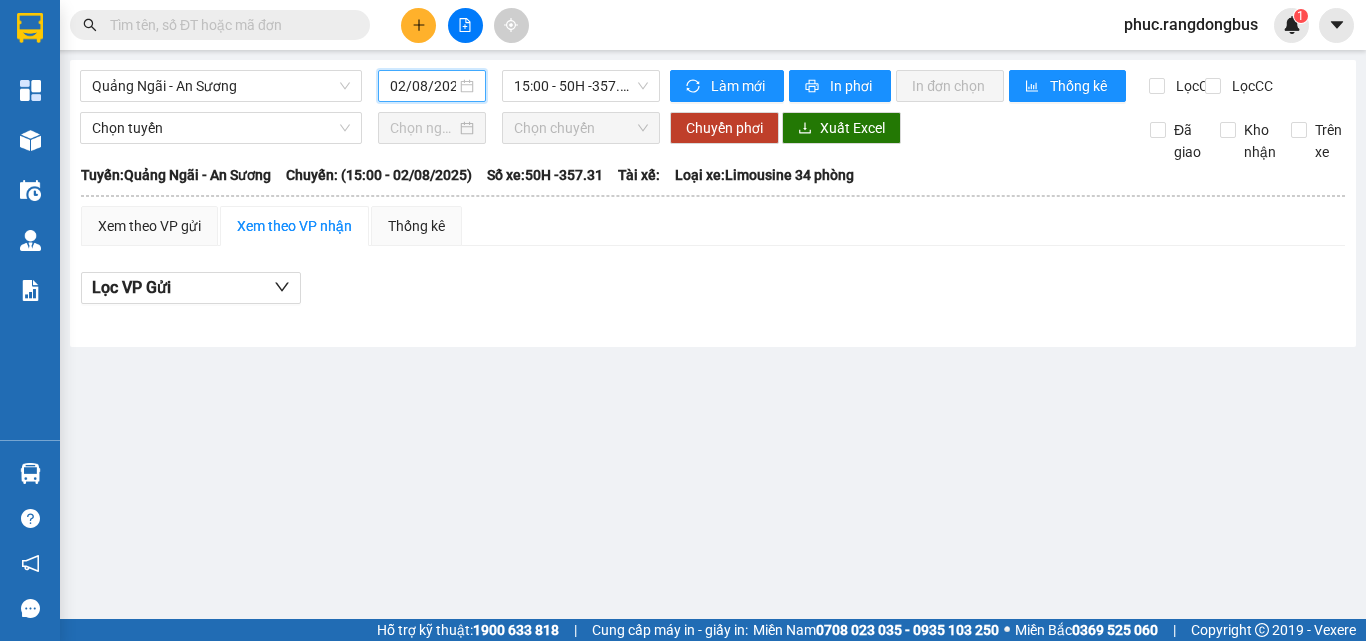 click on "02/08/2025" at bounding box center (423, 86) 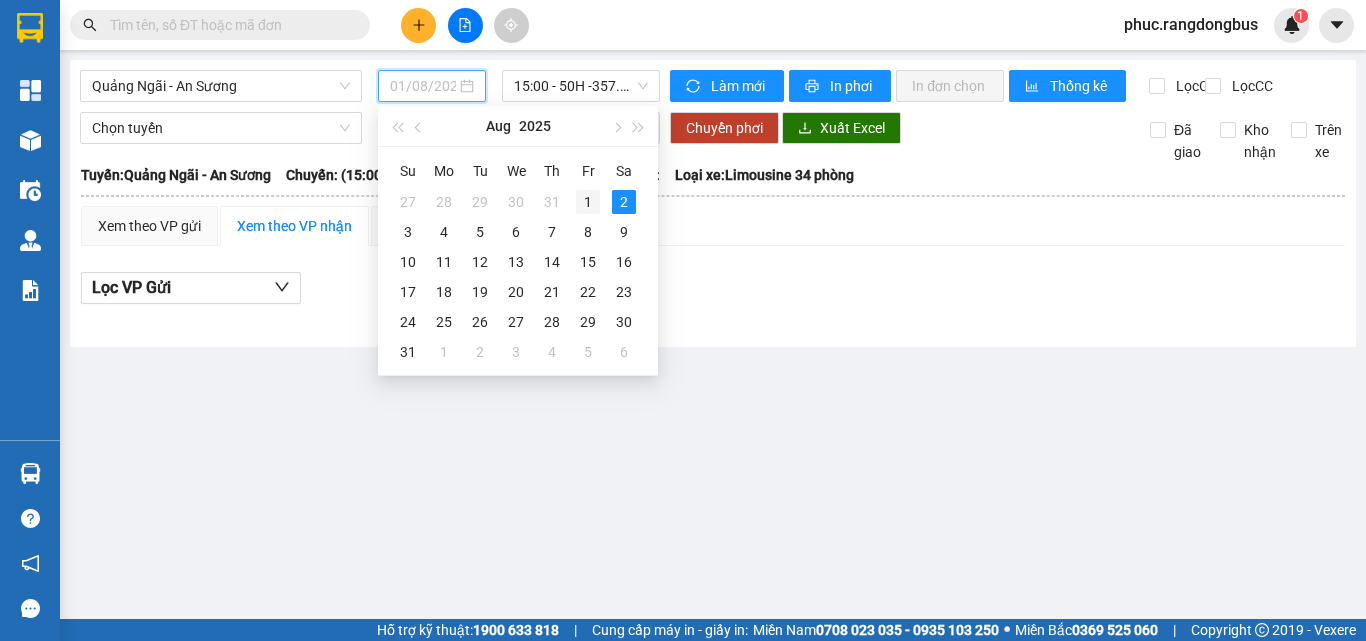 click on "1" at bounding box center (588, 202) 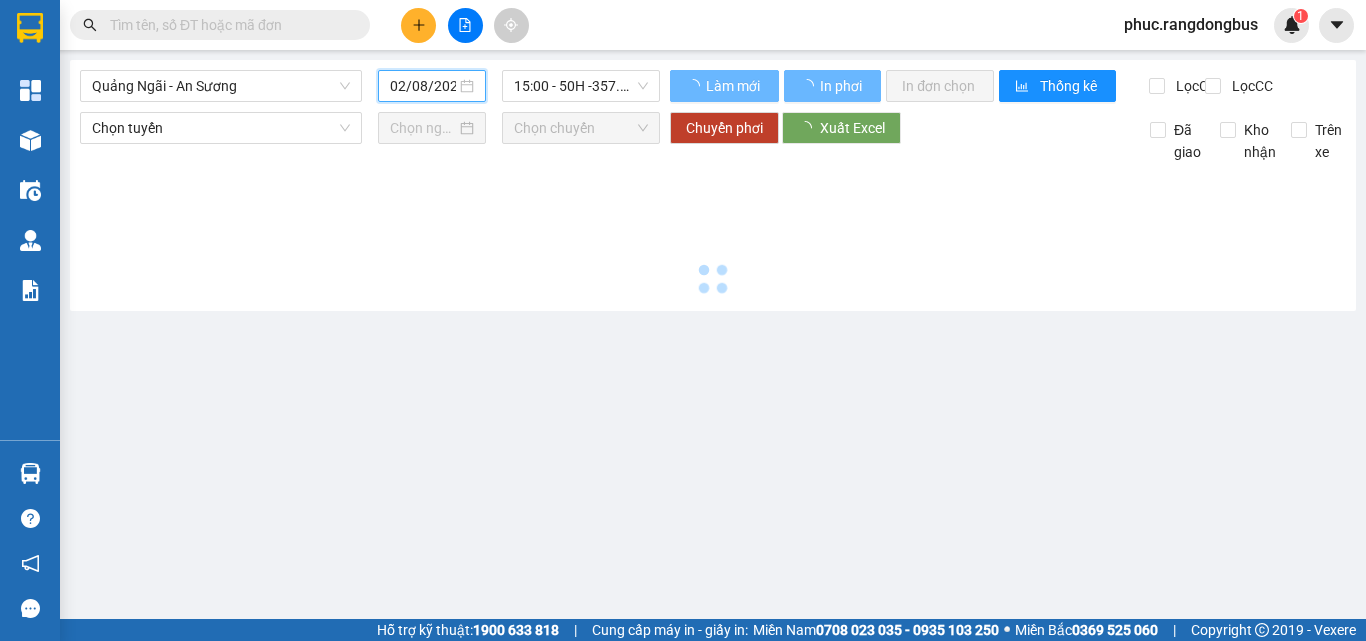 type on "01/08/2025" 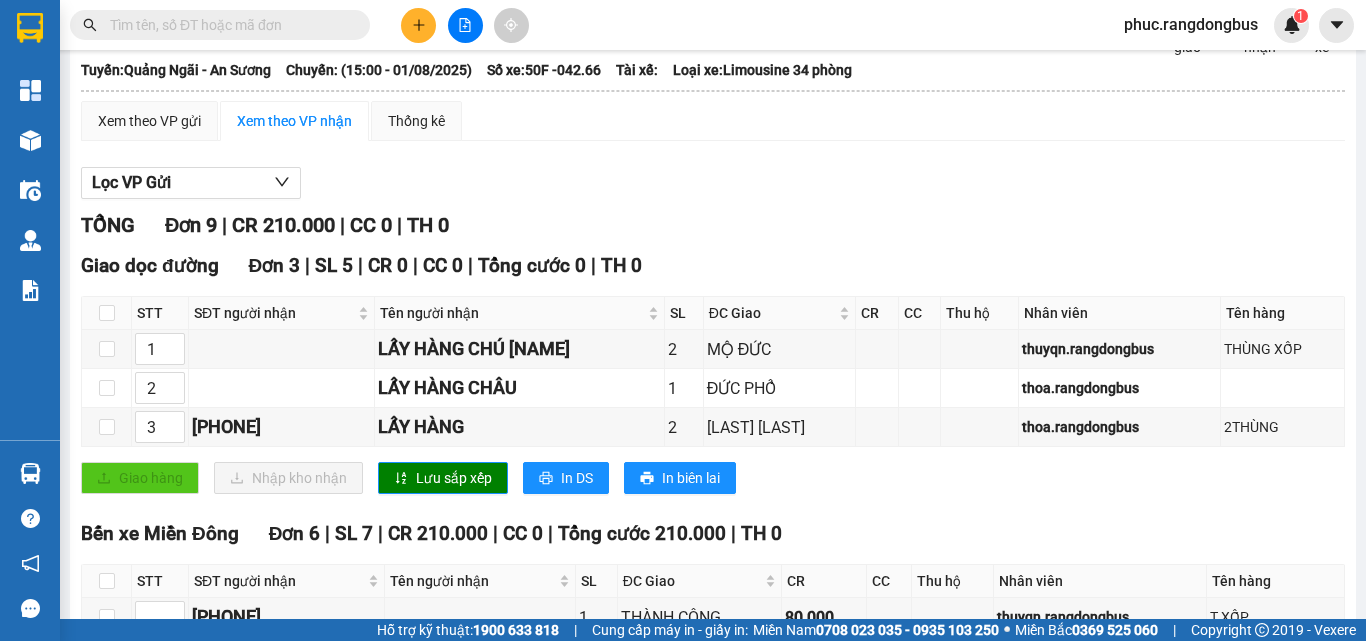 scroll, scrollTop: 0, scrollLeft: 0, axis: both 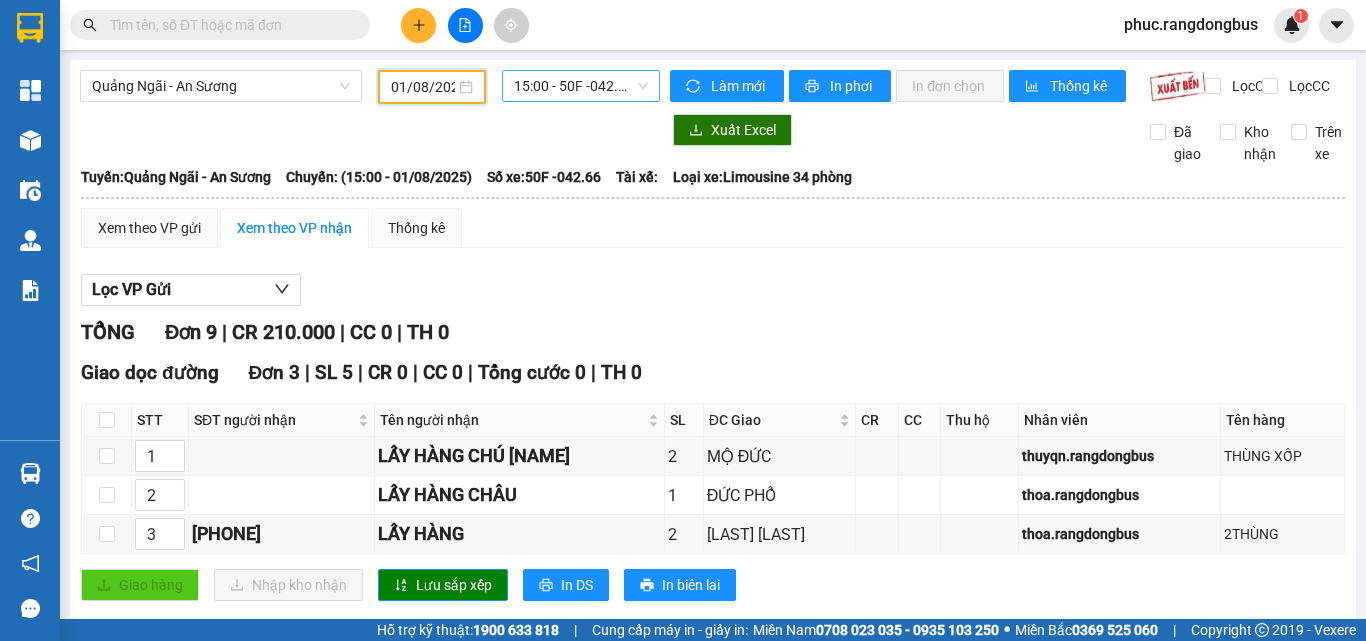 click on "15:00     - 50F -042.66" at bounding box center [581, 86] 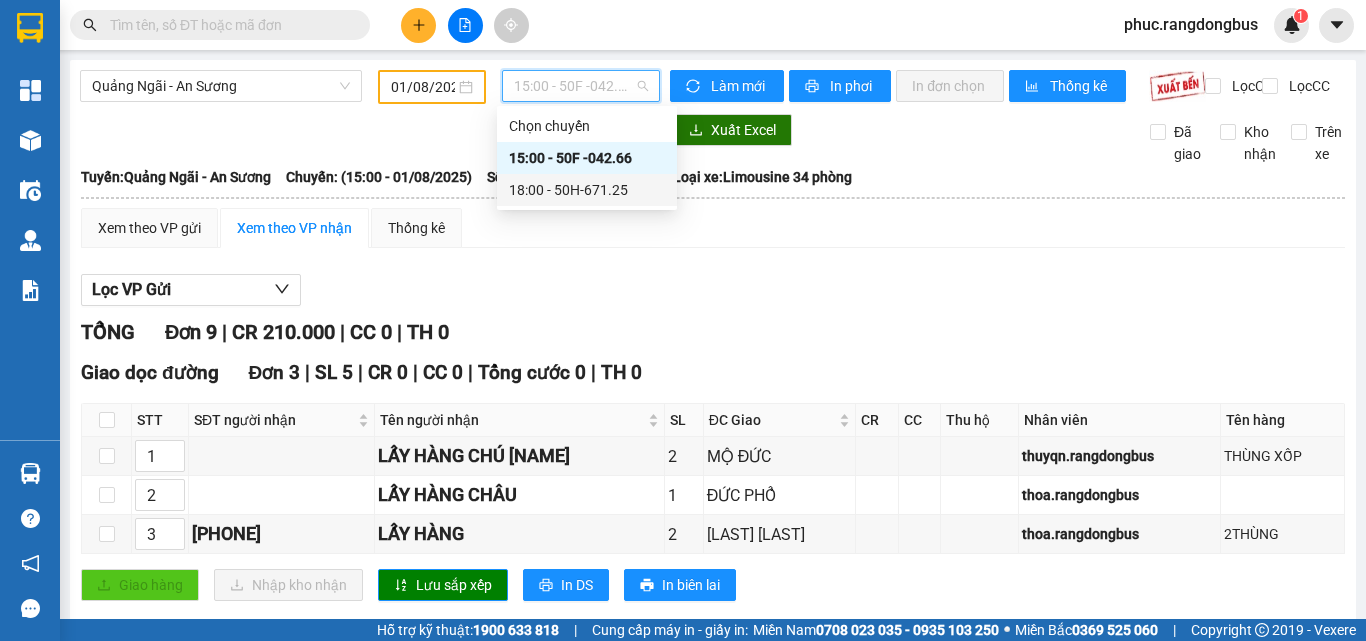 click on "18:00     - 50H-671.25" at bounding box center [587, 190] 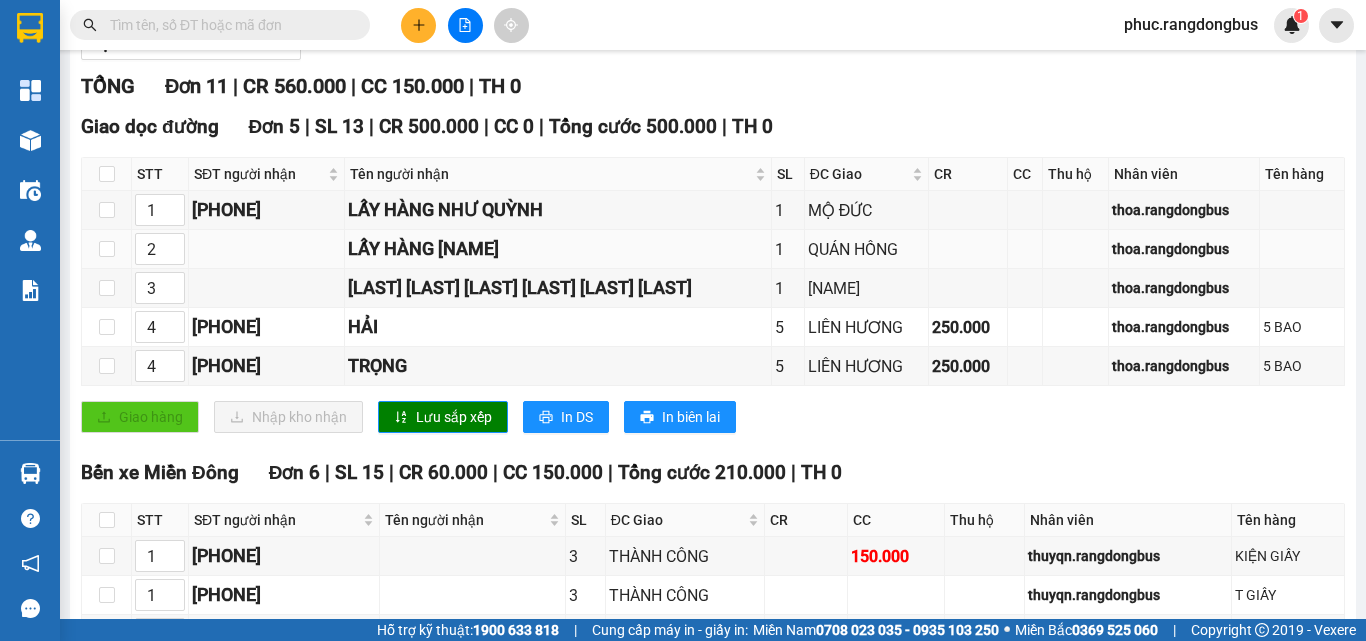 scroll, scrollTop: 0, scrollLeft: 0, axis: both 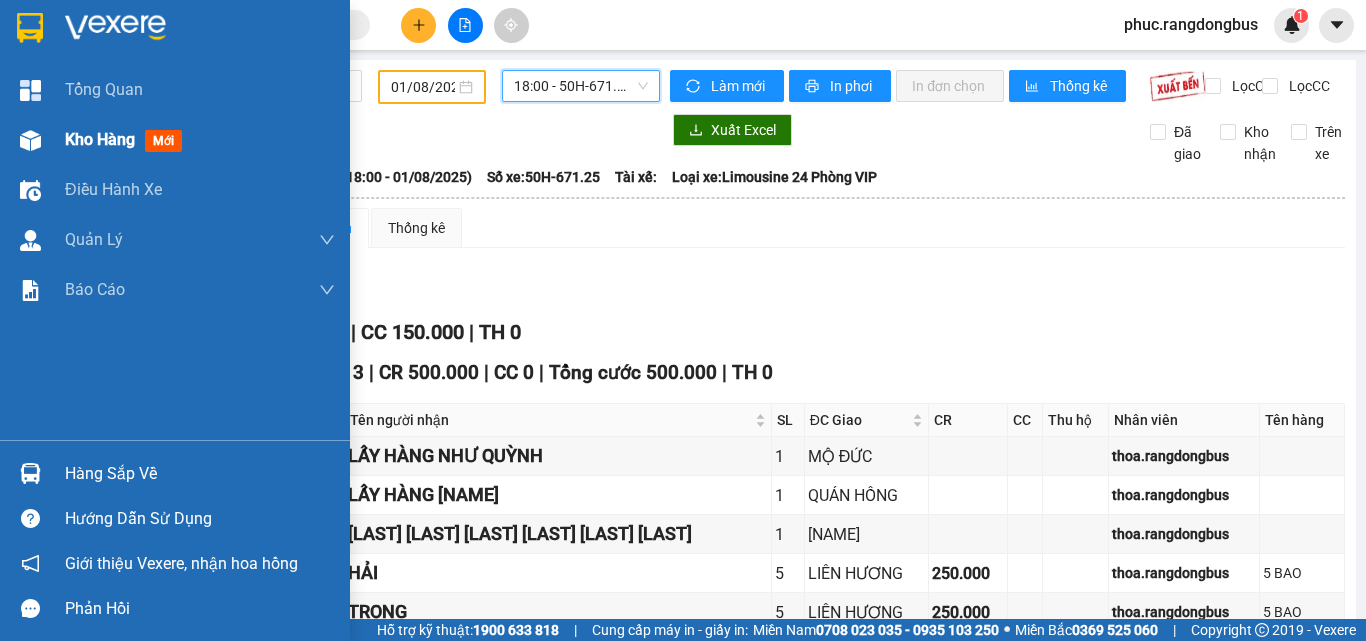 click on "Kho hàng" at bounding box center [100, 139] 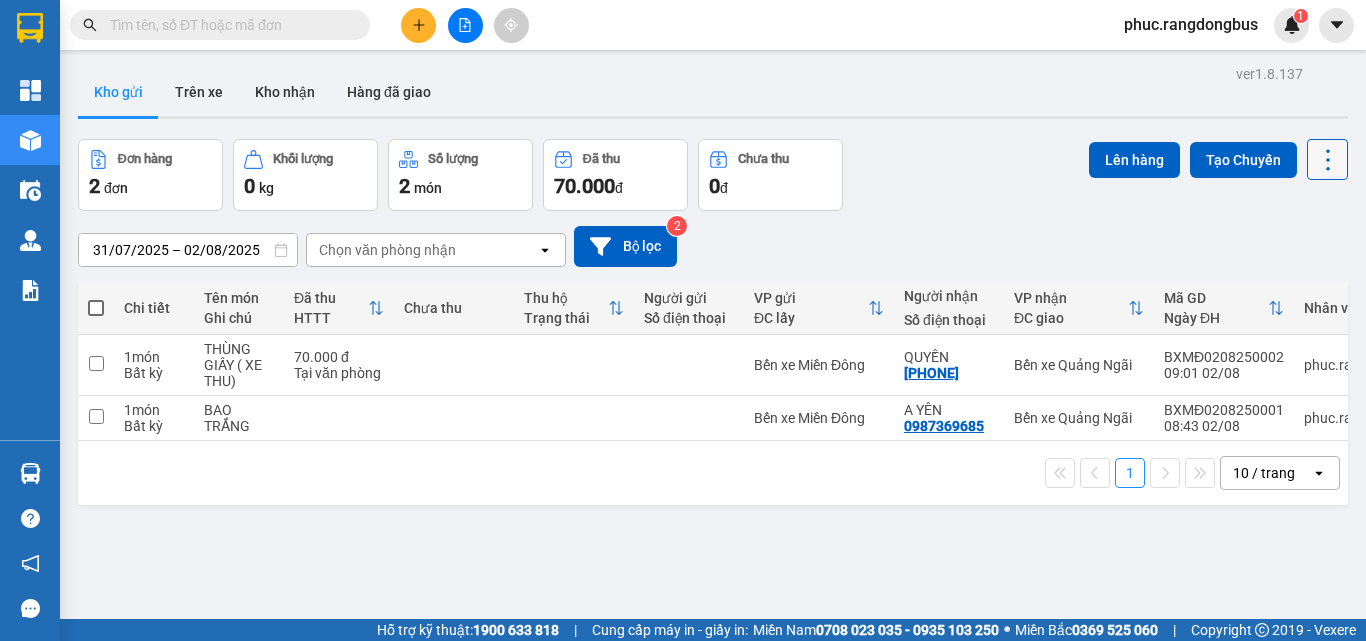click 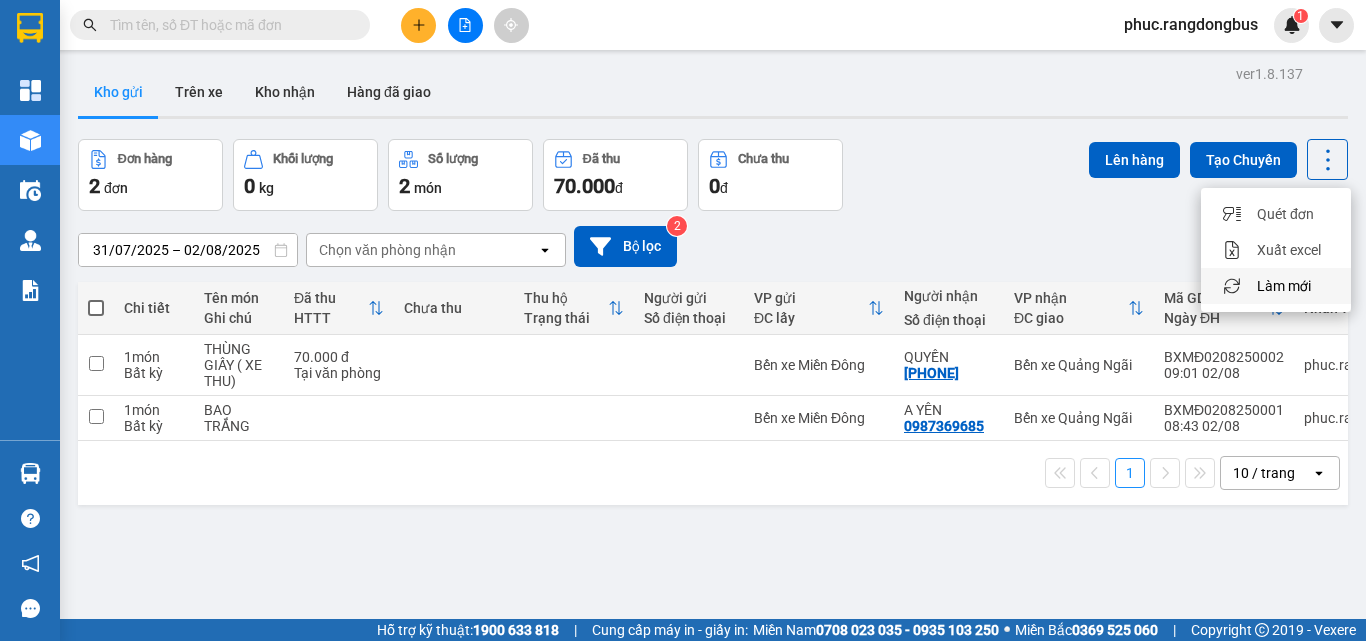 click on "Làm mới" at bounding box center (1276, 286) 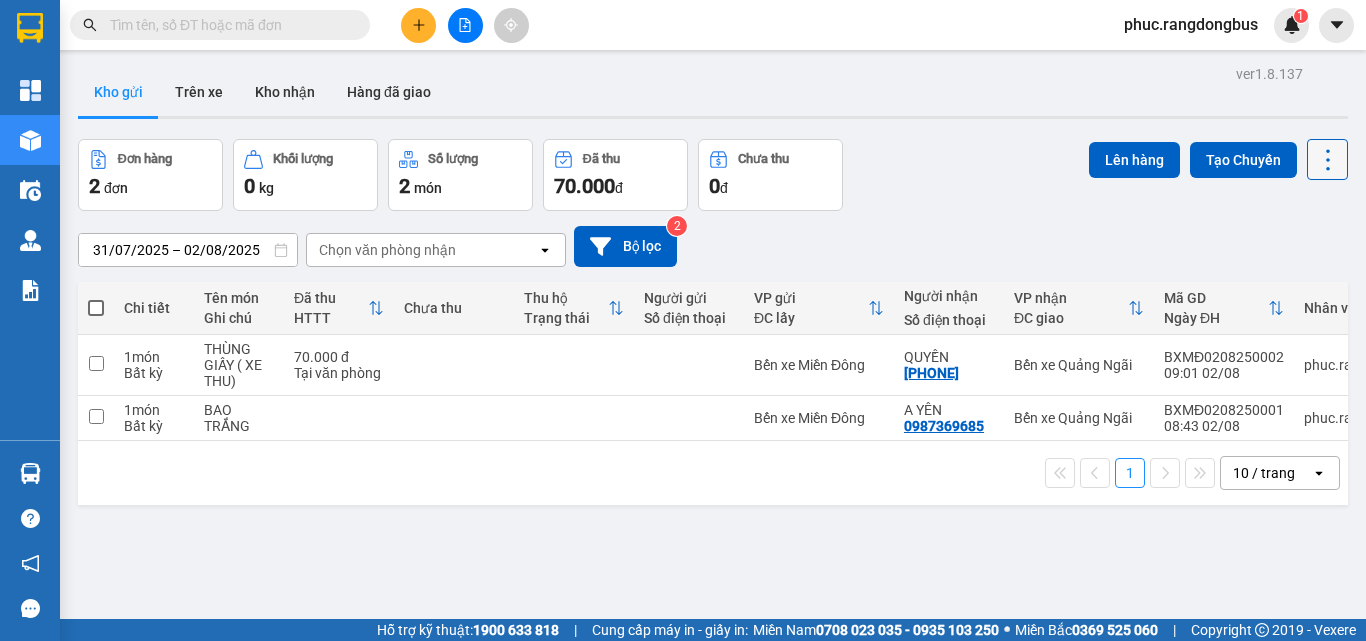 click 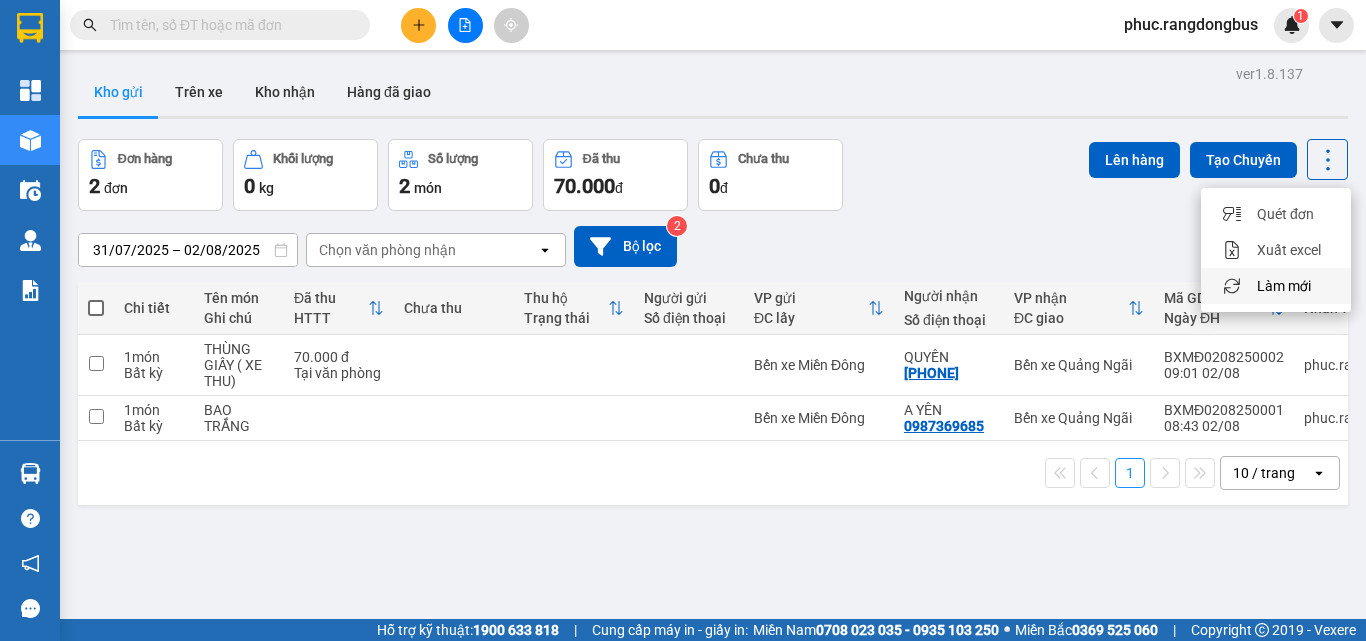 click on "Làm mới" at bounding box center [1284, 286] 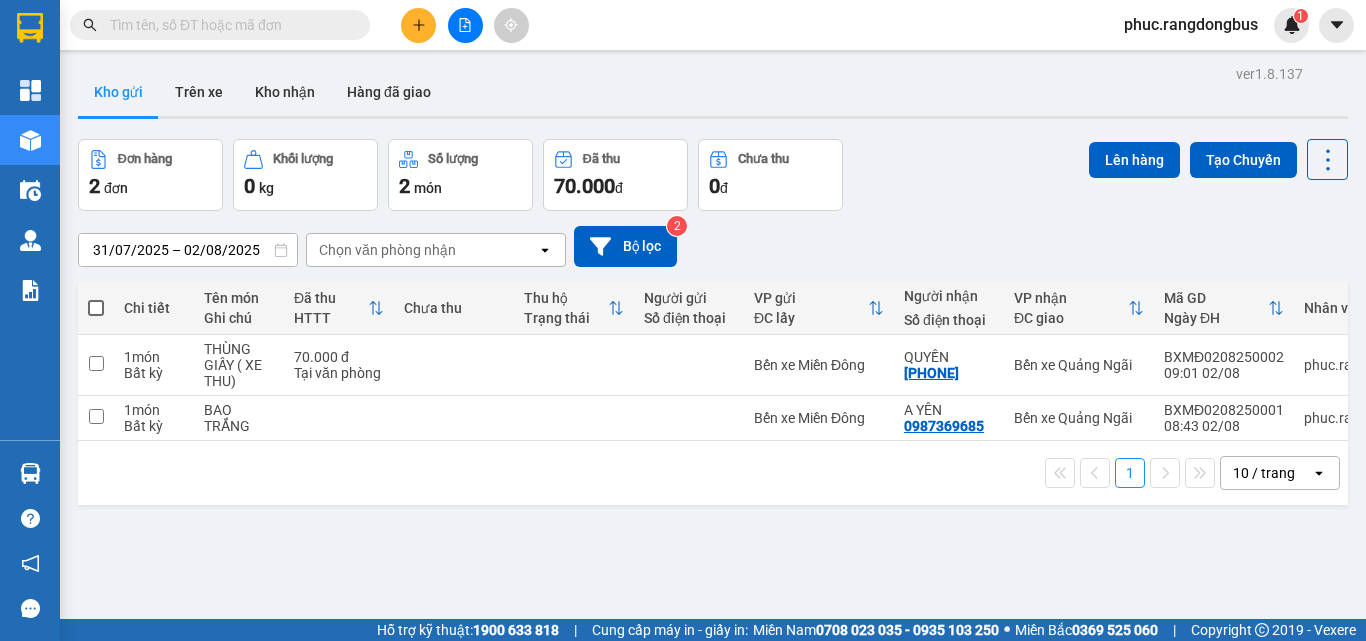 click on "SĐT Người Gửi [PHONE] Người gửi [NAME] VP gửi  * Bến xe Miền Đông Lấy hàng Lấy SĐT Người Nhận [PHONE] Người nhận [NAME] VP Nhận  * Bến xe Quảng Ngãi Giao hàng Giao tận nơi Giao SL  * Đơn vị tính  * Tên hàng  Định lượng Giá trị hàng Ghi chú Cước hàng                   1 Bất kỳ 0 0 Tổng:  1 Thu Hộ 0 Phí thu hộ khách nhận trả 0 Tổng cước 0 Hình thức thanh toán Chọn HT Thanh Toán Số tiền thu trước 0 Chưa thanh toán 0 Chọn HT Thanh Toán Lưu nháp Xóa Thông tin Lưu Lưu và In" at bounding box center [713, 380] 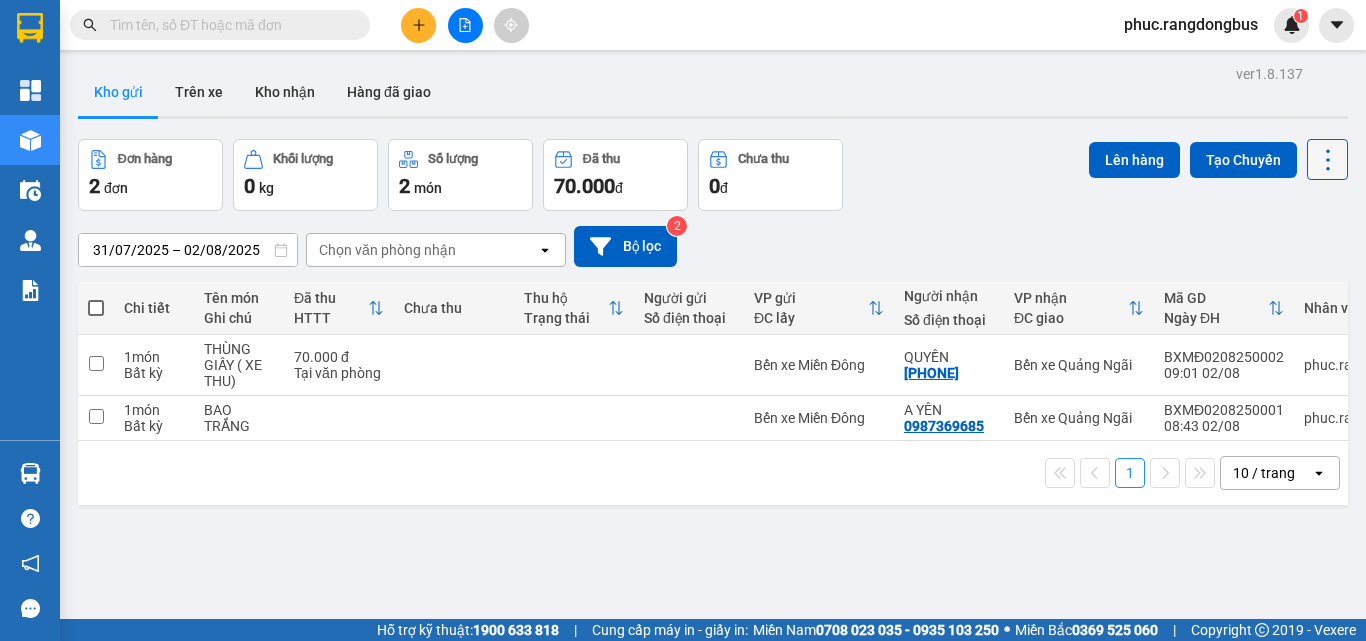 click 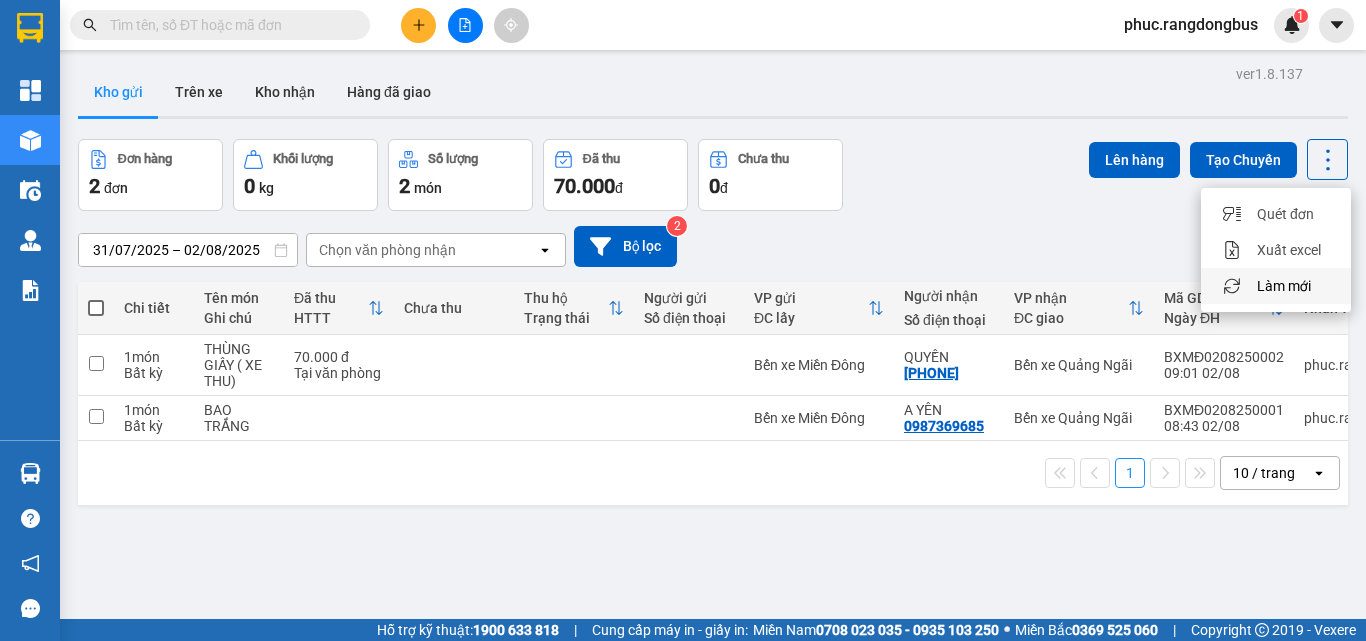click on "Làm mới" at bounding box center (1284, 286) 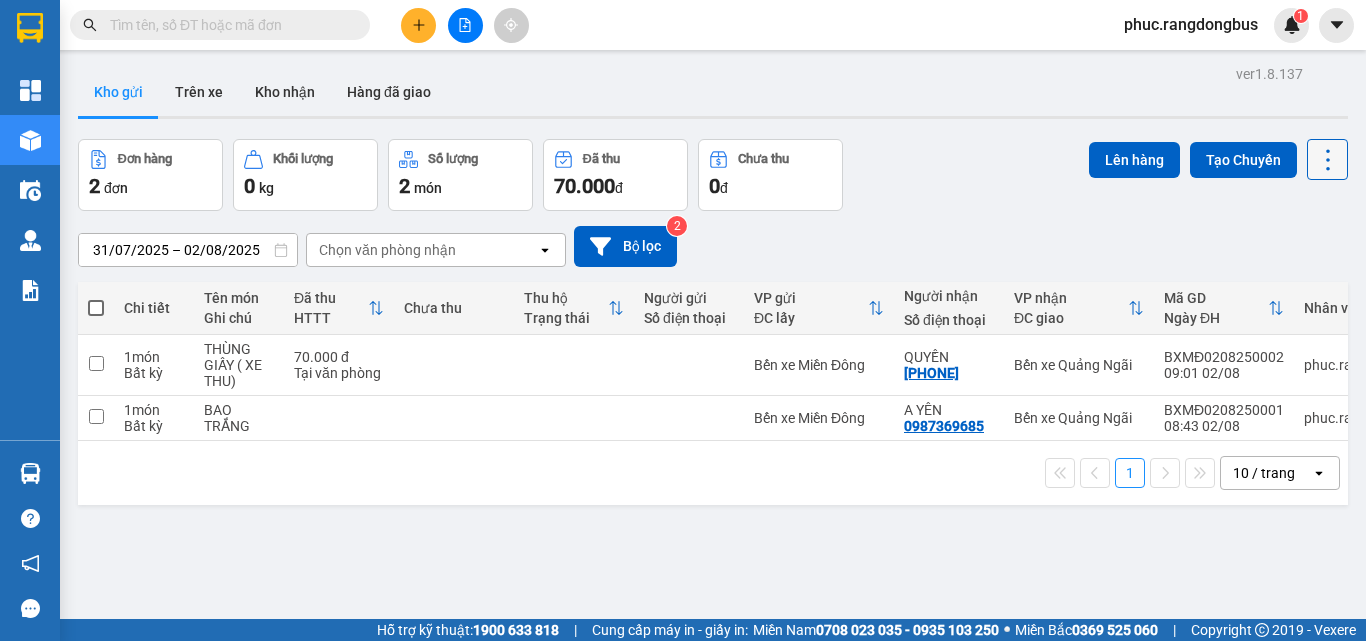 click 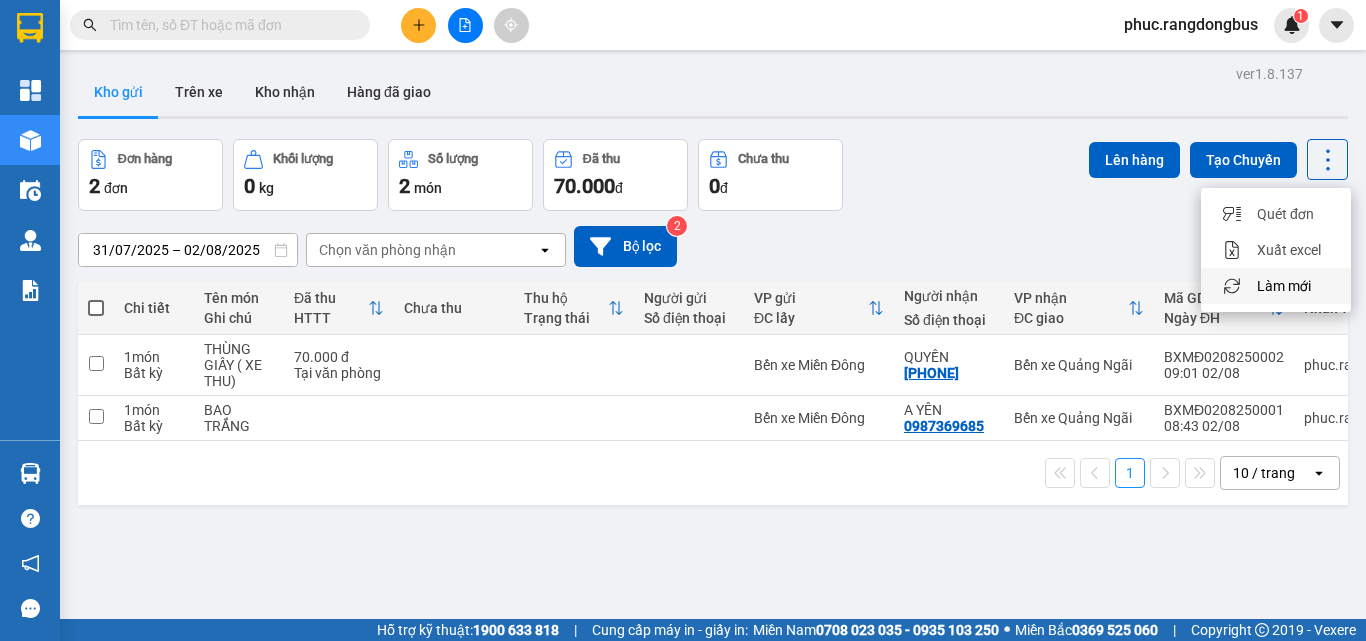 click on "Làm mới" at bounding box center (1276, 286) 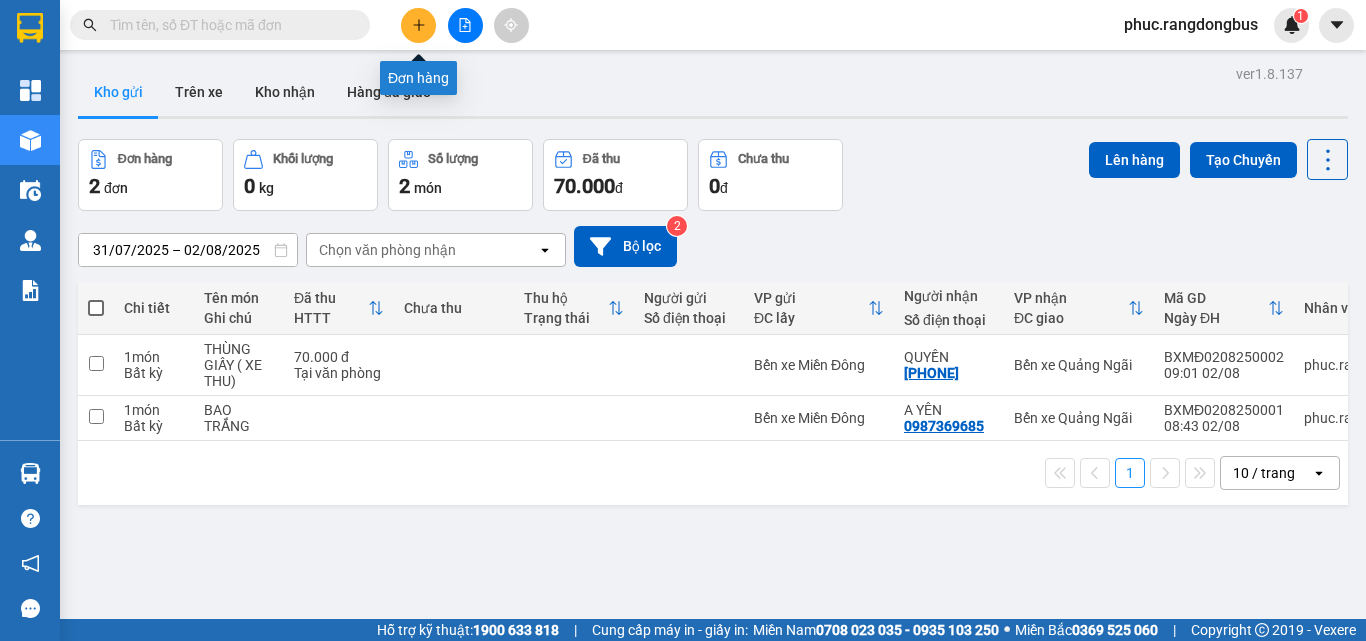 click at bounding box center (418, 25) 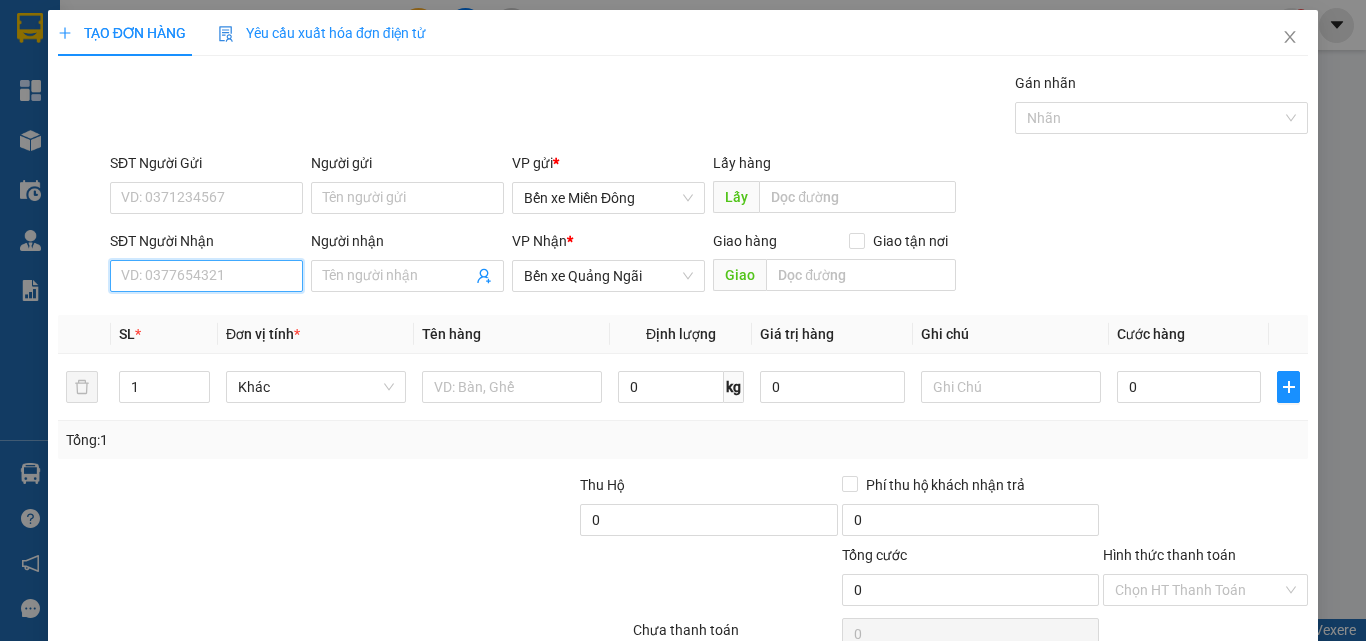 click on "SĐT Người Nhận" at bounding box center [206, 276] 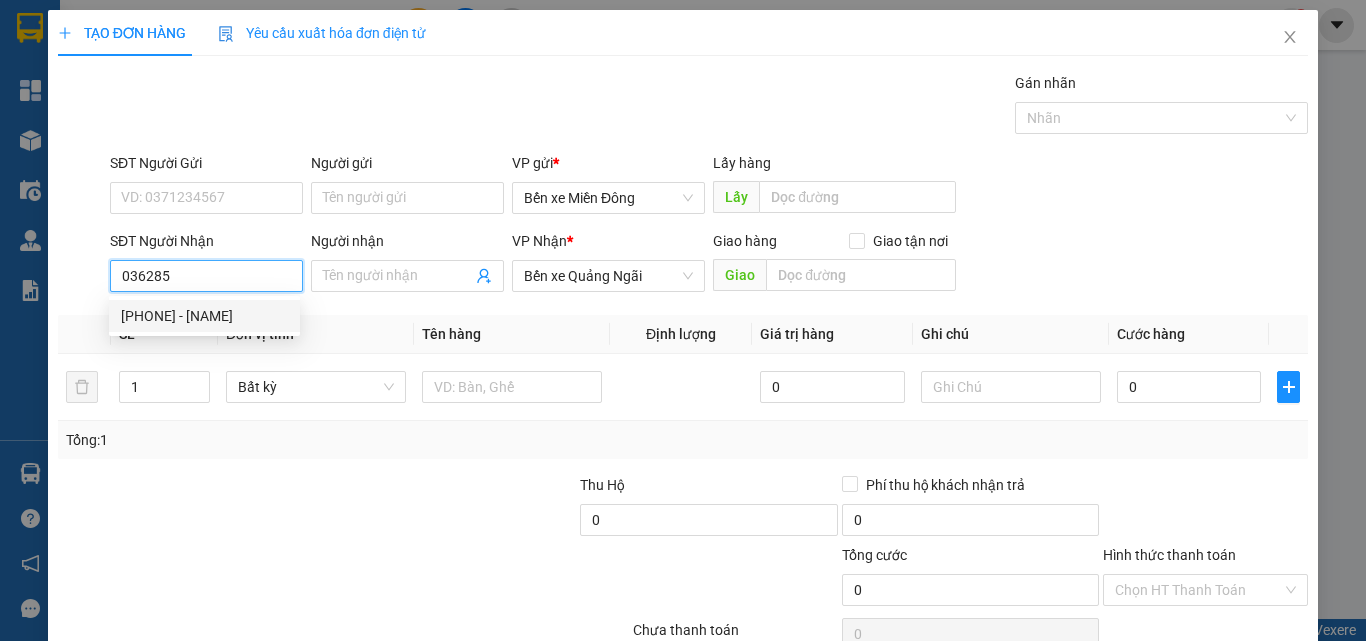 click on "[PHONE] - [NAME]" at bounding box center (204, 316) 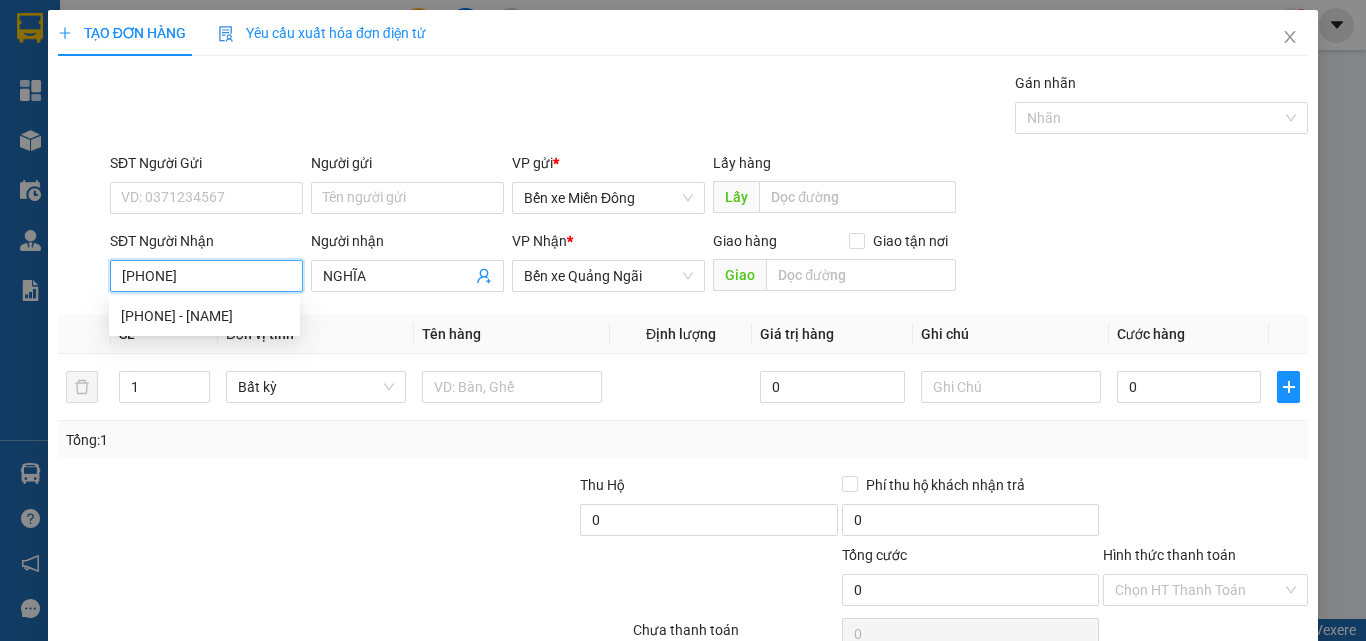 type on "100.000" 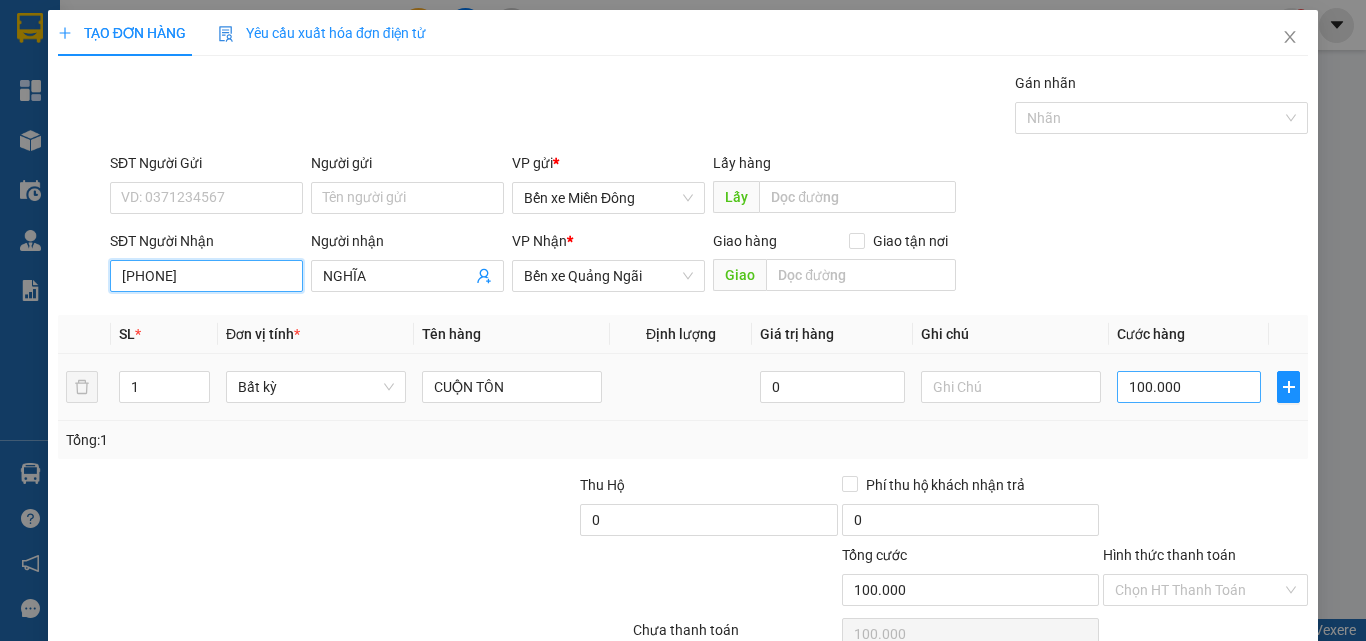 type on "[PHONE]" 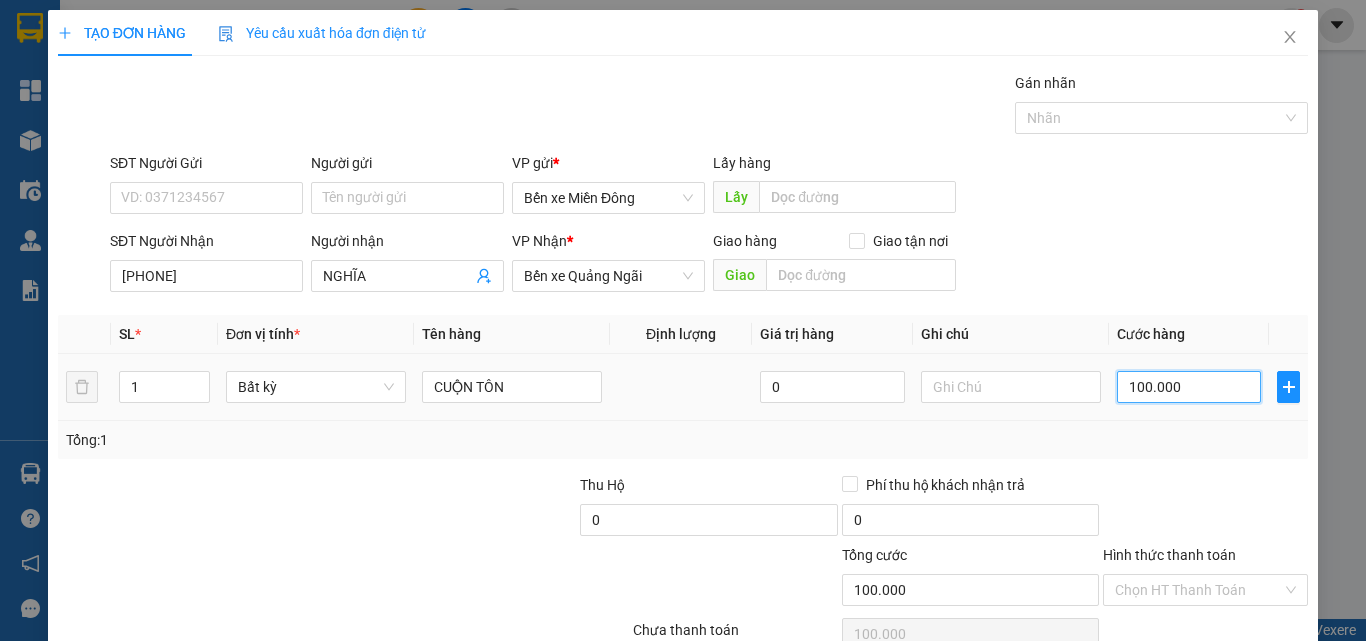 click on "100.000" at bounding box center [1189, 387] 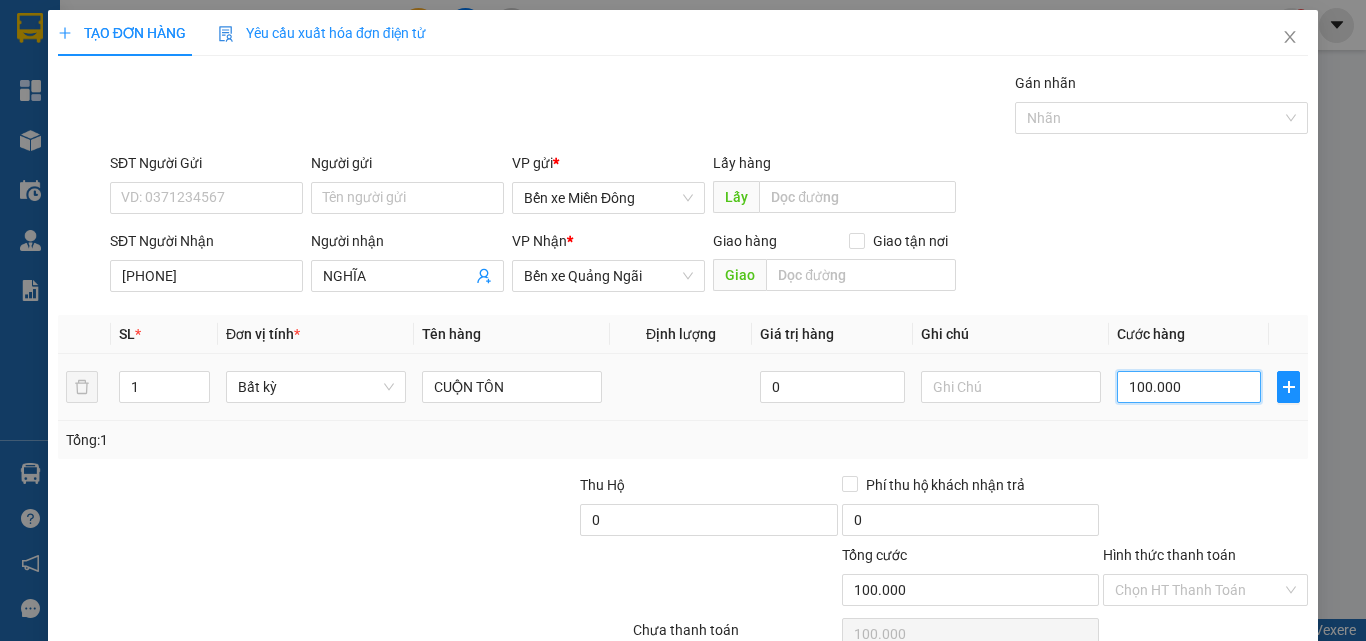 type on "0" 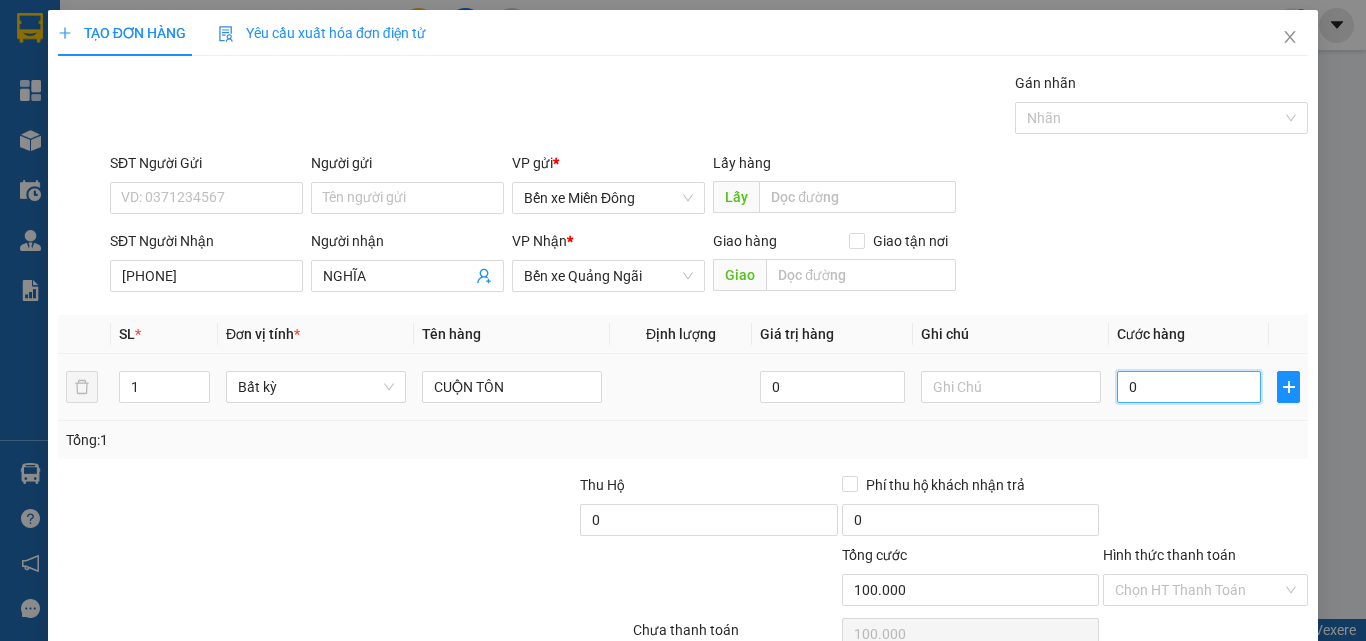 type on "0" 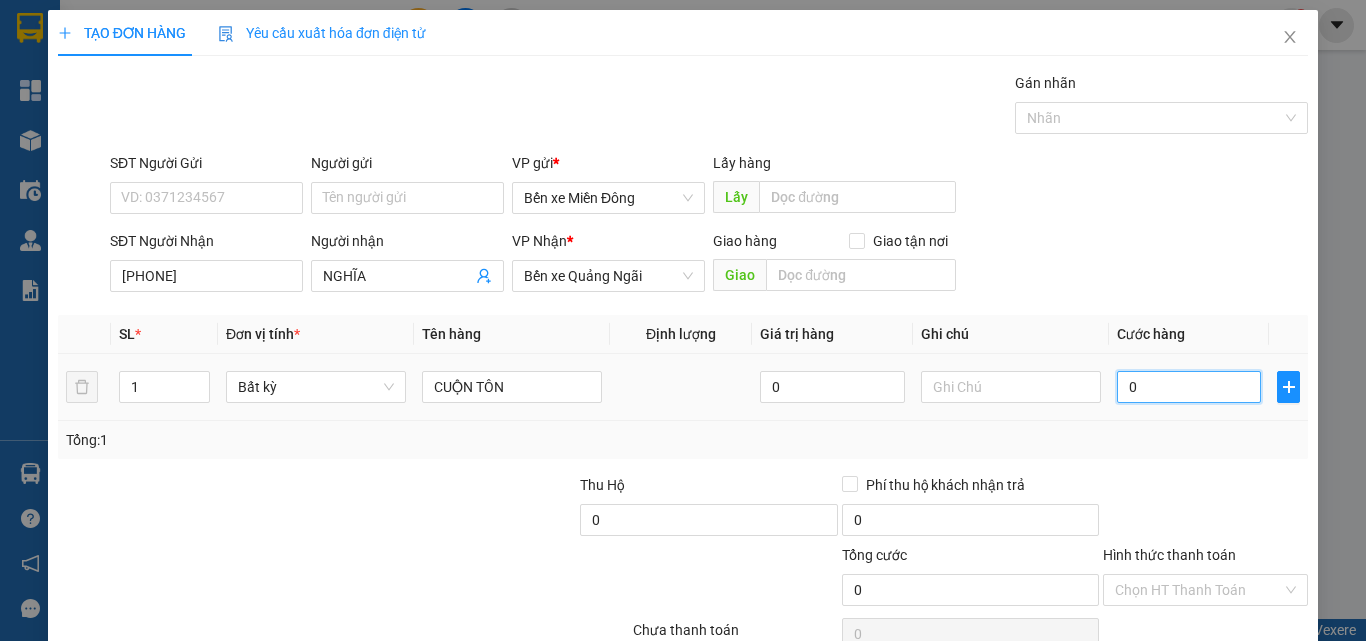 click on "0" at bounding box center [1189, 387] 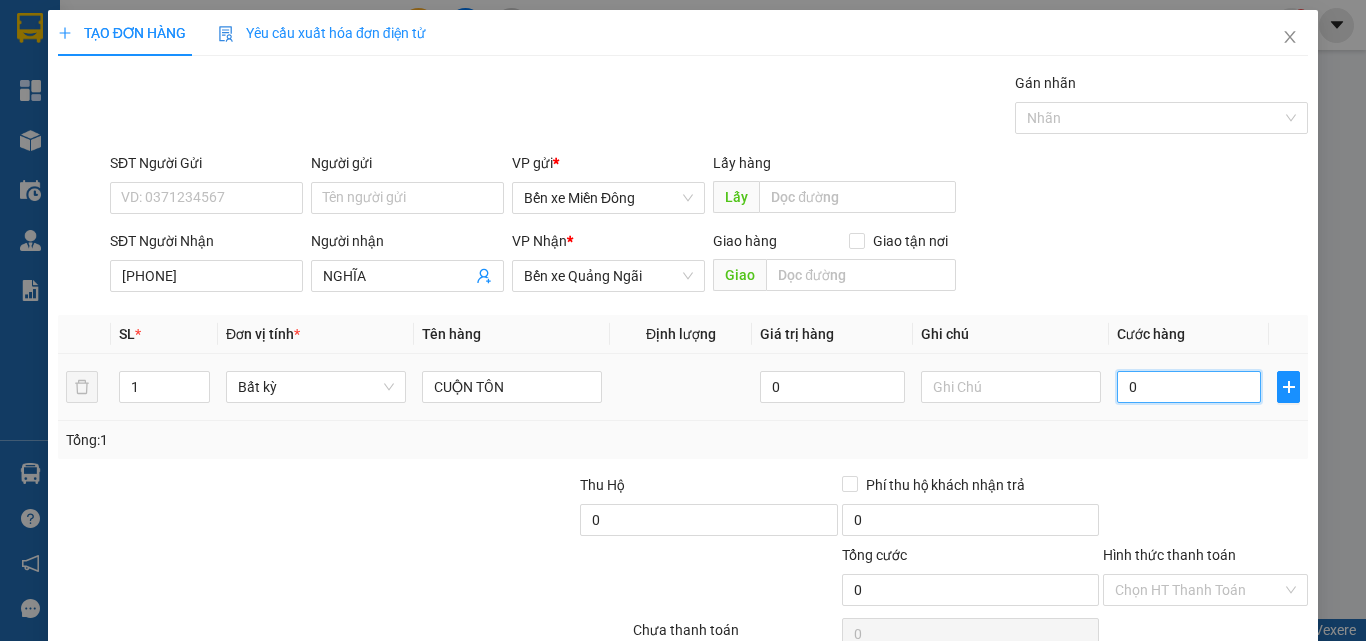 type on "70" 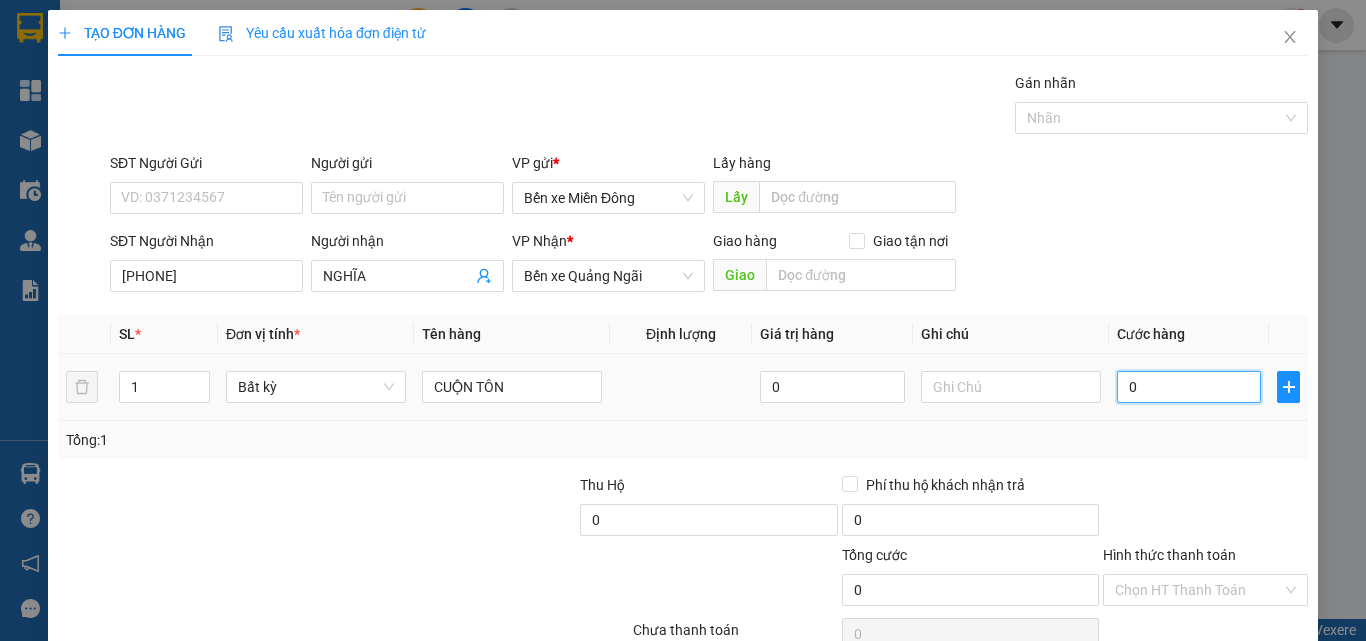 type on "70" 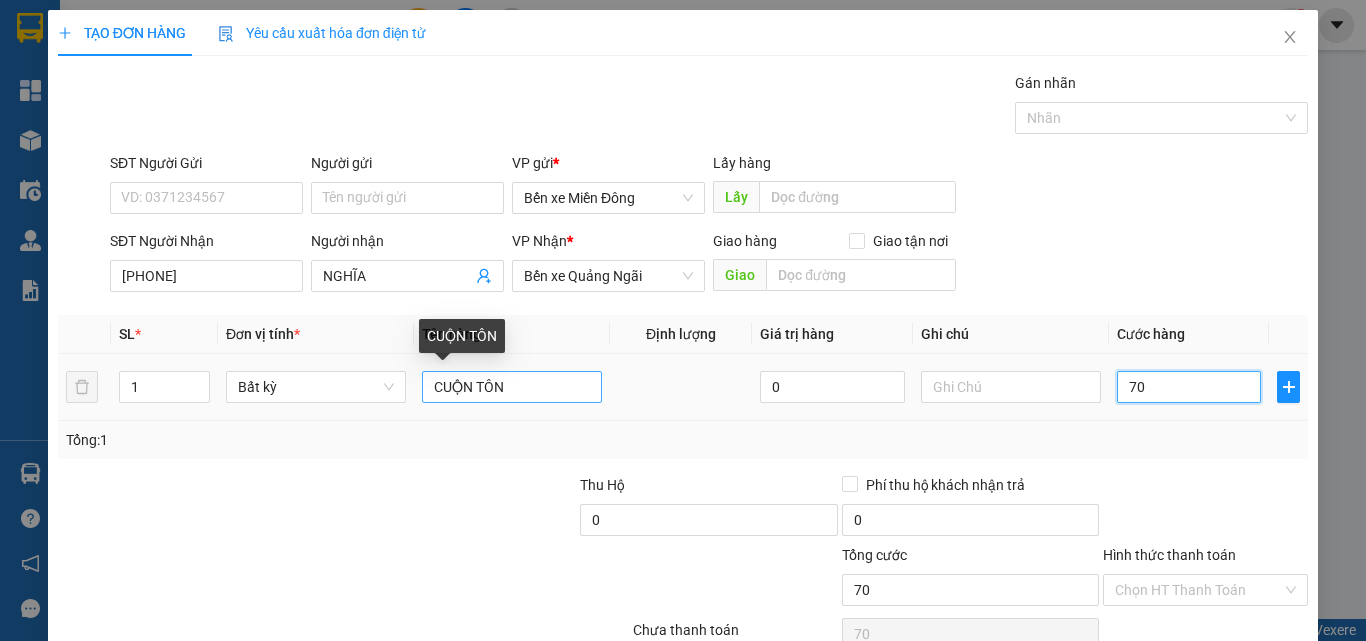 type on "70" 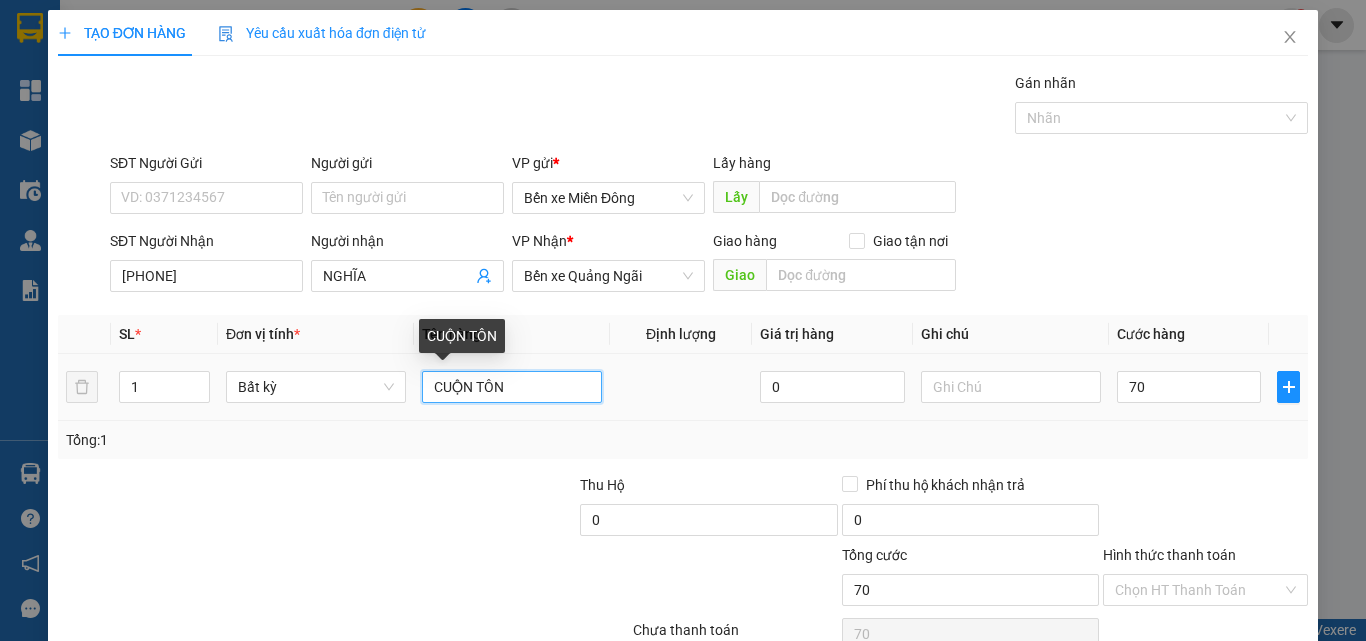 type on "70.000" 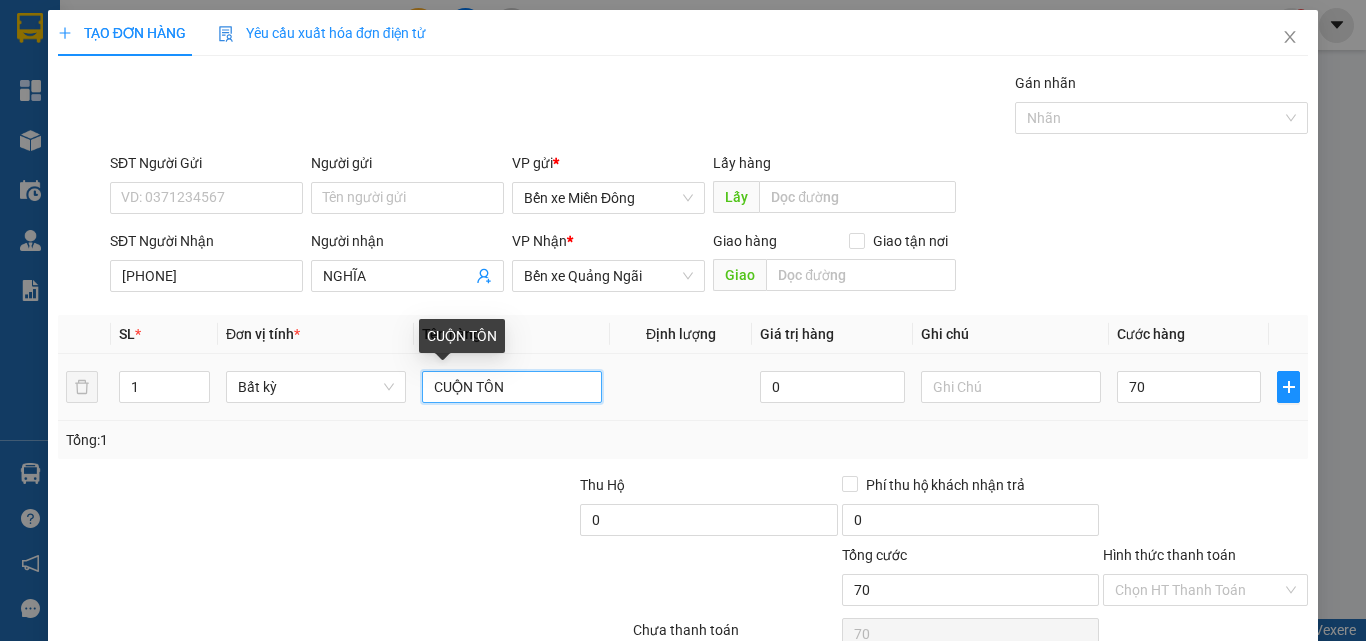 type on "70.000" 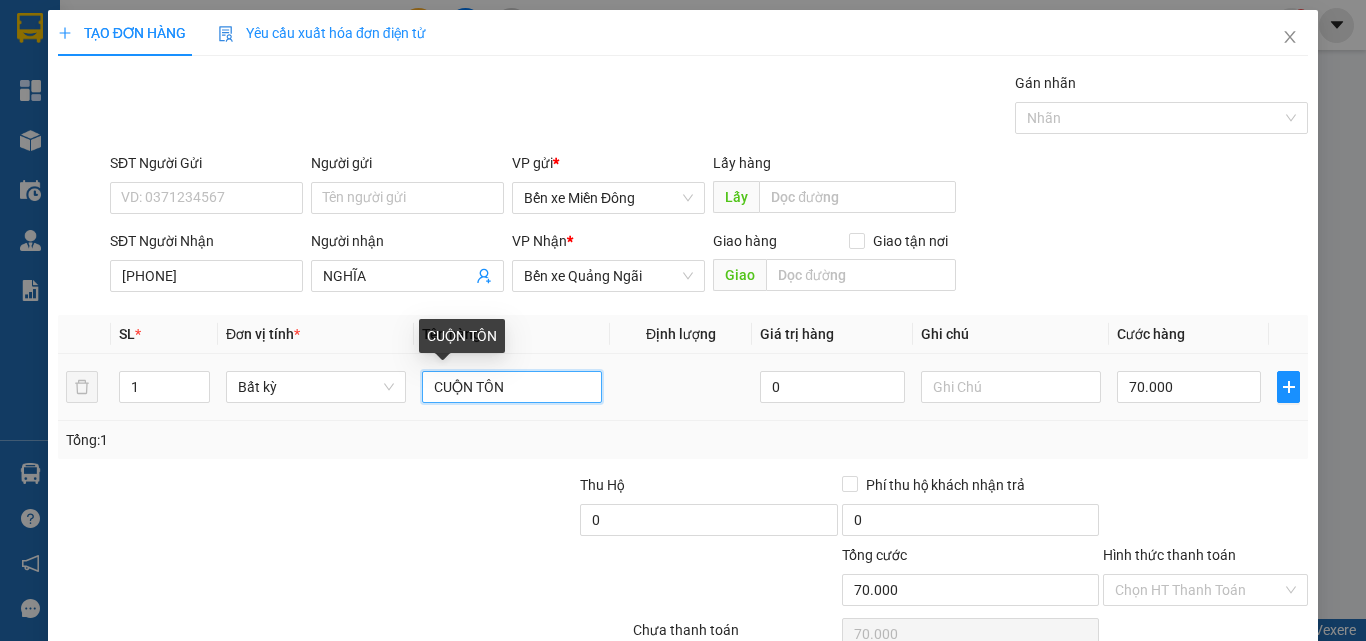 click on "CUỘN TÔN" at bounding box center [512, 387] 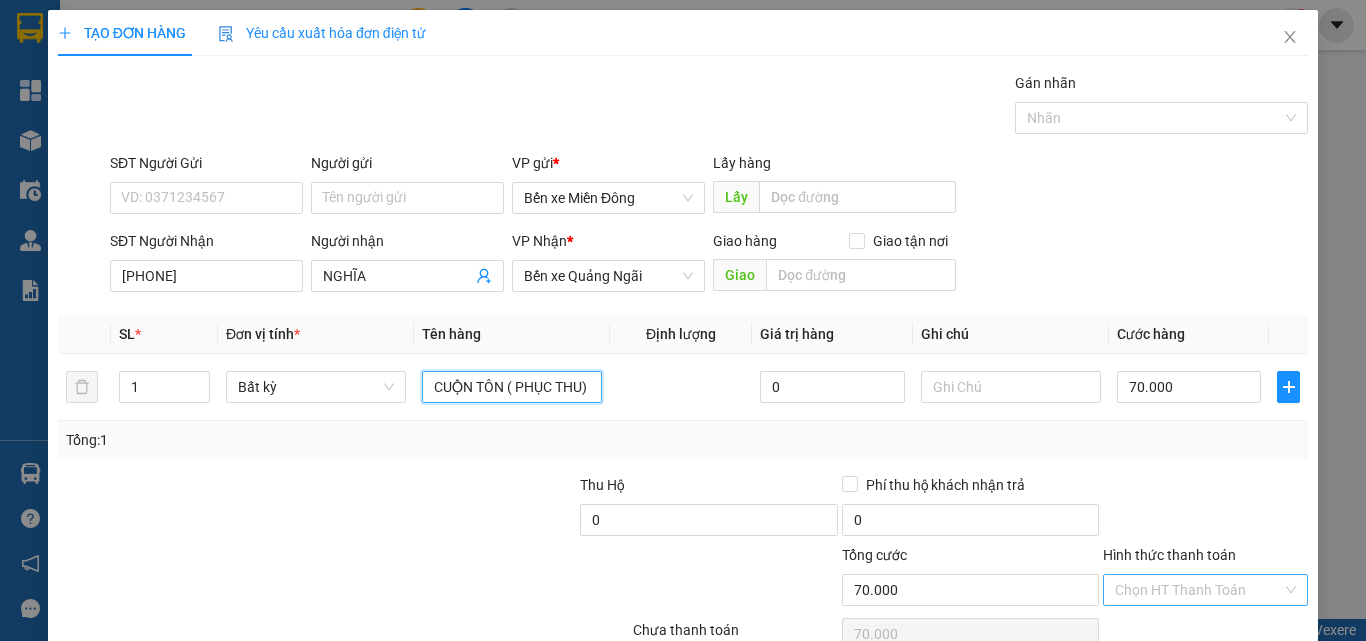 type on "CUỘN TÔN ( PHỤC THU)" 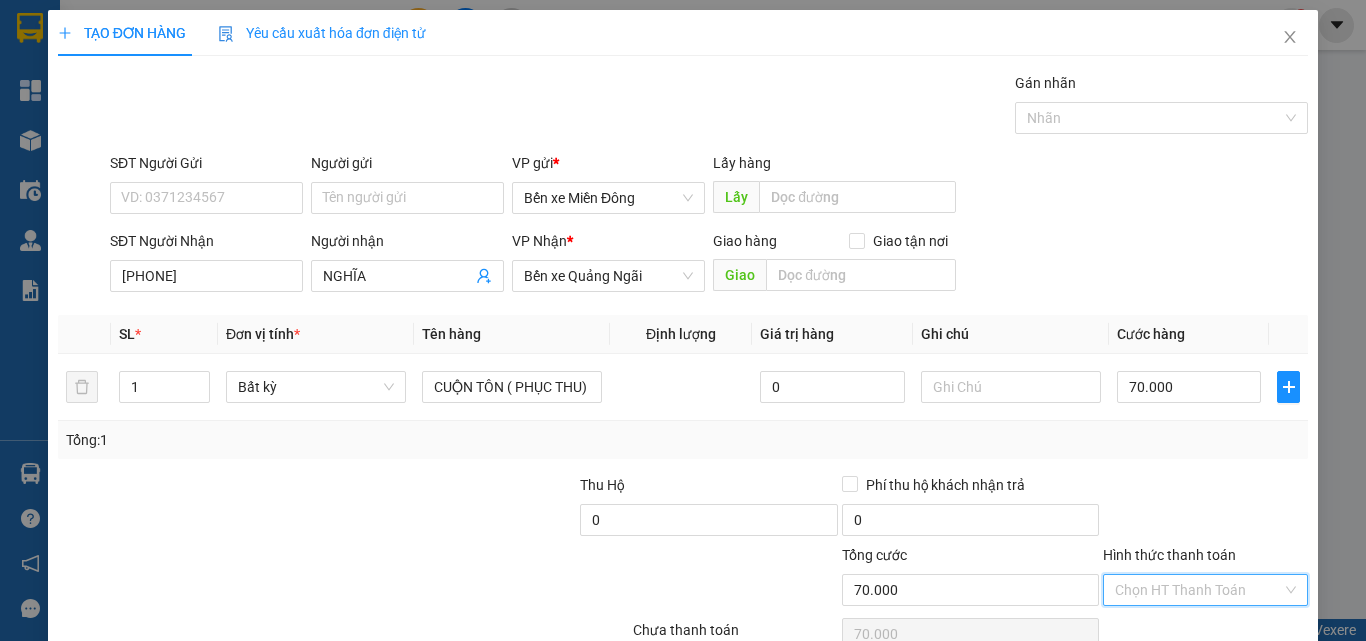 click on "Hình thức thanh toán" at bounding box center [1198, 590] 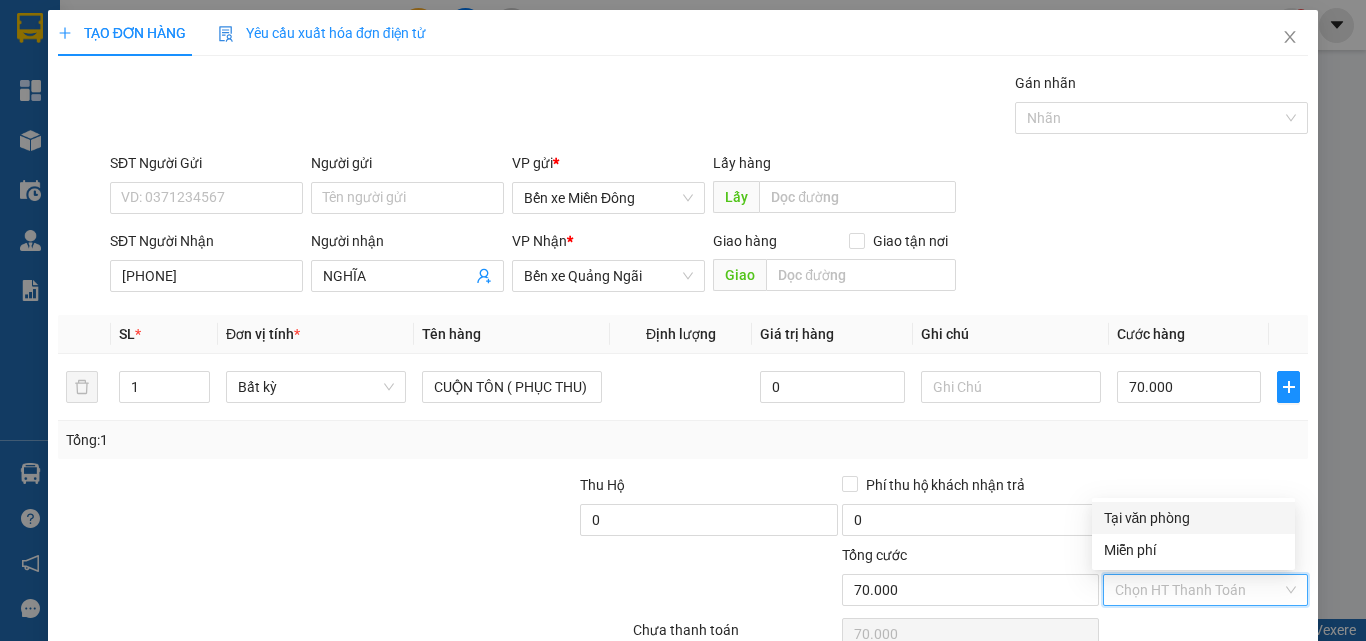 click on "Tại văn phòng" at bounding box center [1193, 518] 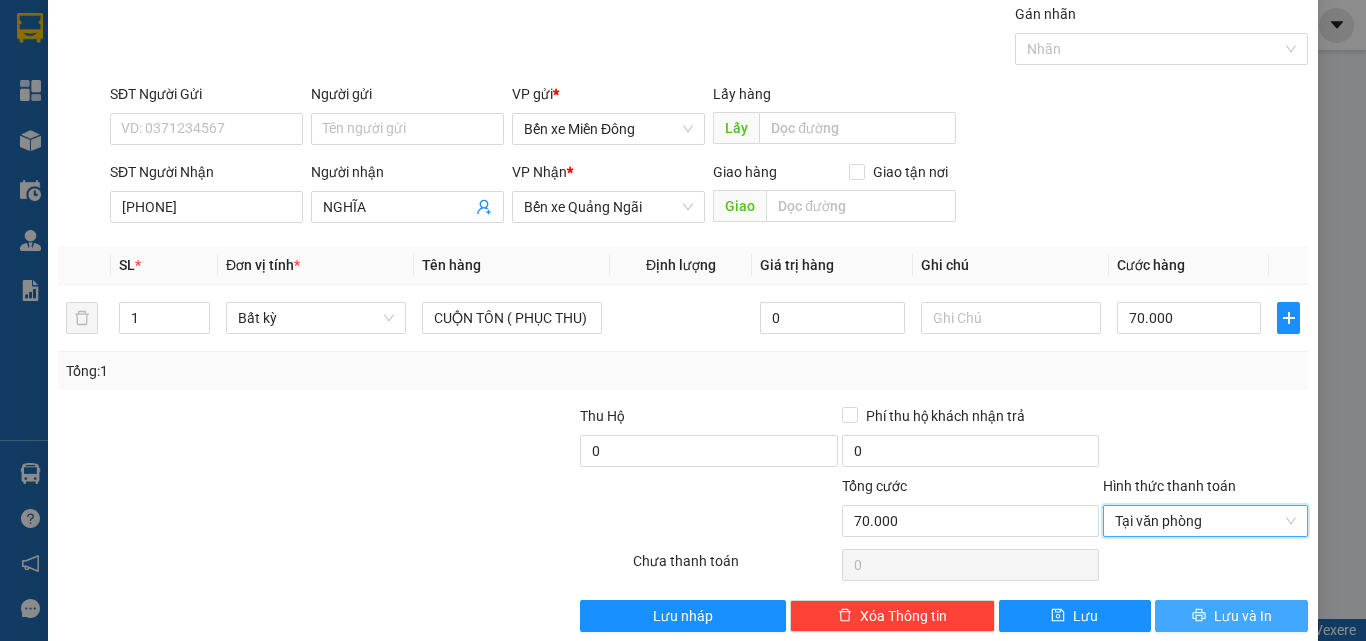 scroll, scrollTop: 99, scrollLeft: 0, axis: vertical 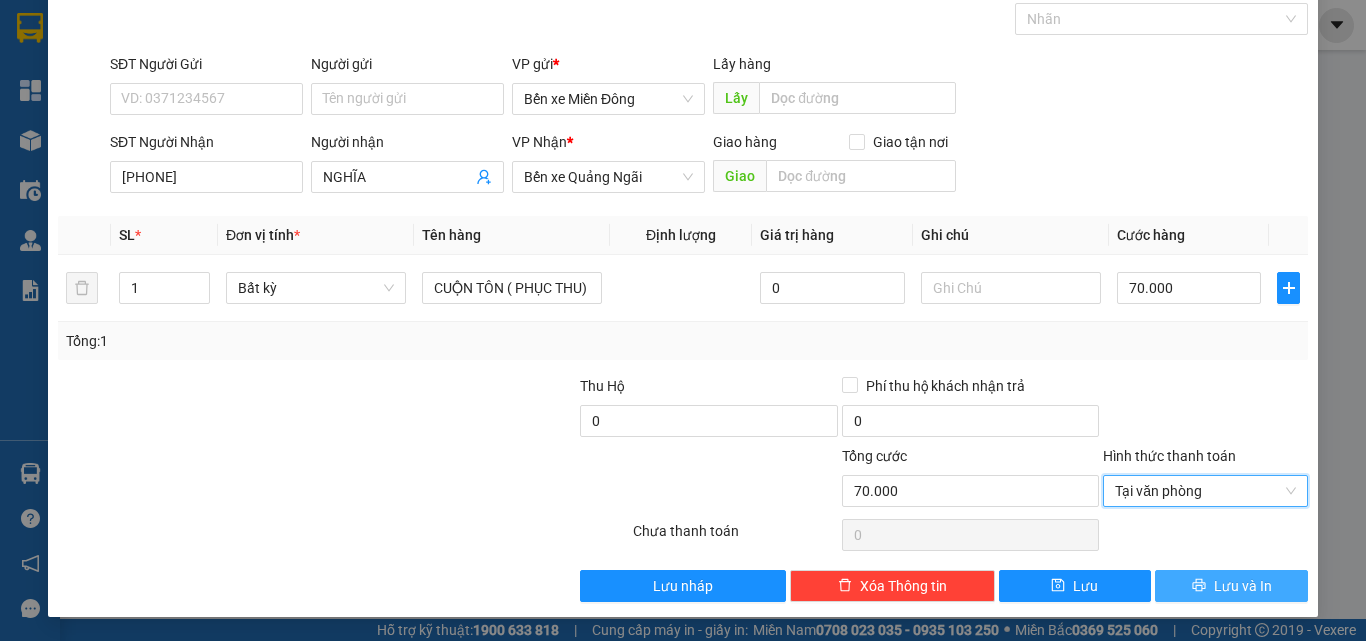 click on "Lưu và In" at bounding box center [1243, 586] 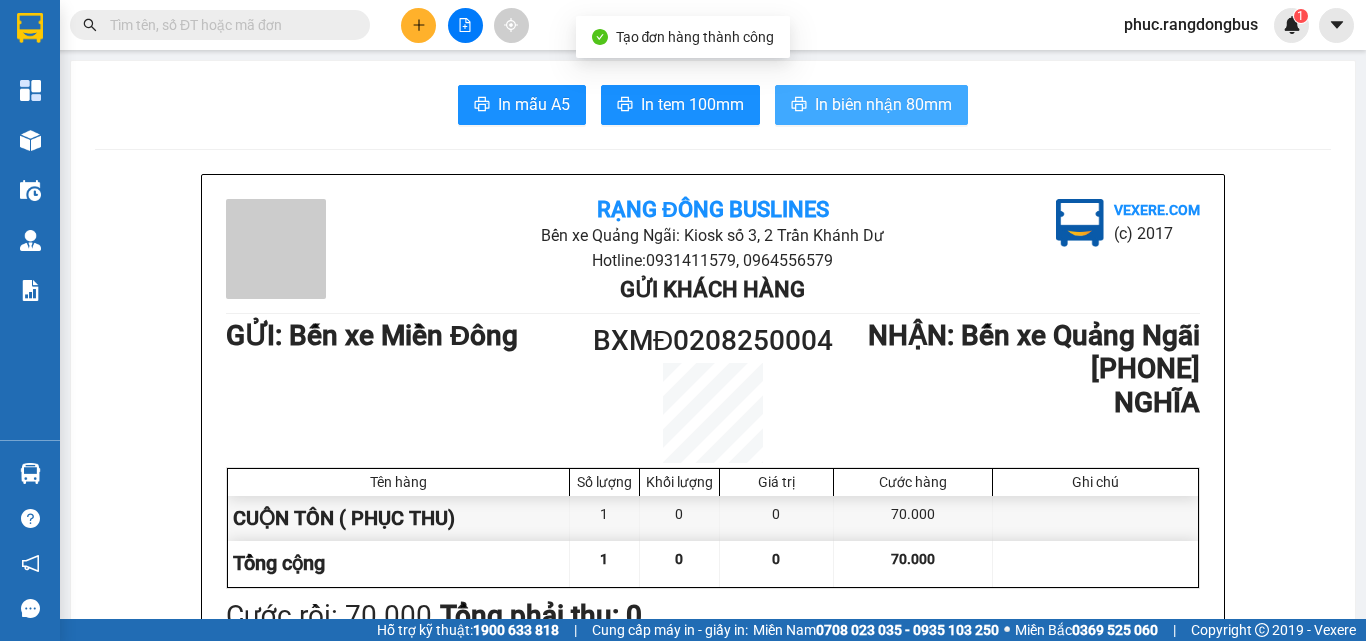 click on "In biên nhận 80mm" at bounding box center [883, 104] 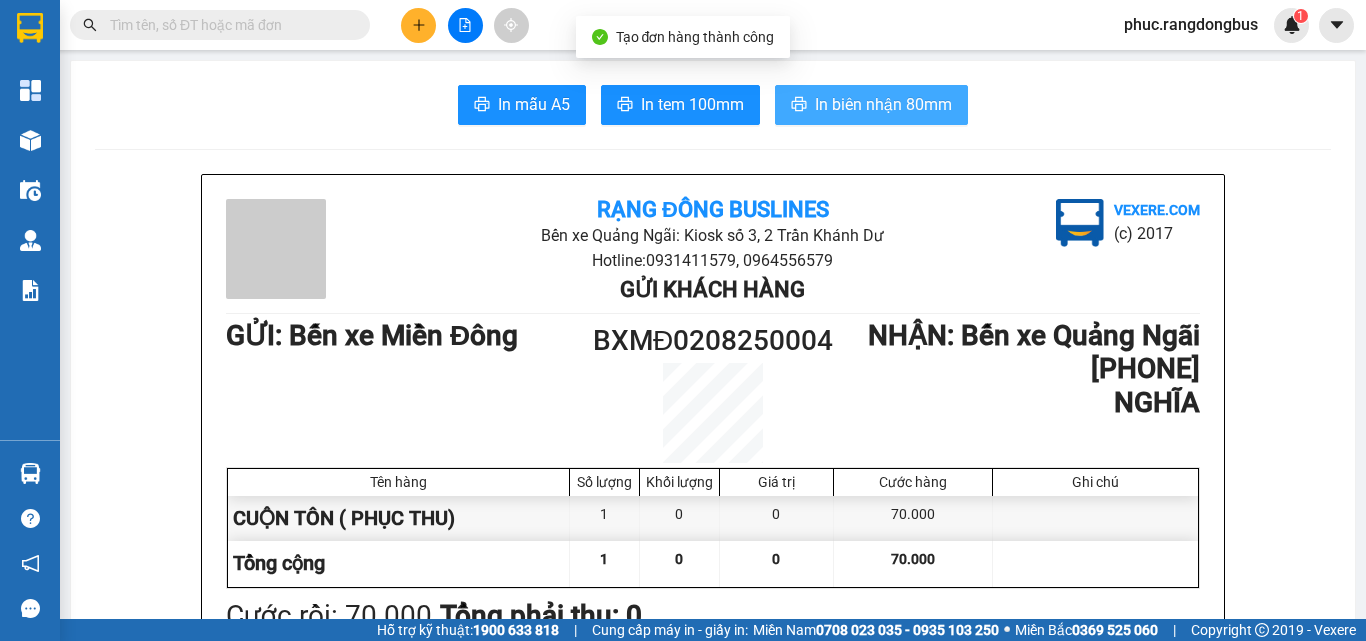 scroll, scrollTop: 0, scrollLeft: 0, axis: both 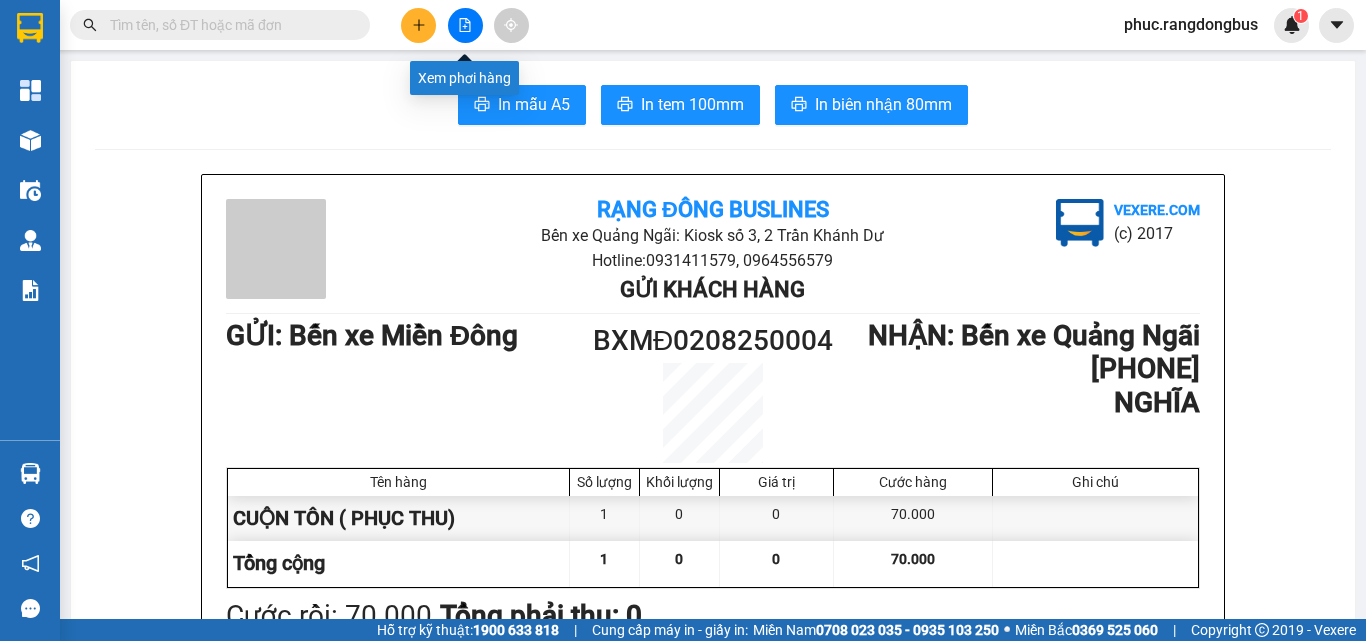 click at bounding box center [465, 25] 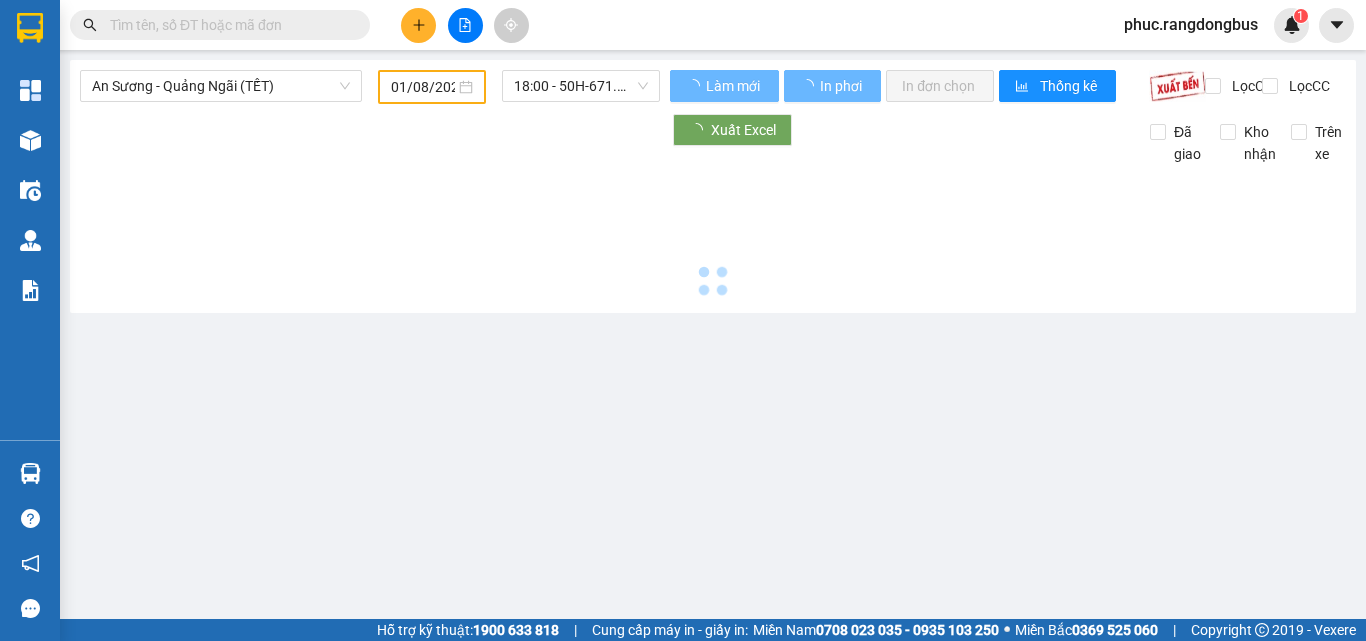 type on "02/08/2025" 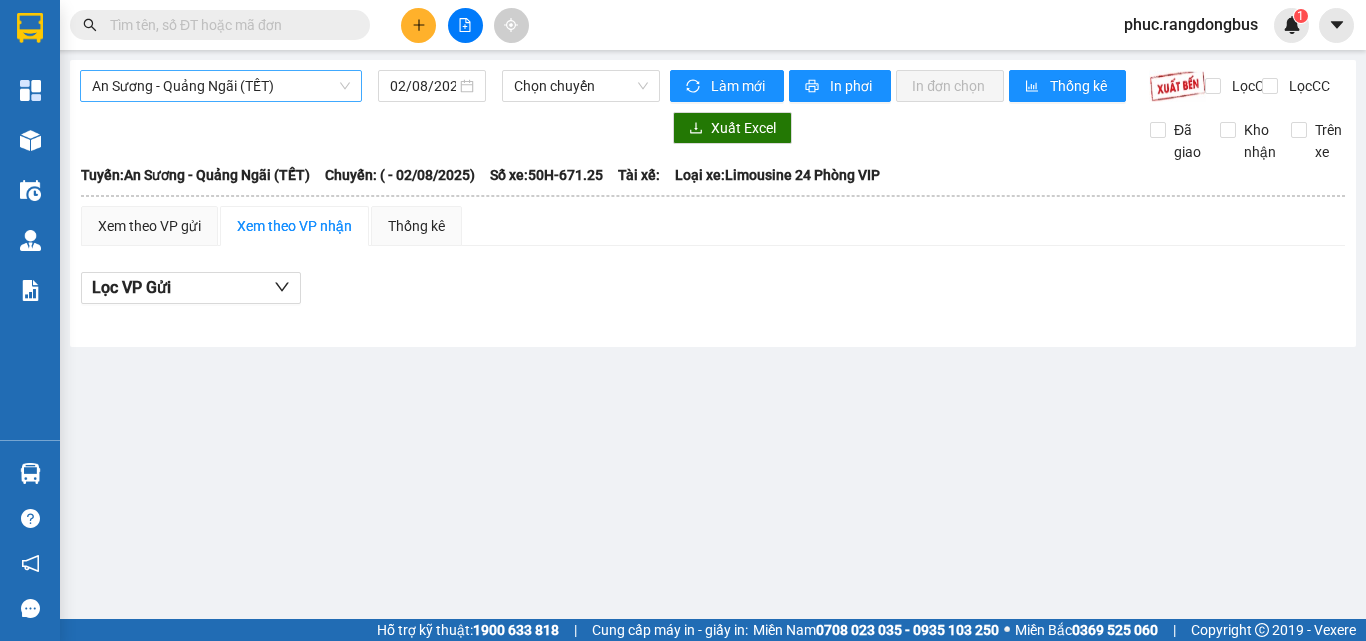 click on "An Sương - Quảng Ngãi (TẾT)" at bounding box center [221, 86] 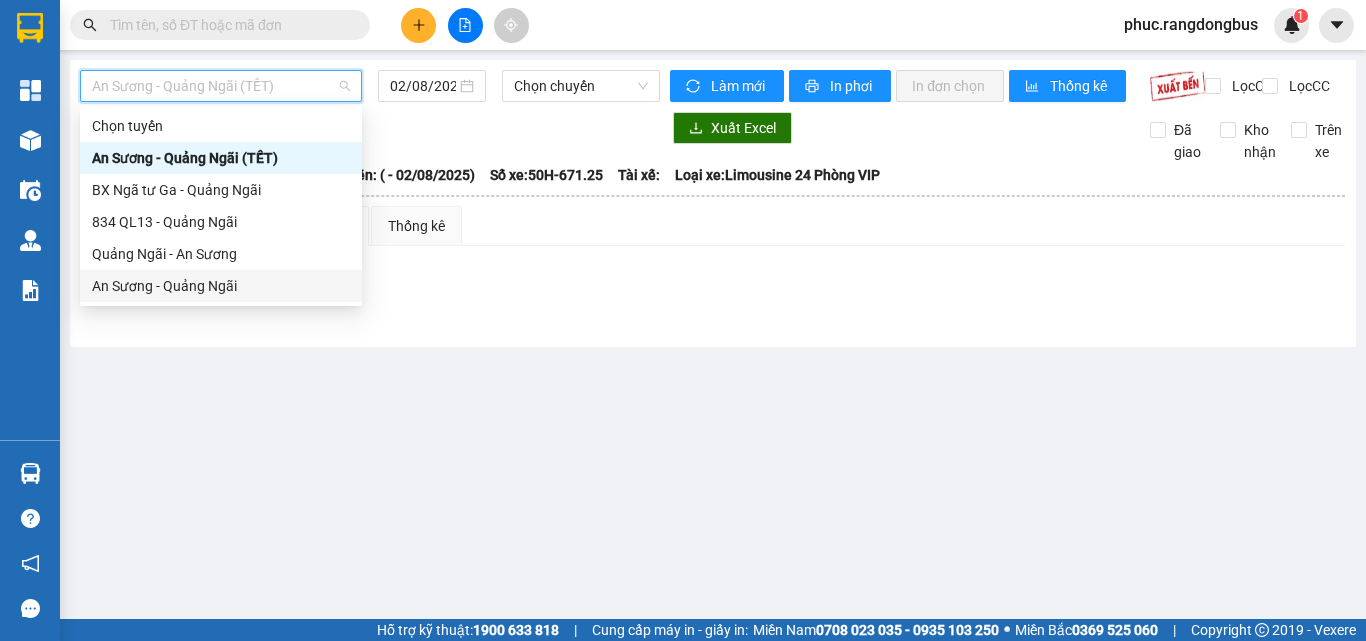 click on "An Sương - Quảng Ngãi" at bounding box center [221, 286] 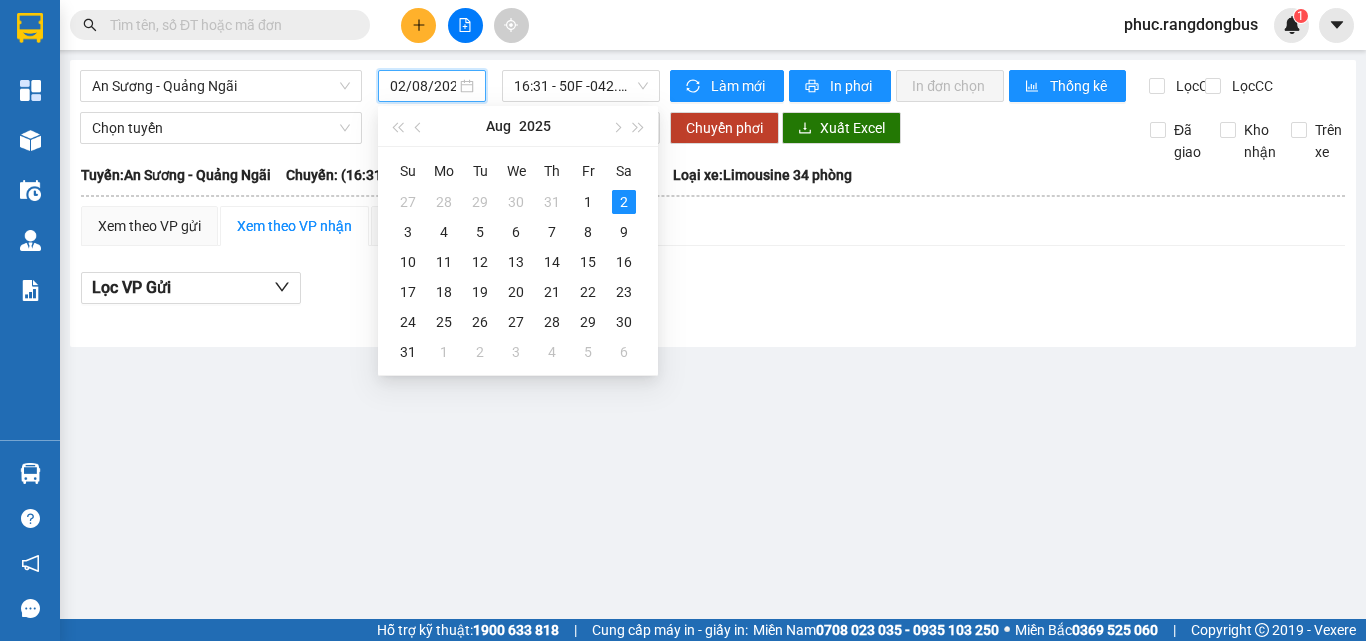 click on "02/08/2025" at bounding box center (423, 86) 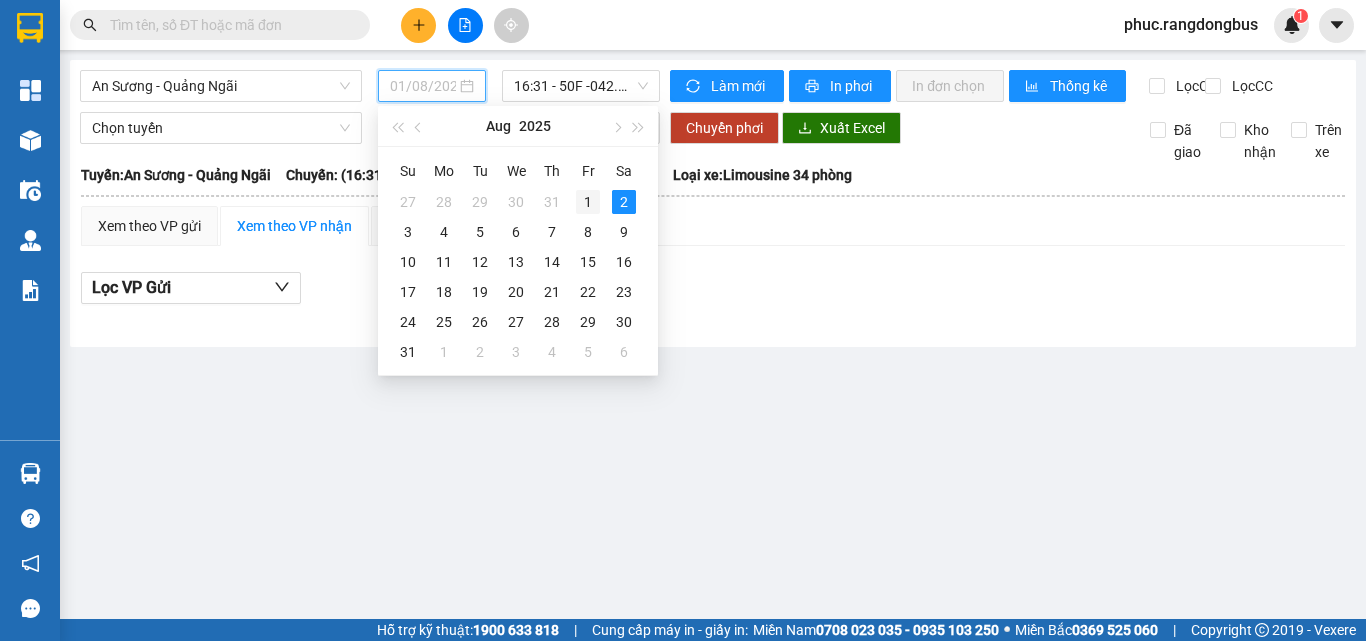 click on "1" at bounding box center (588, 202) 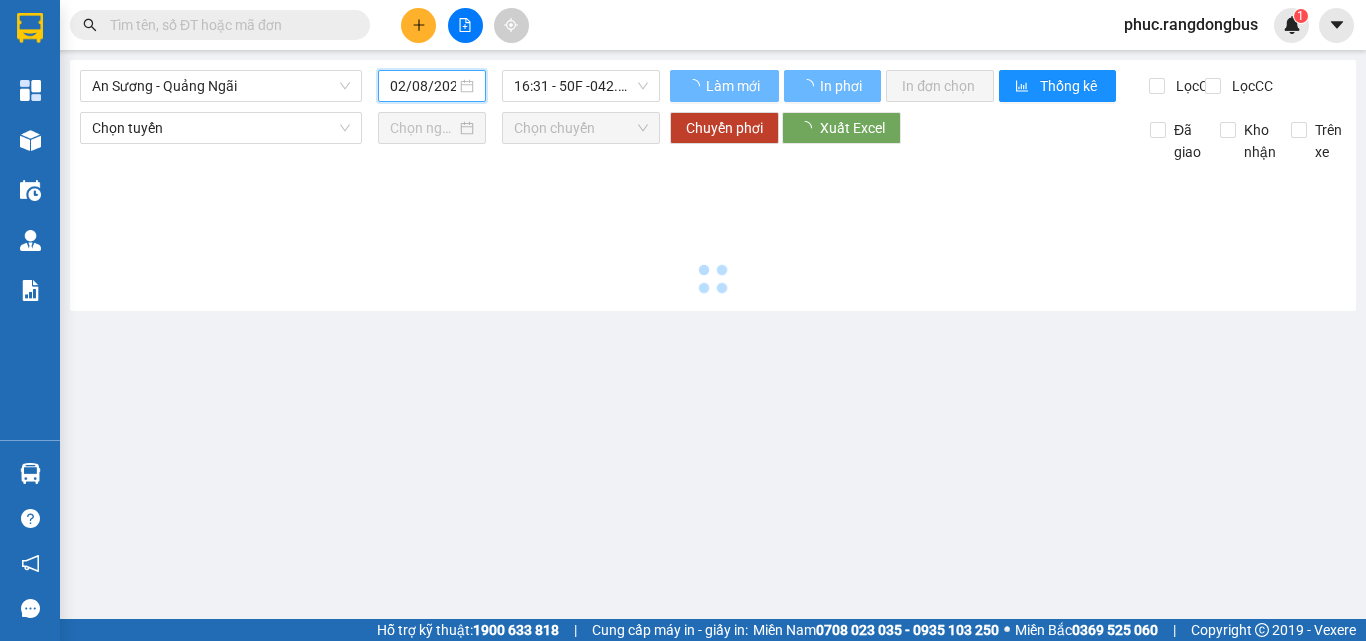 type on "01/08/2025" 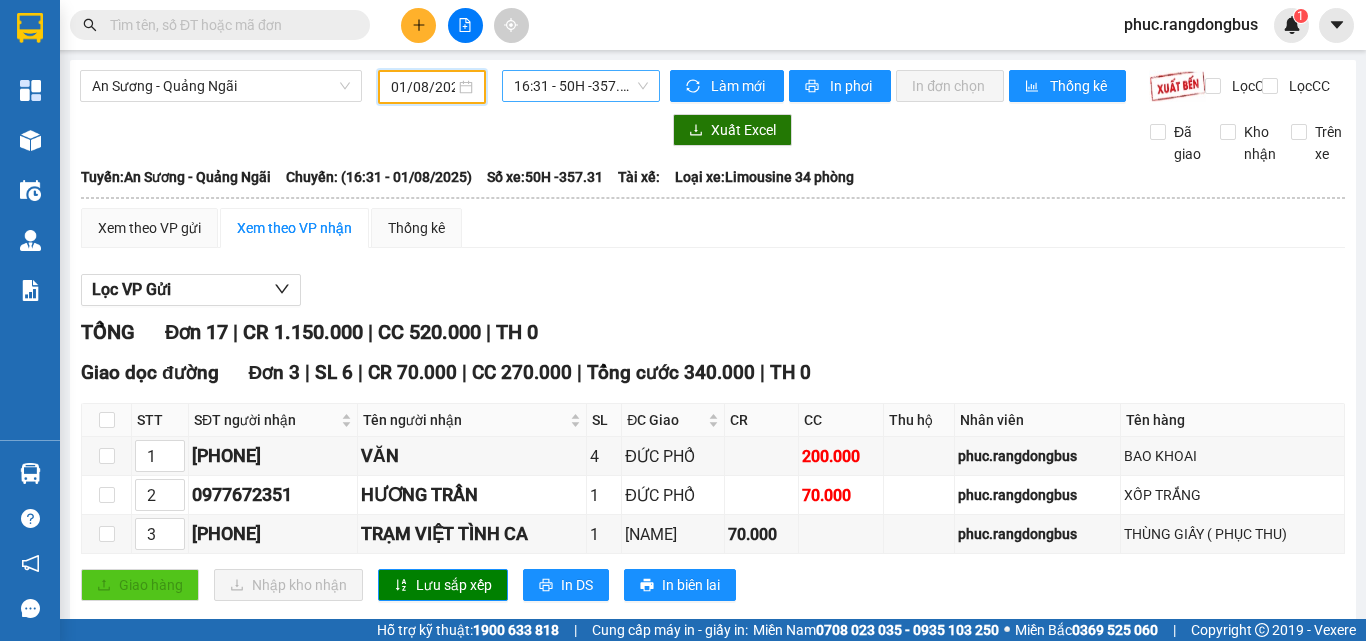 click on "[TIME] - [PLATE]" at bounding box center [581, 86] 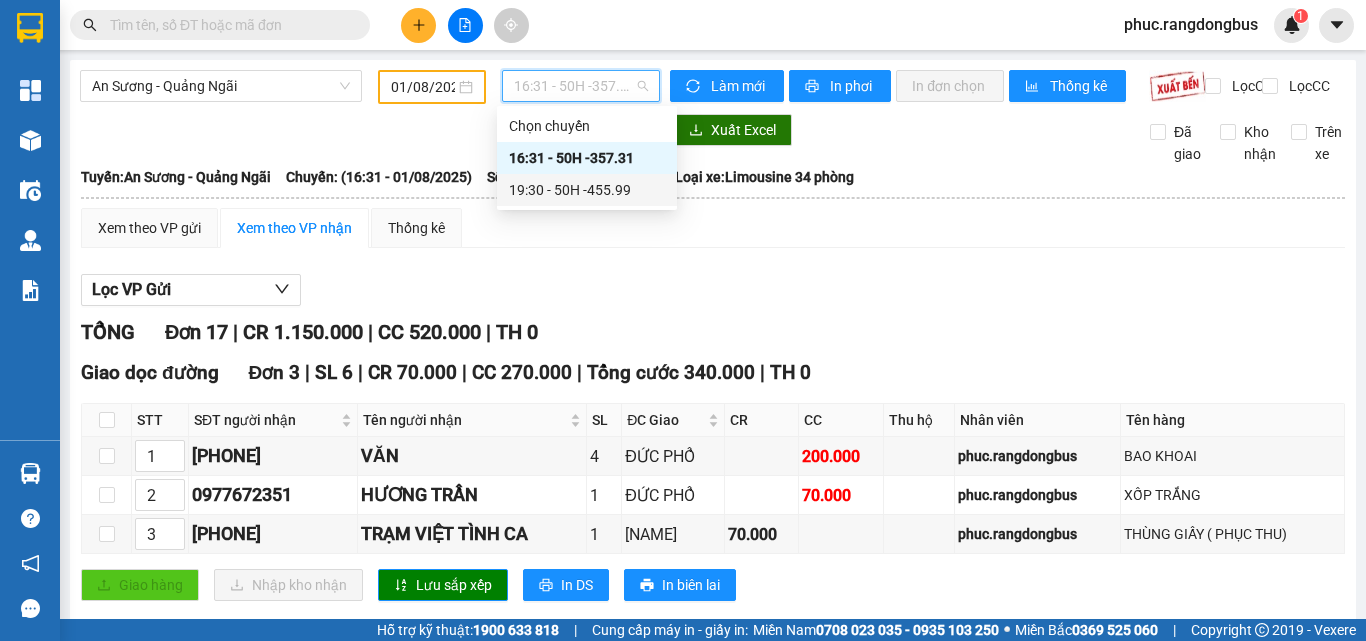 click on "19:30     - 50H -455.99" at bounding box center [587, 190] 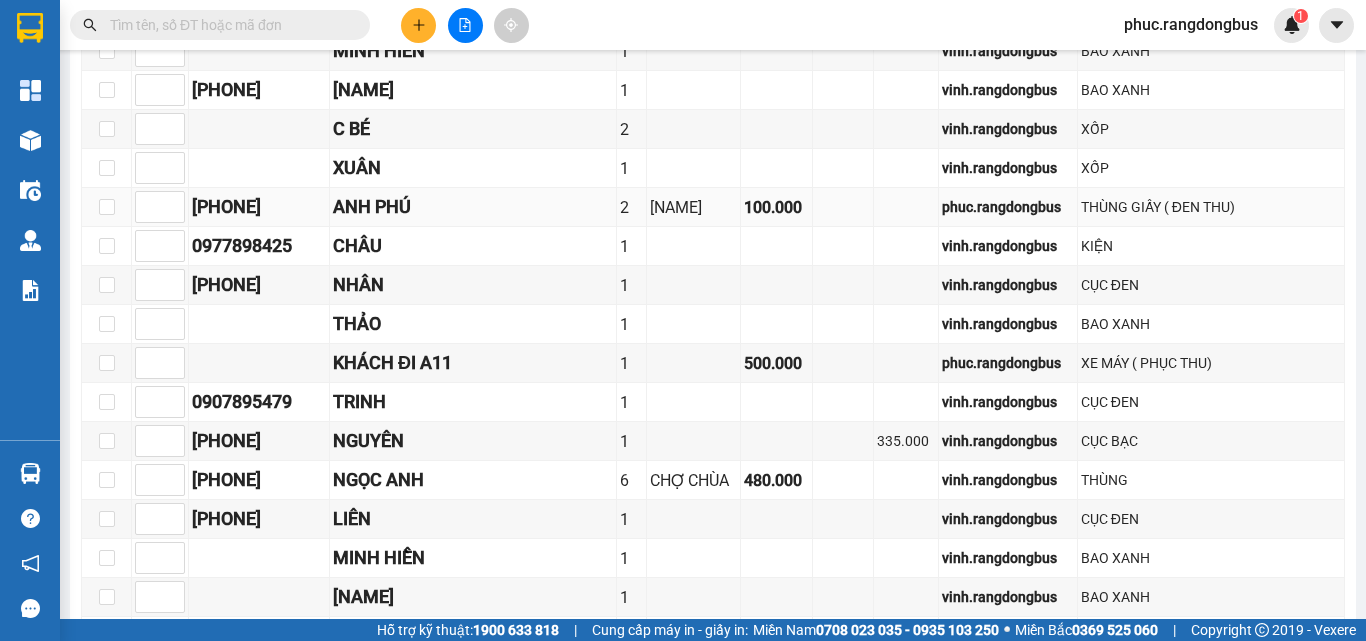 scroll, scrollTop: 700, scrollLeft: 0, axis: vertical 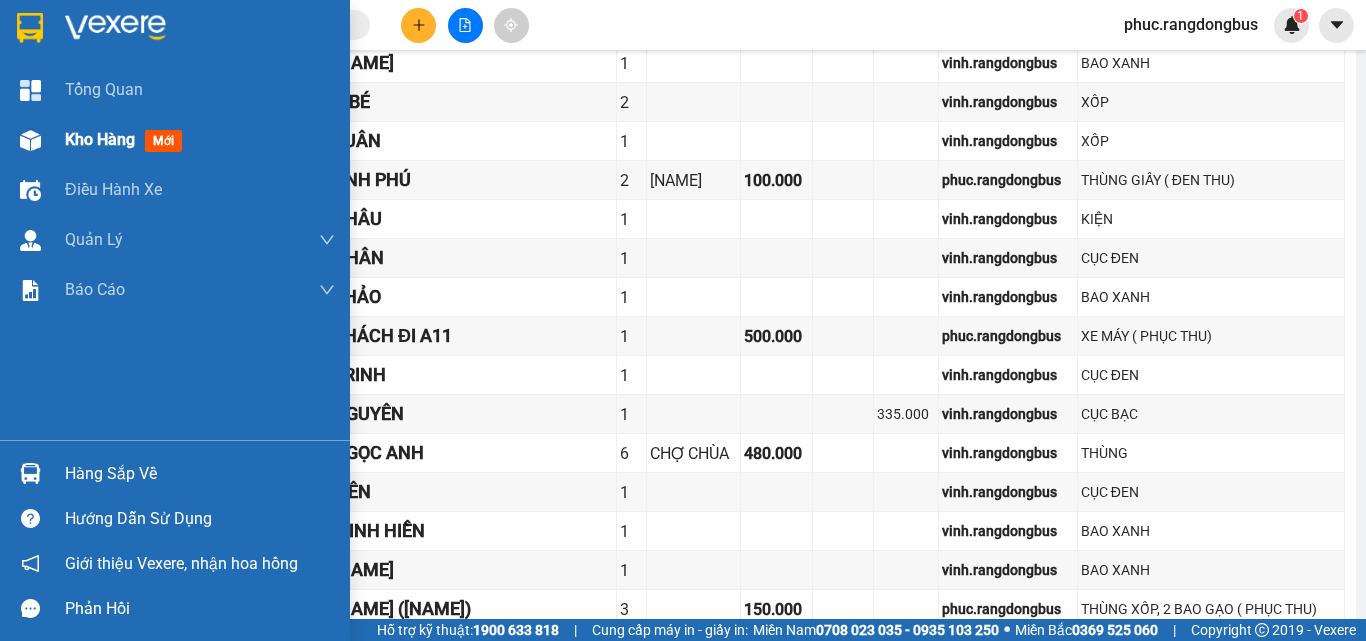 click on "mới" at bounding box center [163, 141] 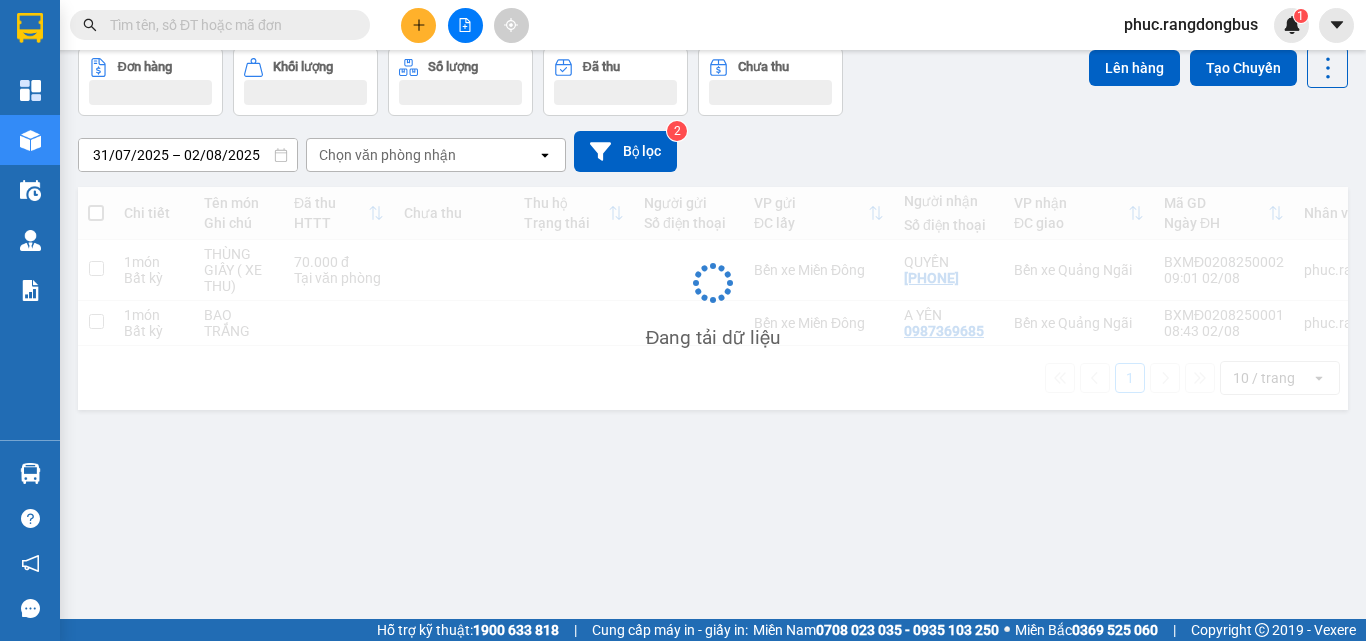 scroll, scrollTop: 92, scrollLeft: 0, axis: vertical 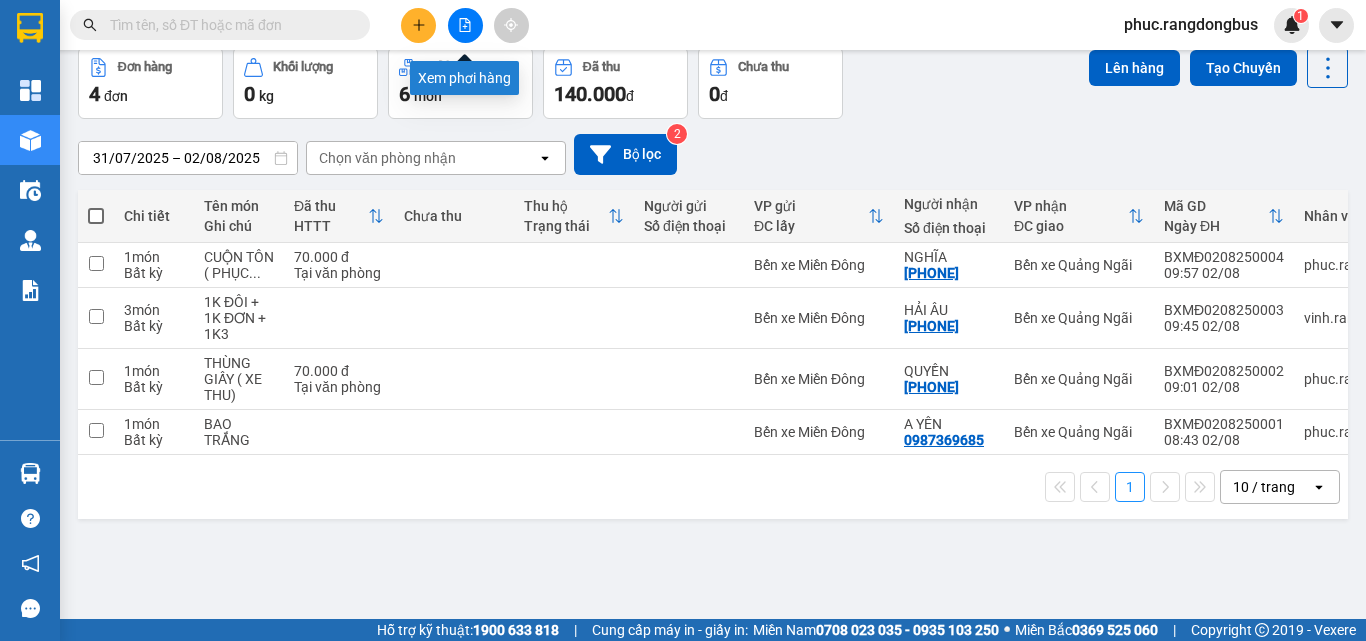 click at bounding box center (465, 25) 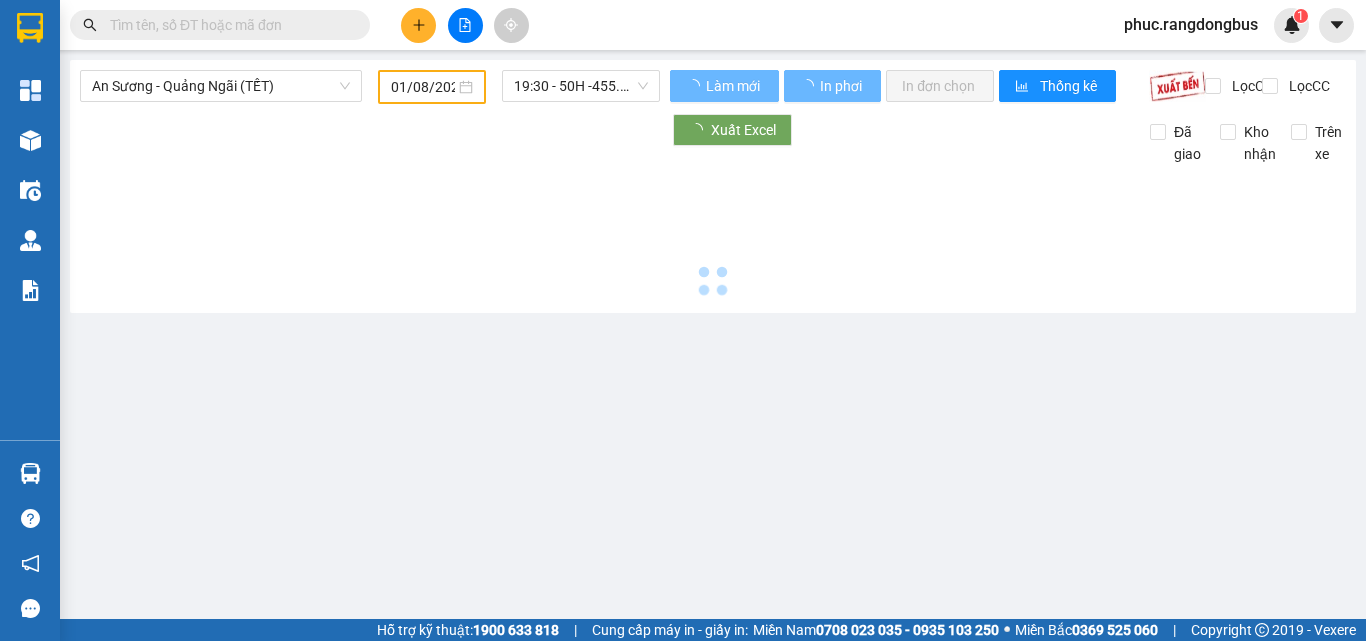 scroll, scrollTop: 0, scrollLeft: 0, axis: both 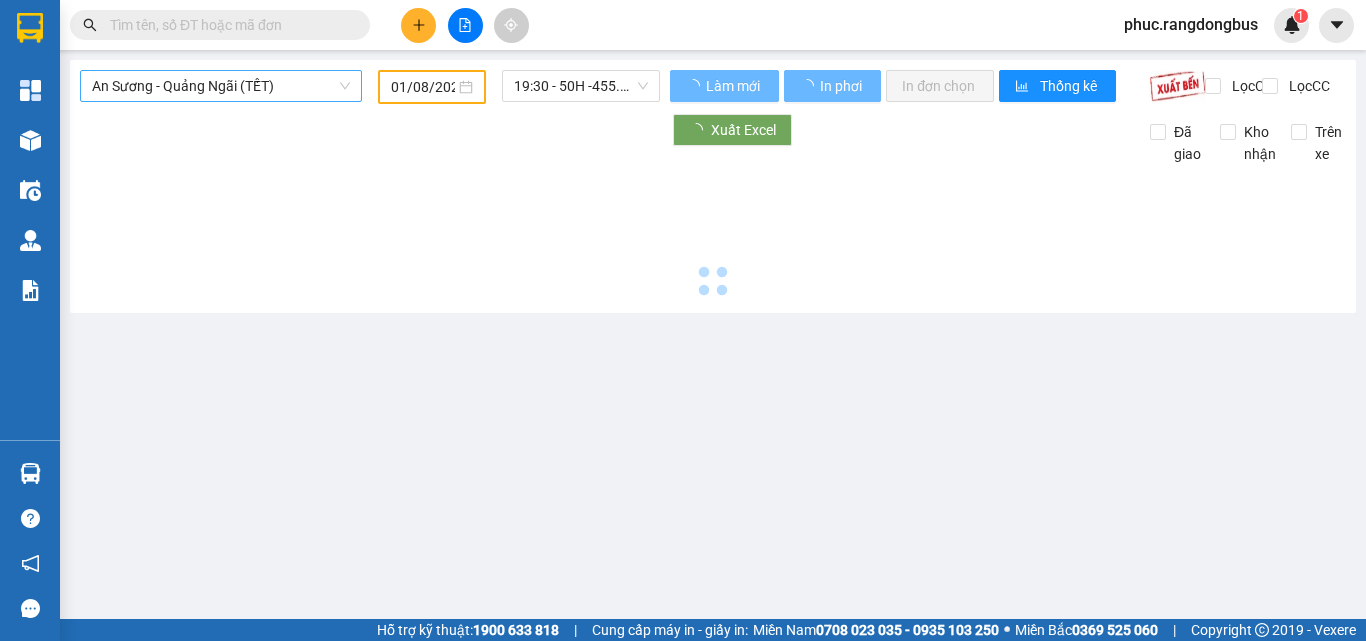 type on "02/08/2025" 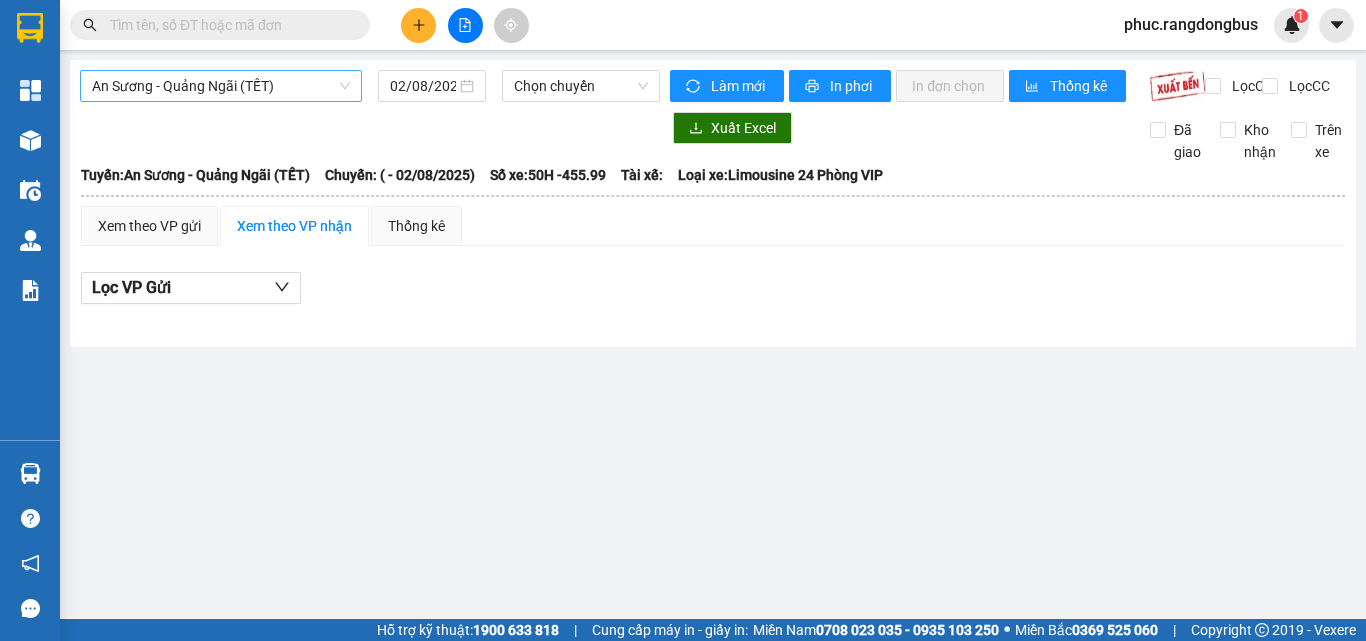 click on "An Sương - Quảng Ngãi (TẾT)" at bounding box center [221, 86] 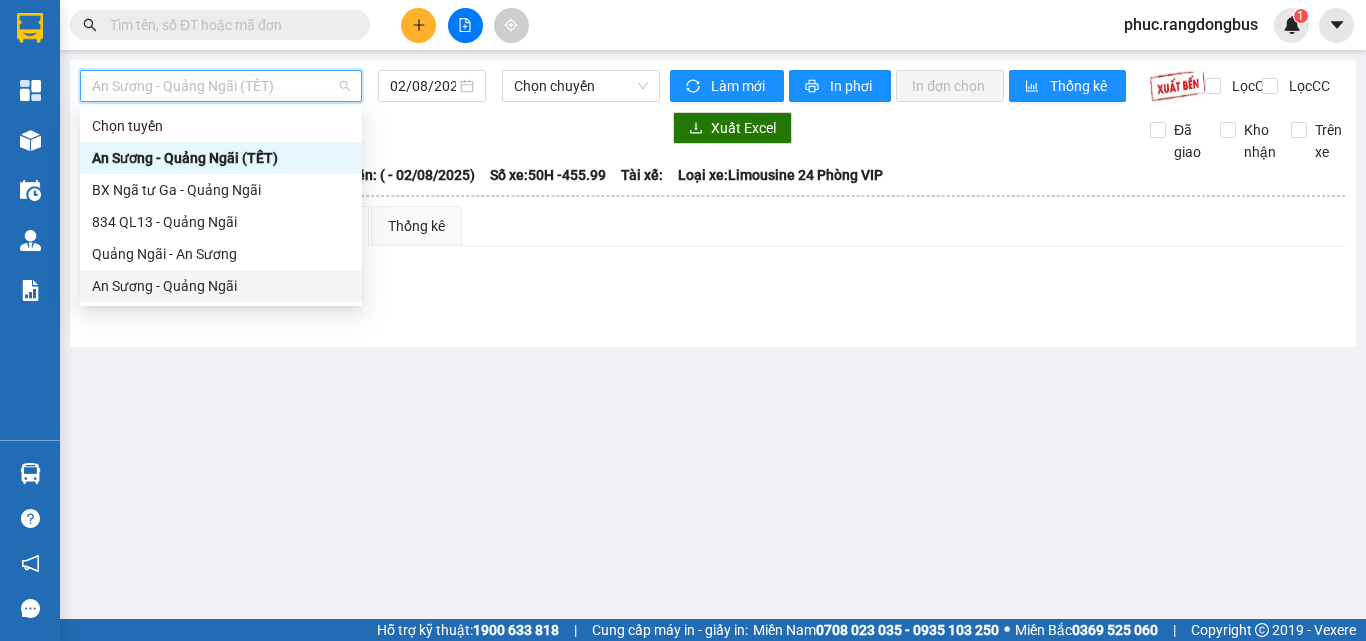 click on "An Sương - Quảng Ngãi" at bounding box center (221, 286) 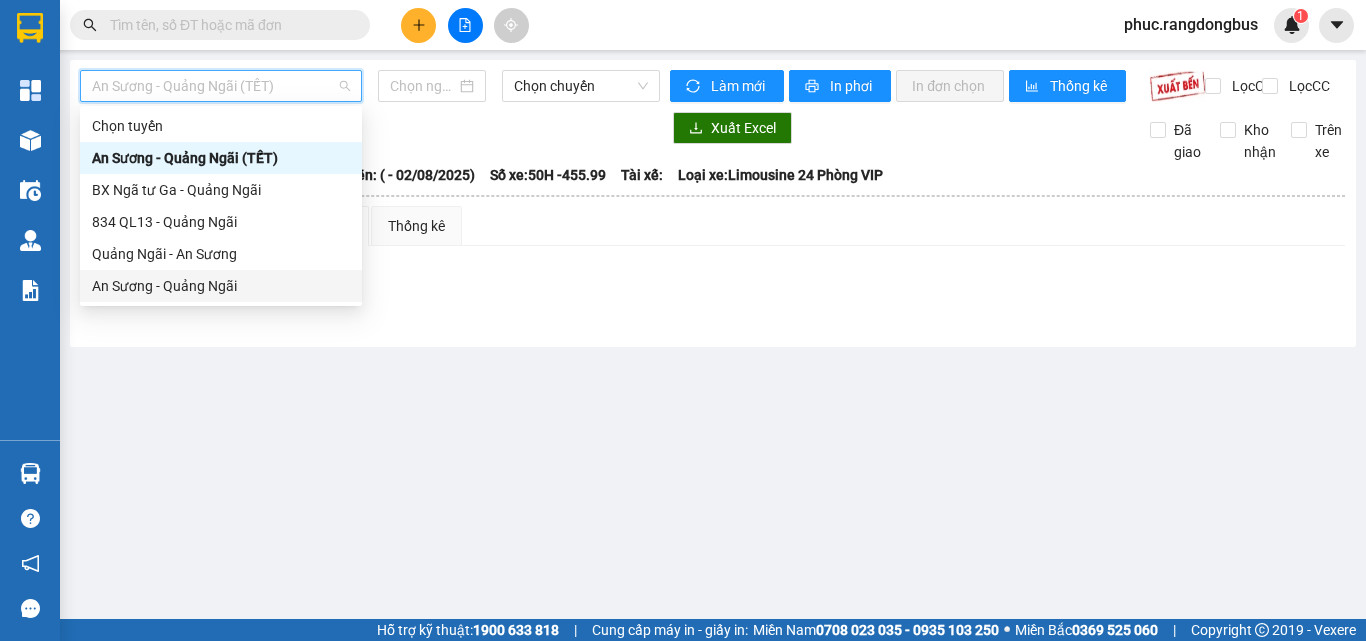 type on "02/08/2025" 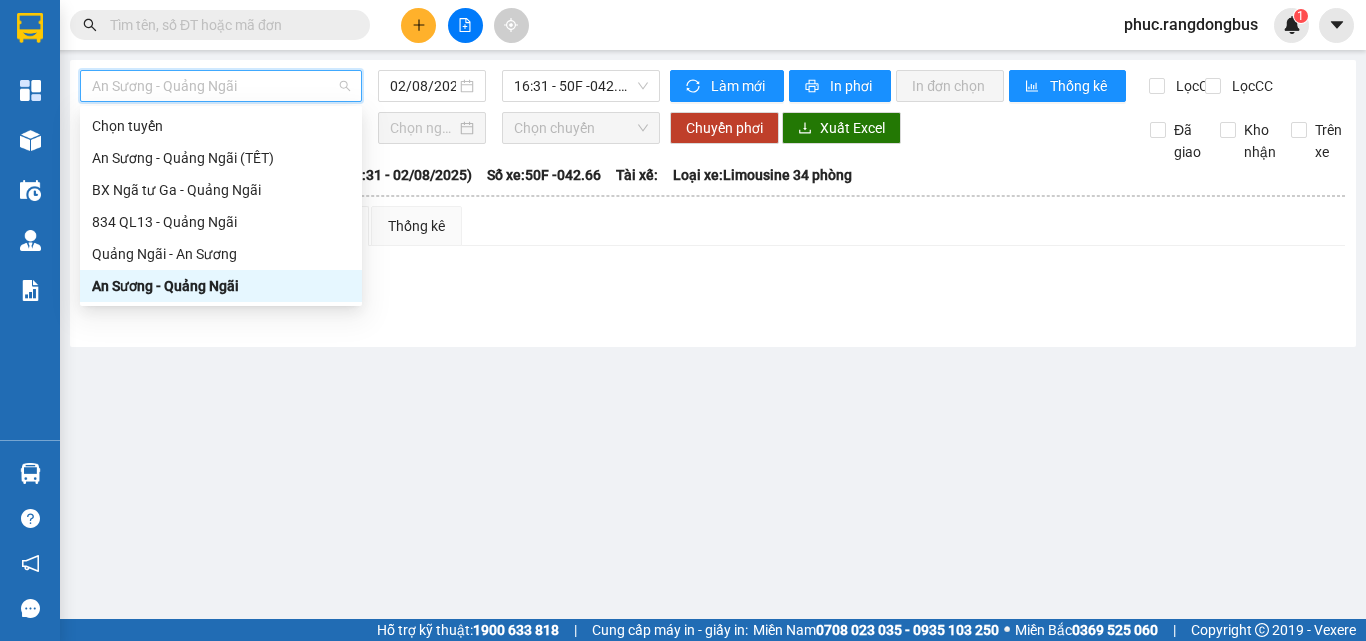 click on "An Sương - Quảng Ngãi" at bounding box center (221, 86) 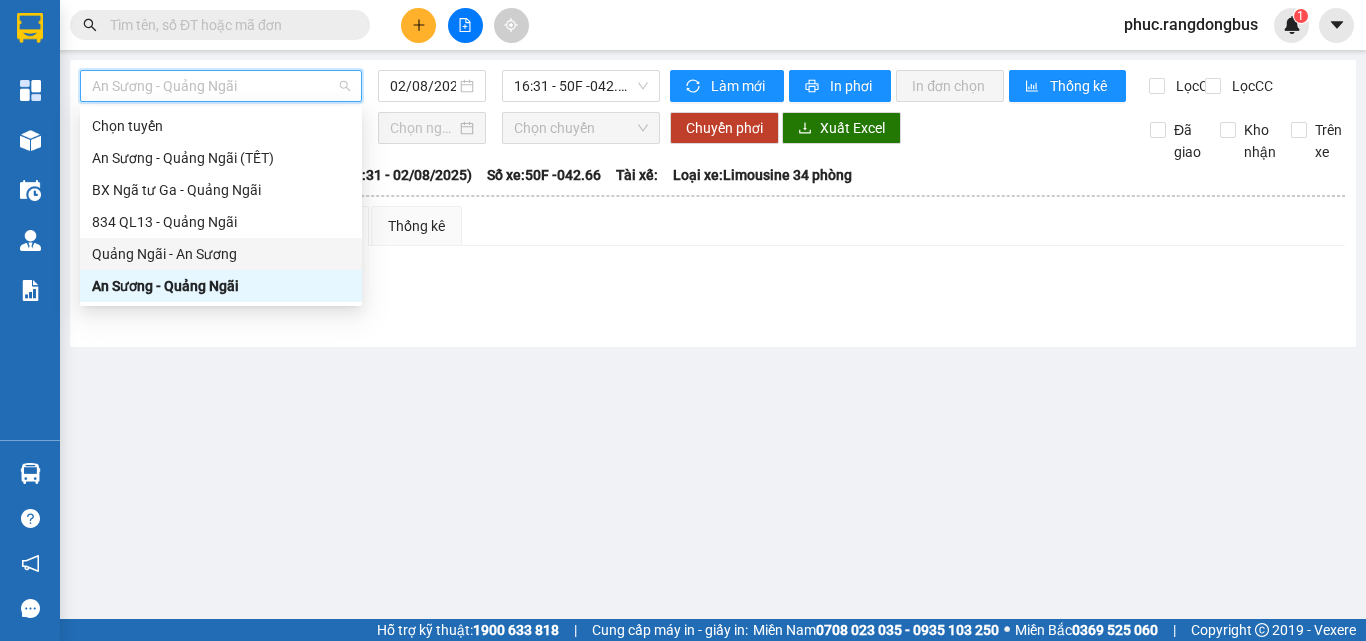 click on "Quảng Ngãi - An Sương" at bounding box center (221, 254) 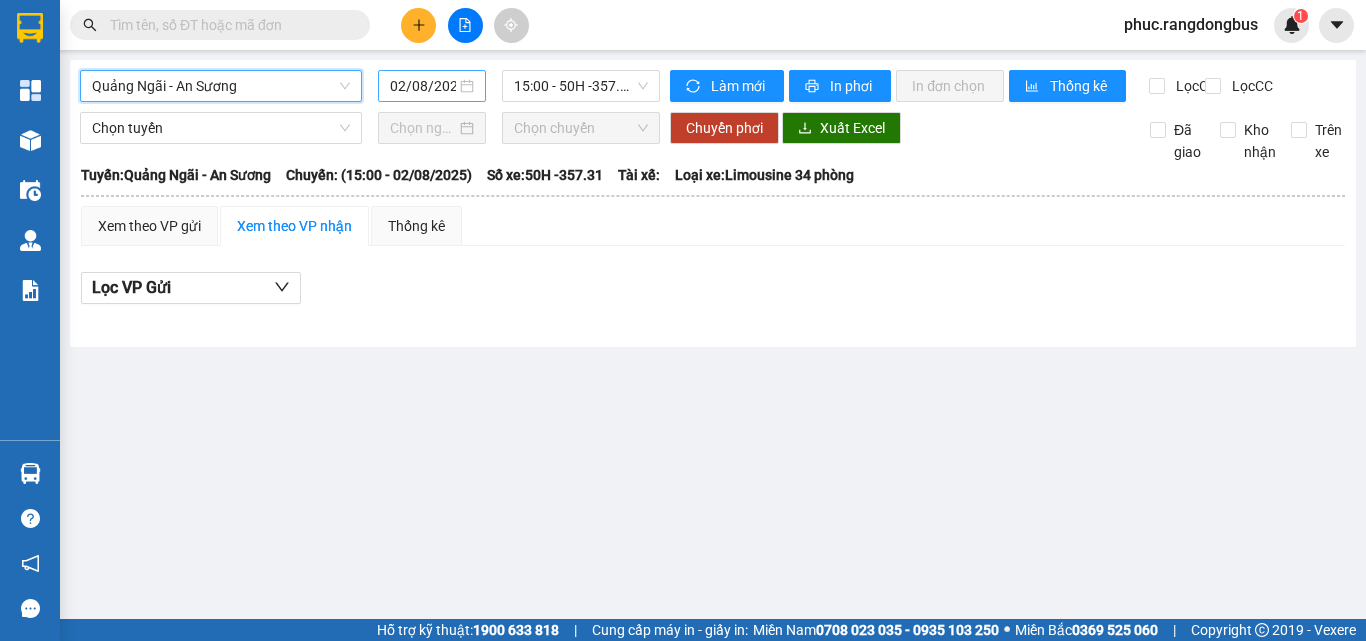 drag, startPoint x: 431, startPoint y: 79, endPoint x: 437, endPoint y: 100, distance: 21.84033 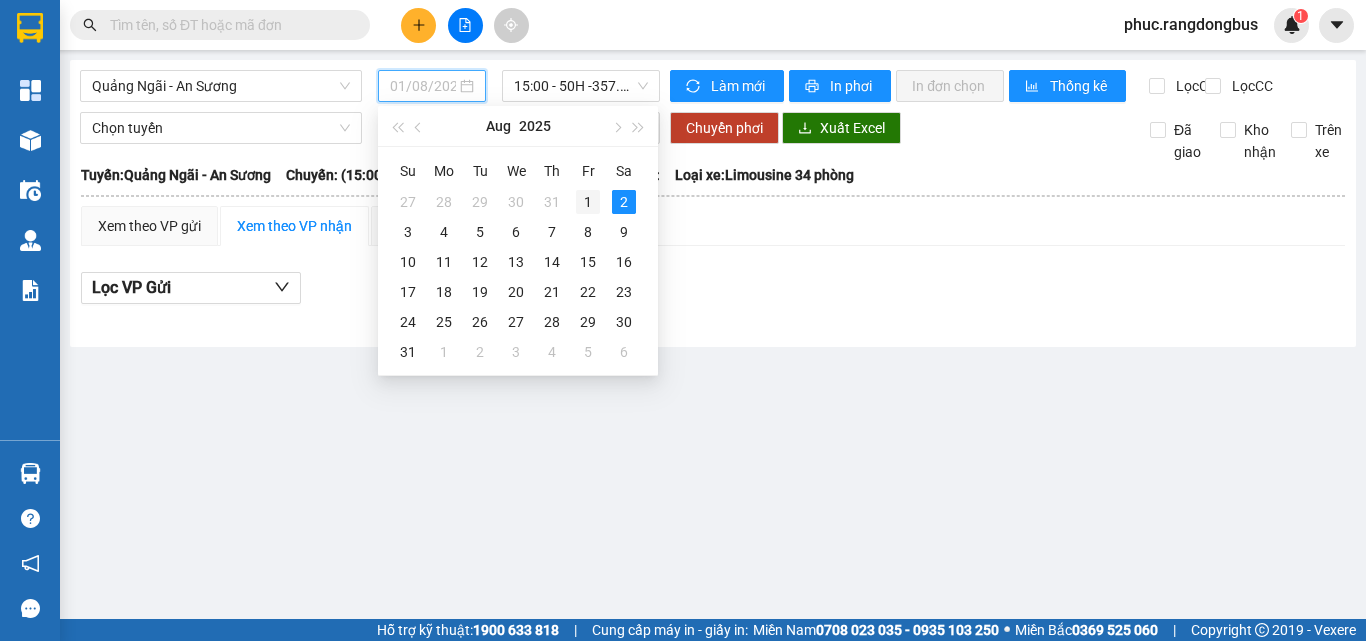click on "1" at bounding box center (588, 202) 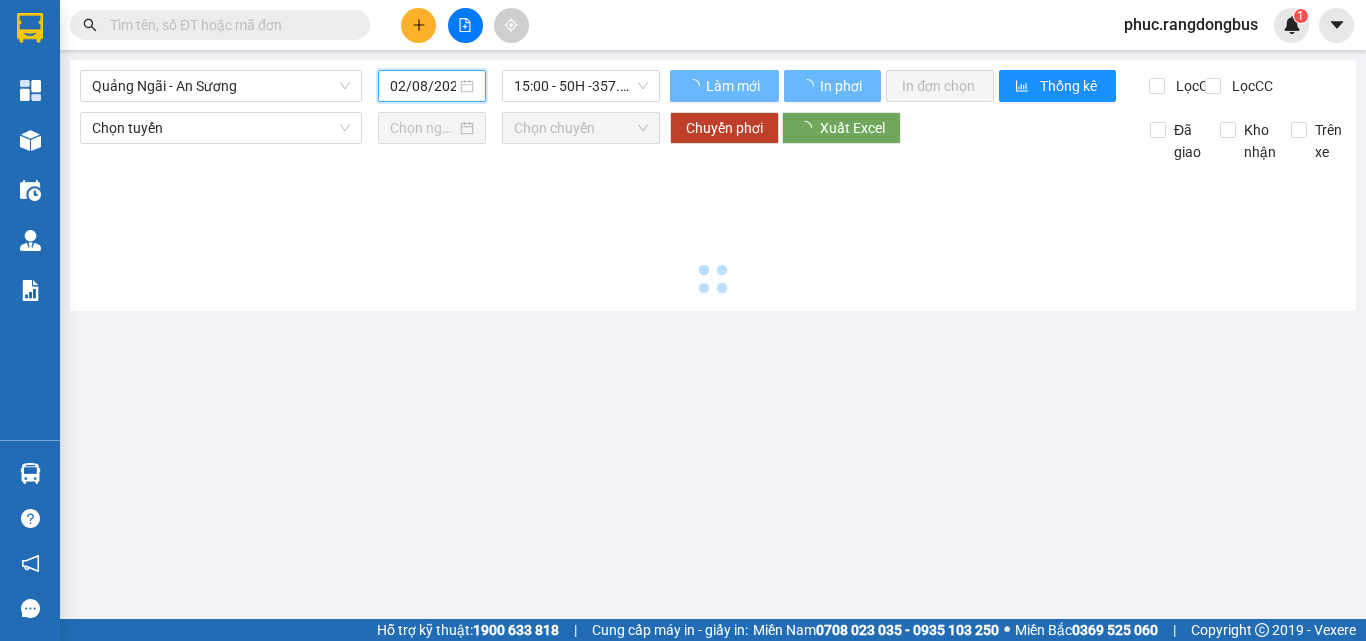 type on "01/08/2025" 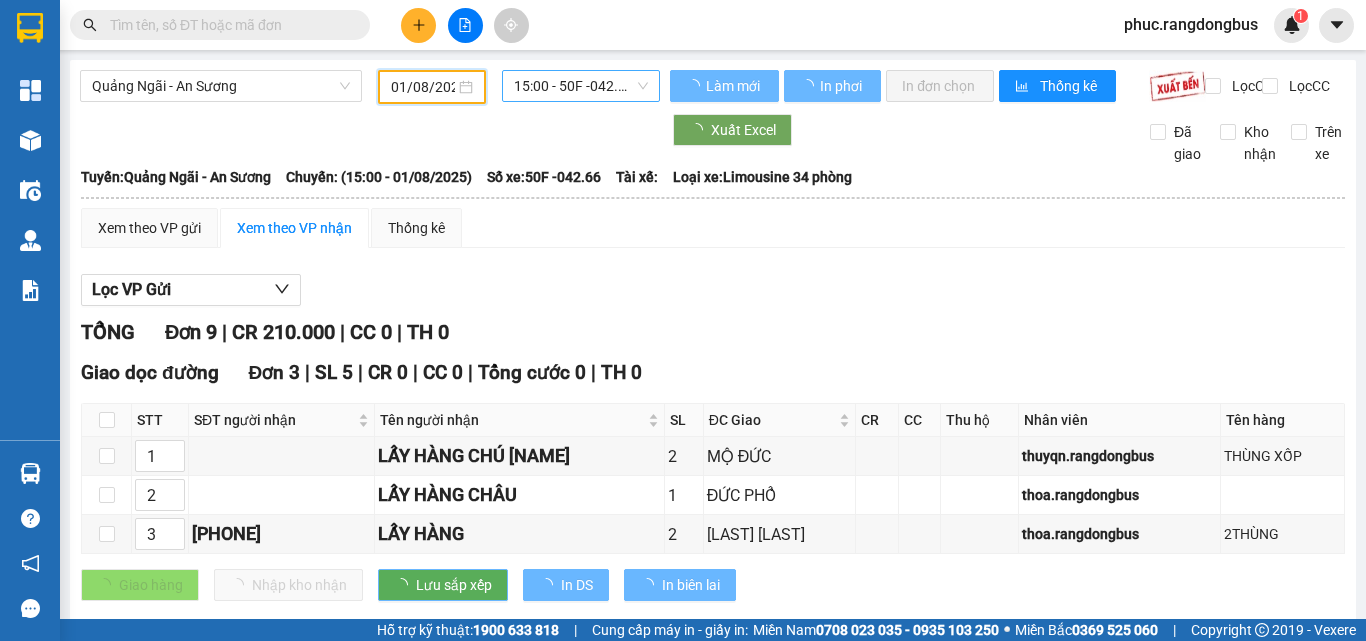 click on "15:00     - 50F -042.66" at bounding box center [581, 86] 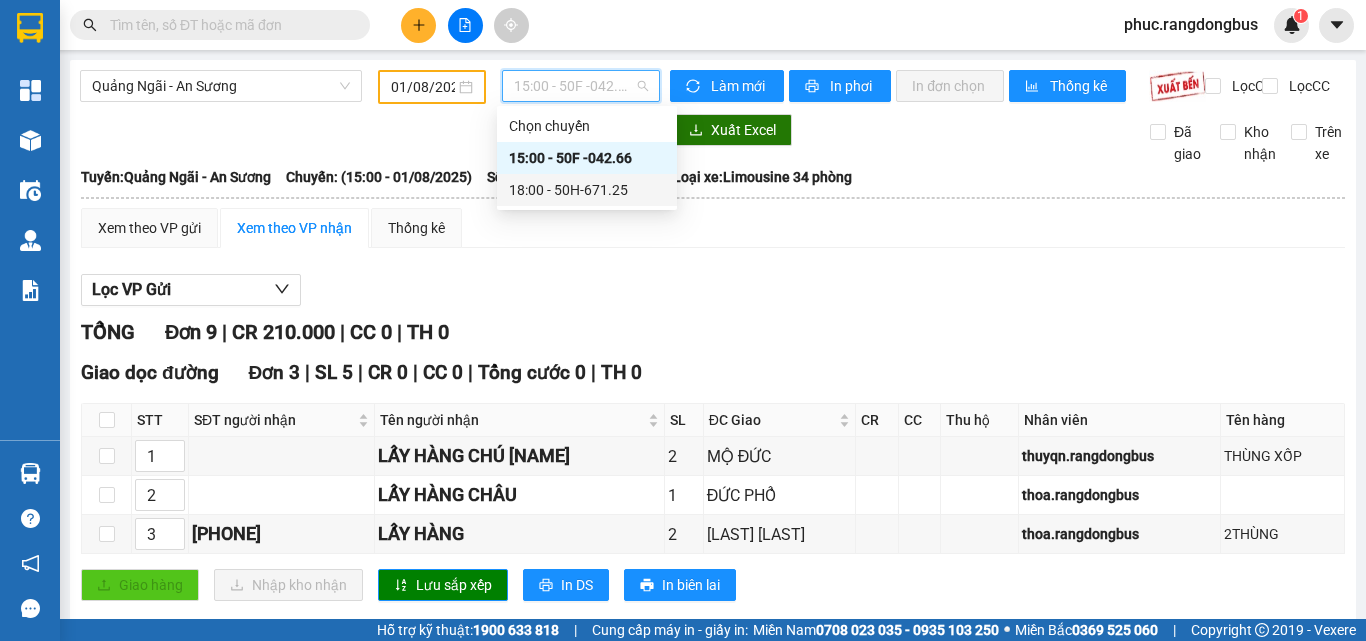 click on "18:00     - 50H-671.25" at bounding box center (587, 190) 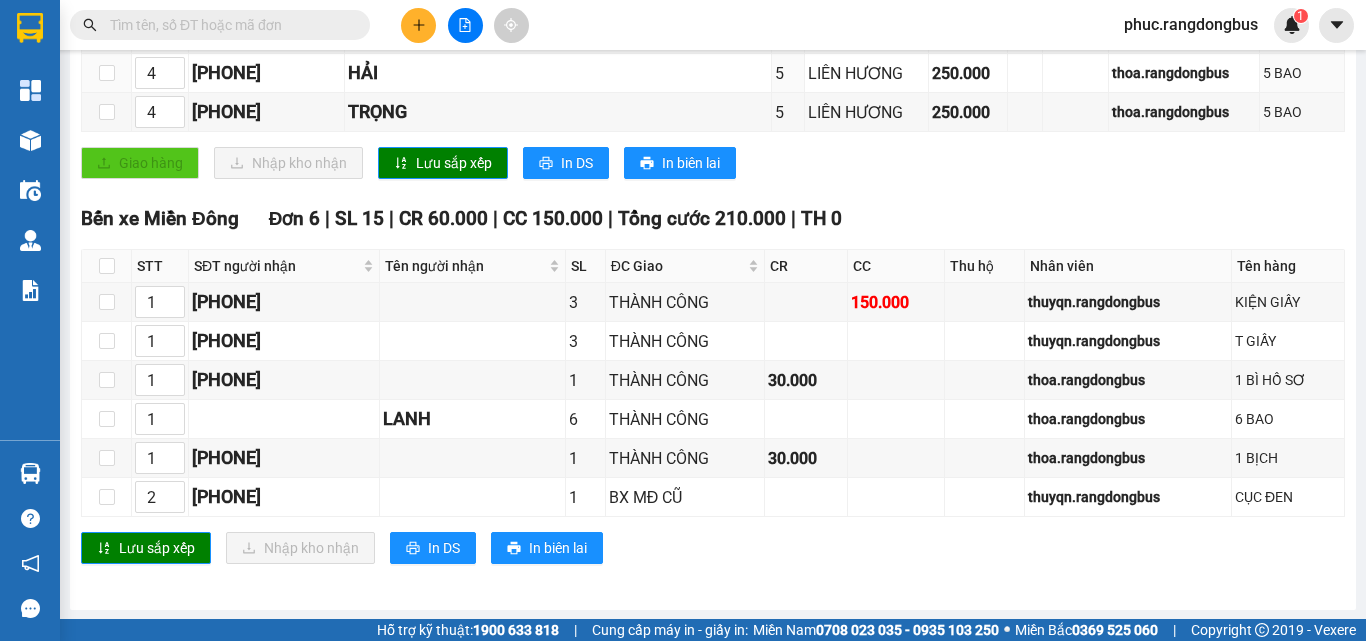 scroll, scrollTop: 0, scrollLeft: 0, axis: both 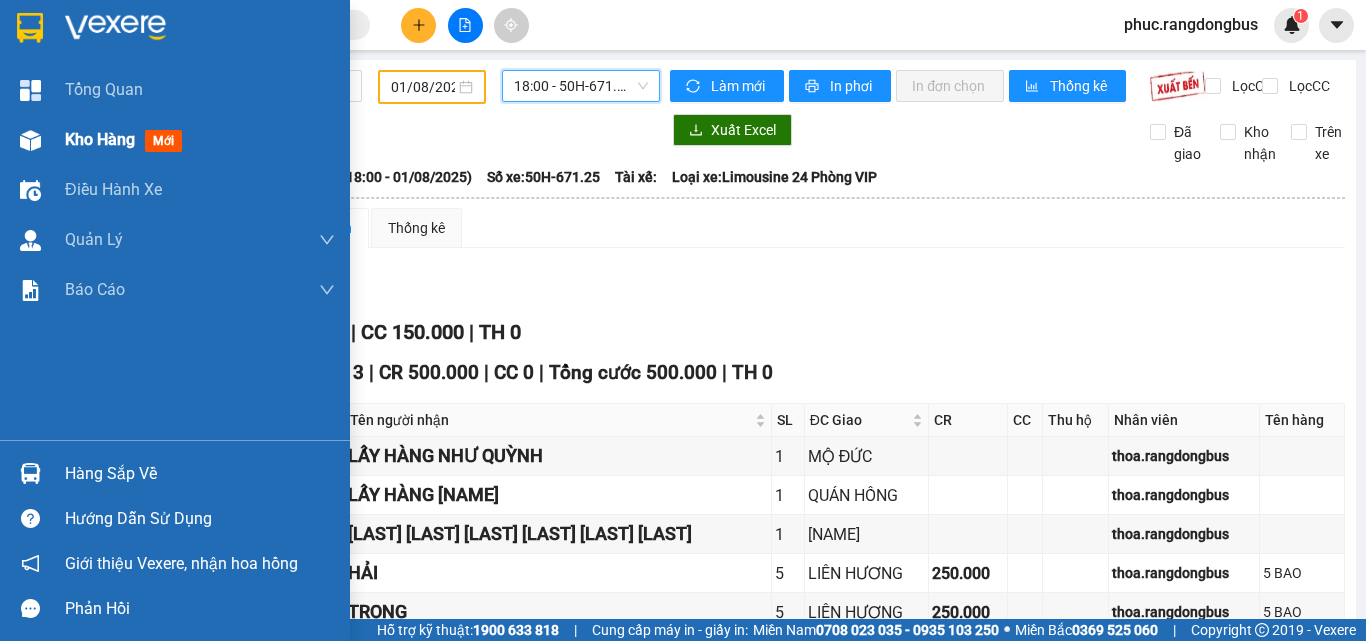 click on "mới" at bounding box center (163, 141) 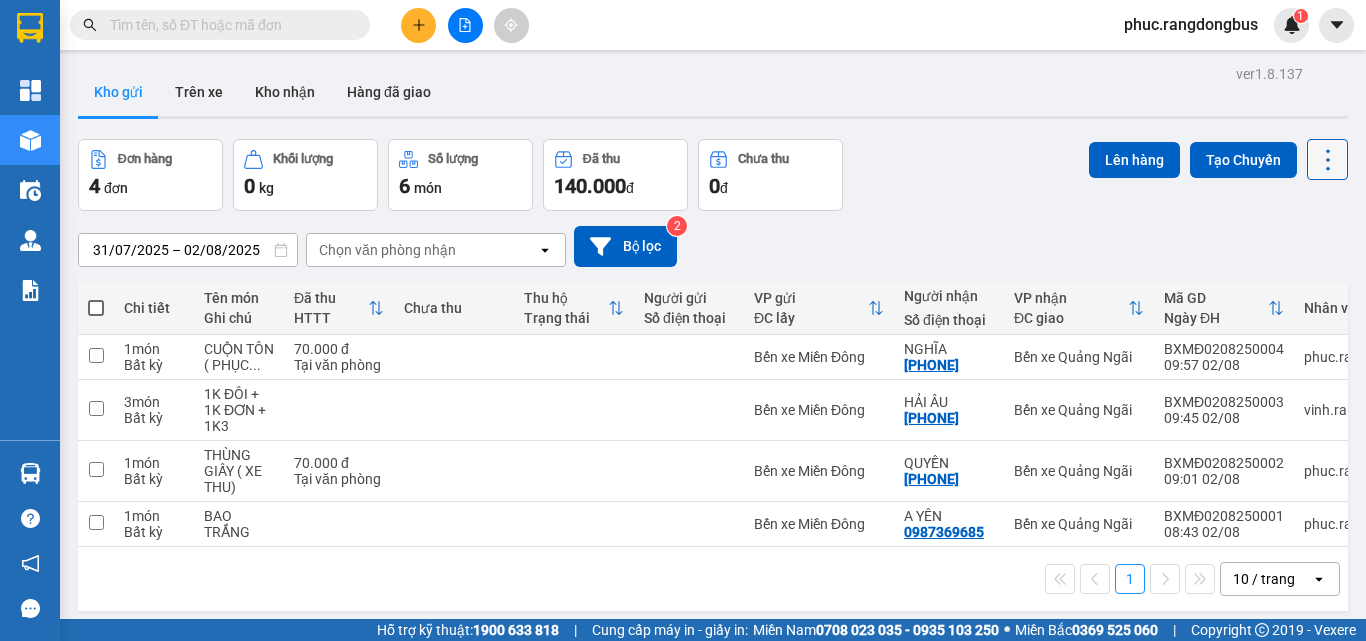 click 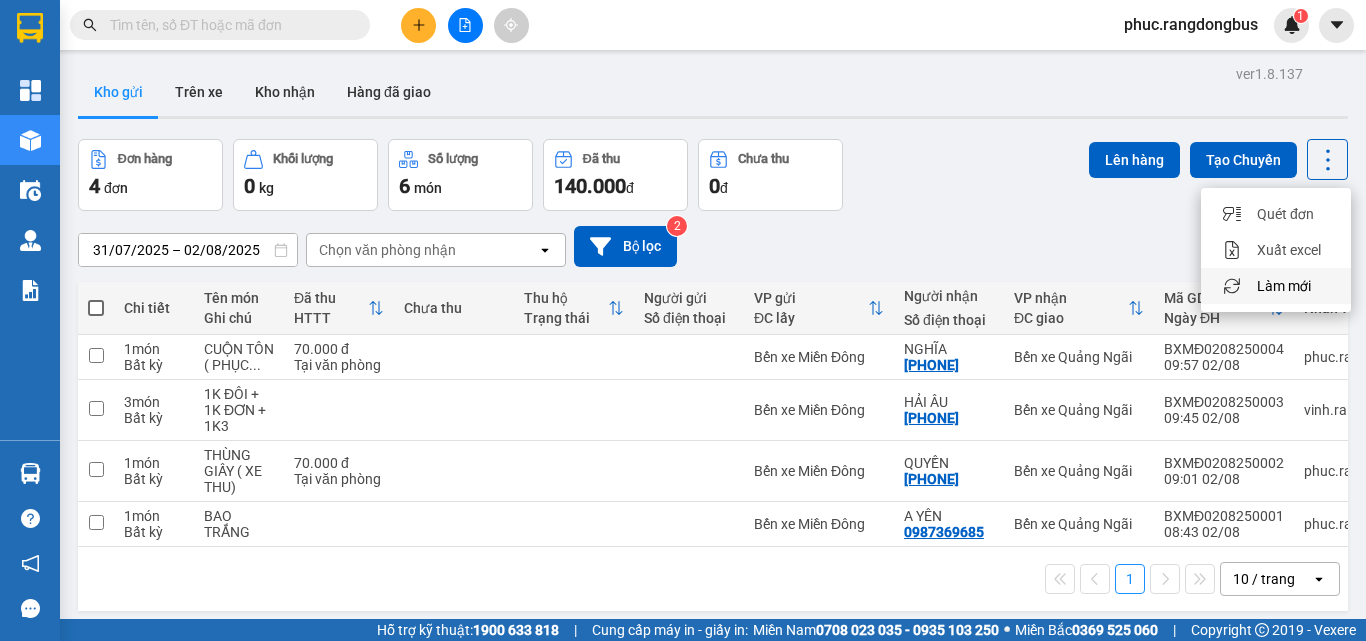 click on "Làm mới" at bounding box center (1276, 286) 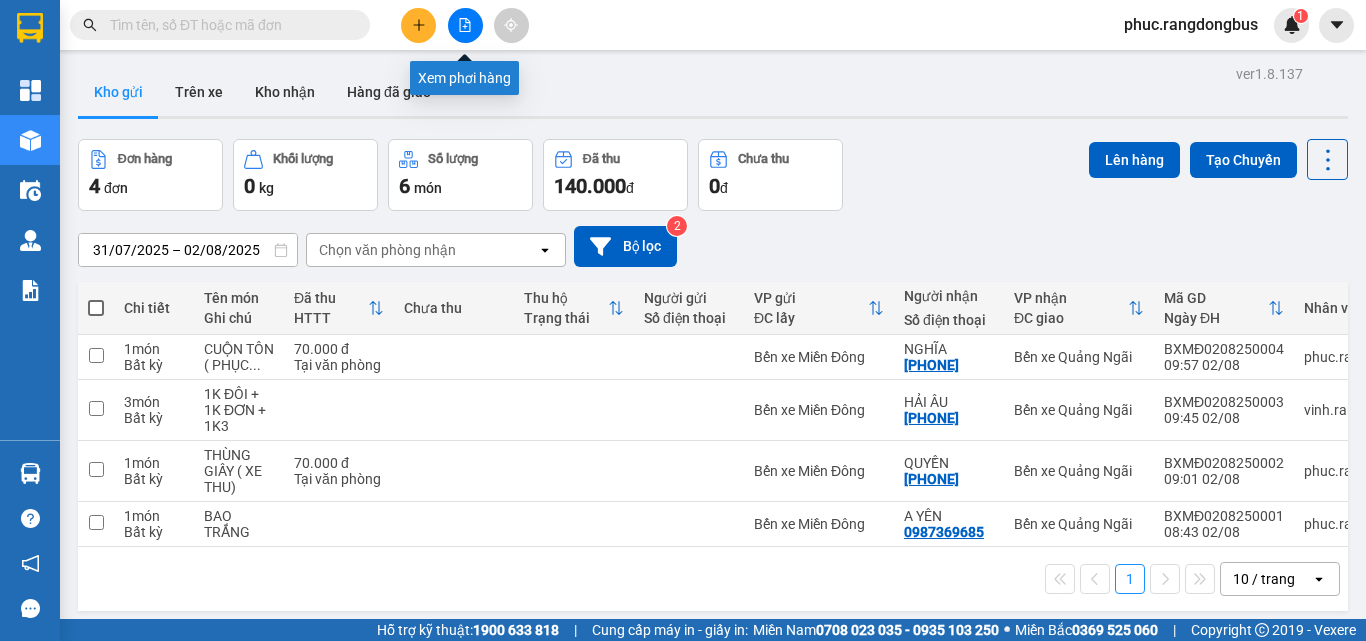 click 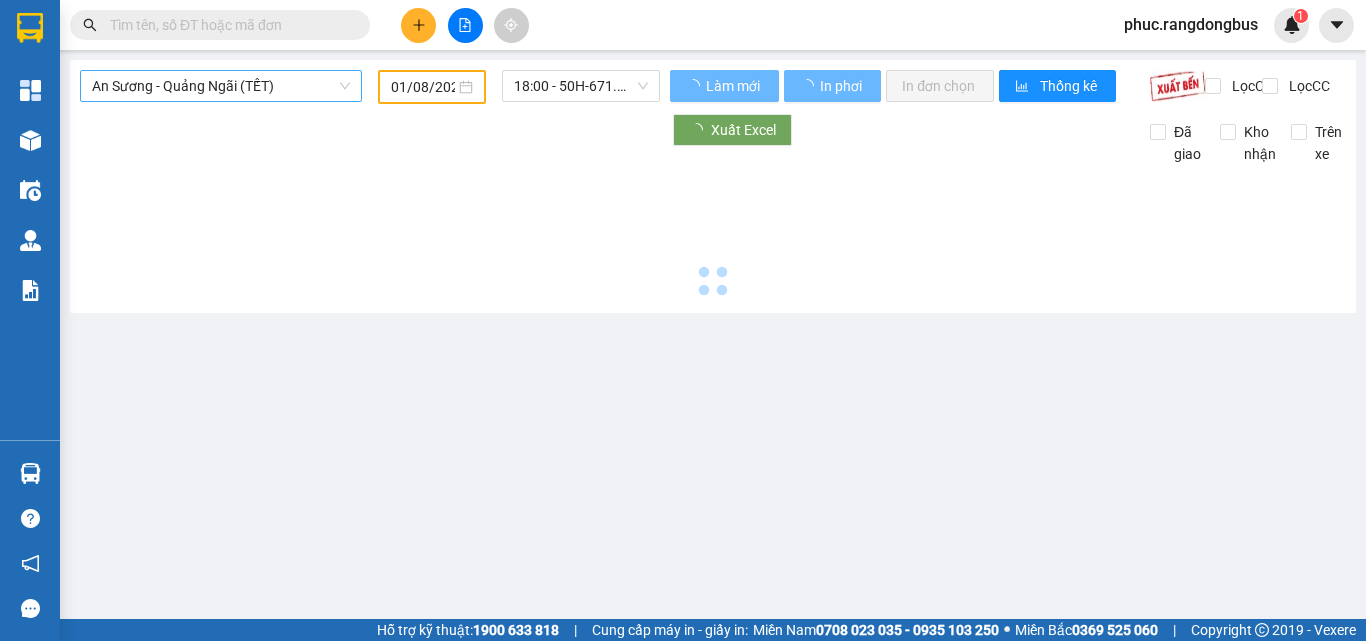 click on "An Sương - Quảng Ngãi (TẾT)" at bounding box center [221, 86] 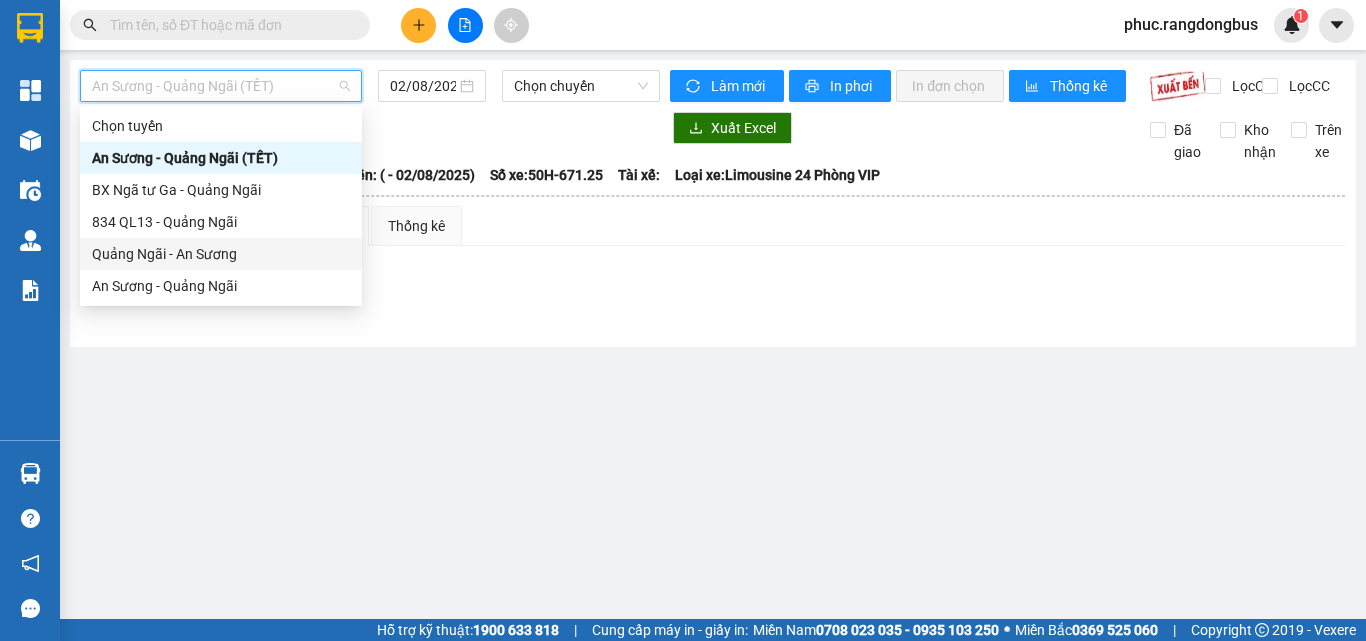 click on "Quảng Ngãi - An Sương" at bounding box center [221, 254] 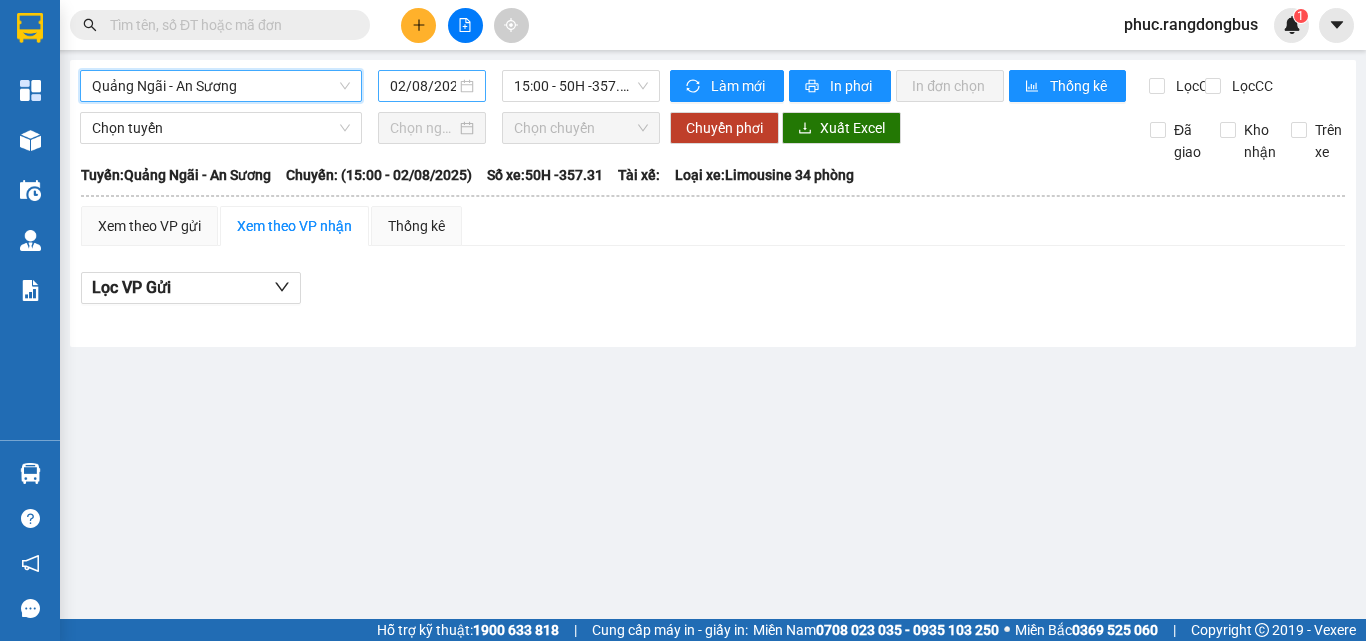click on "02/08/2025" at bounding box center (423, 86) 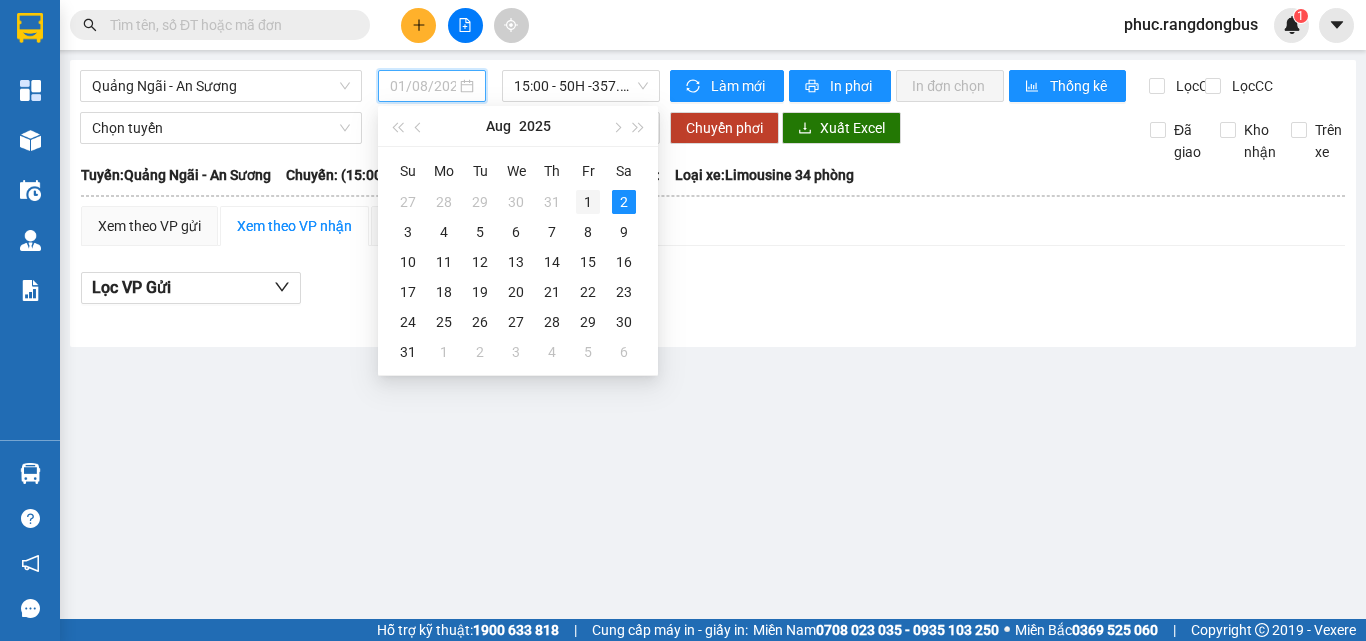 click on "1" at bounding box center [588, 202] 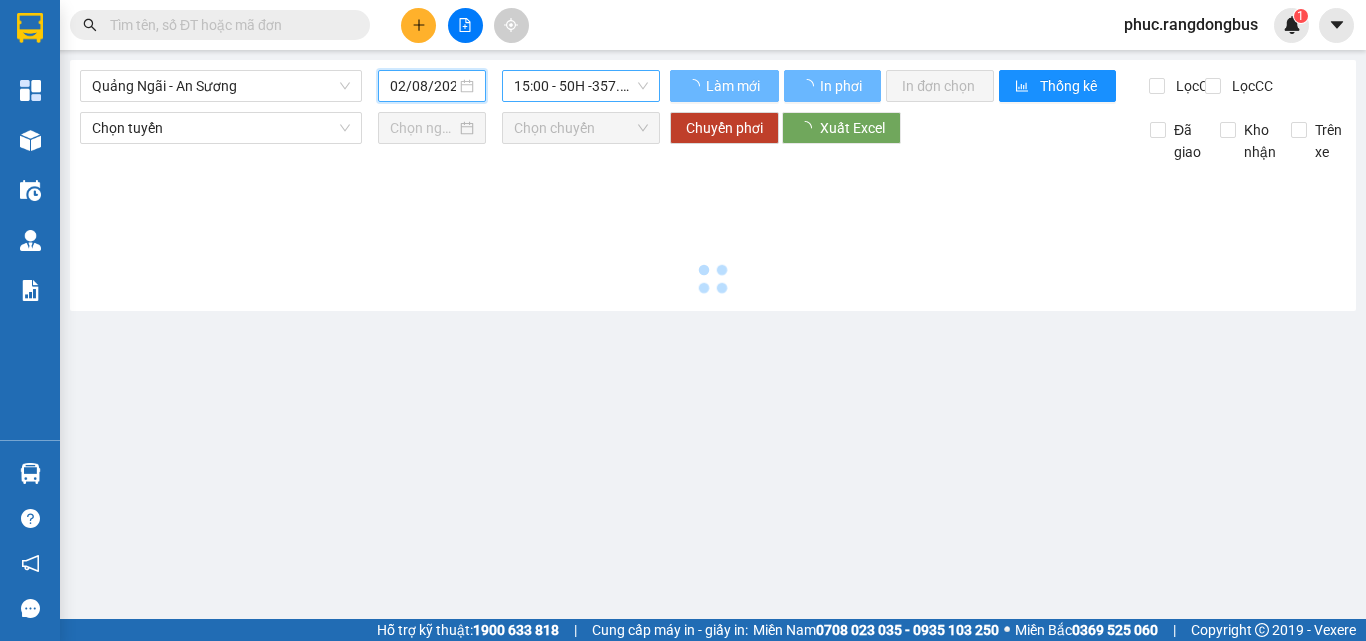 type on "01/08/2025" 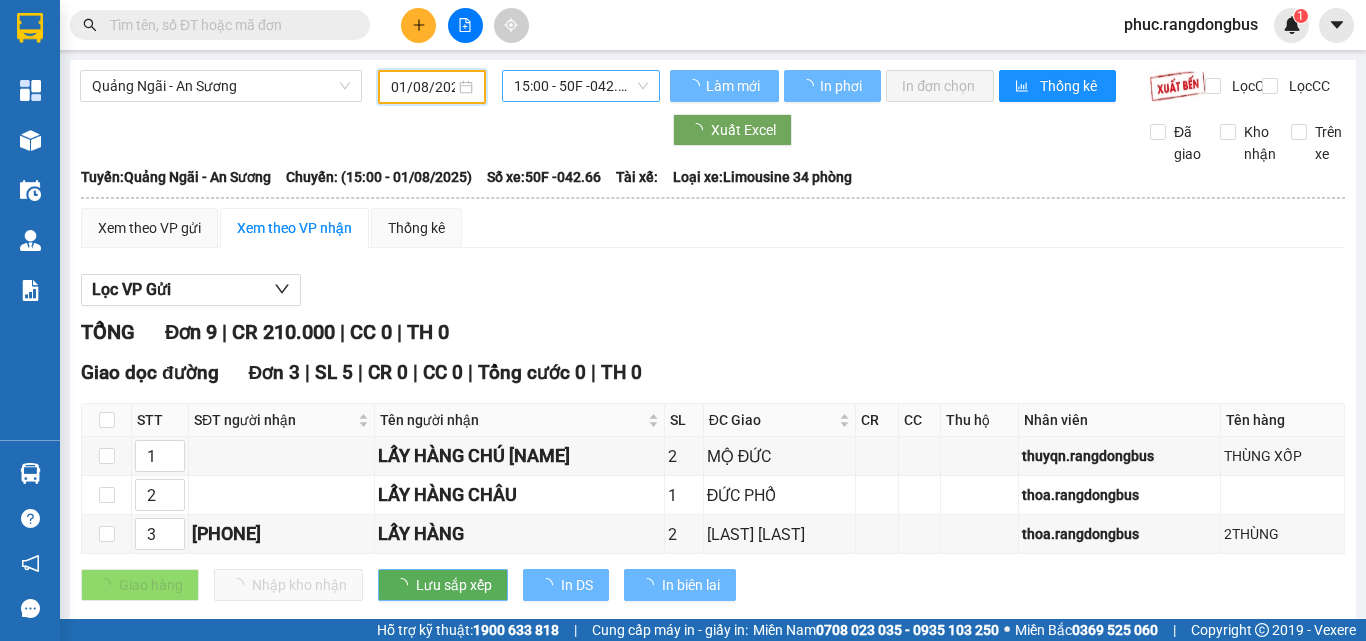 click on "15:00     - 50F -042.66" at bounding box center (581, 86) 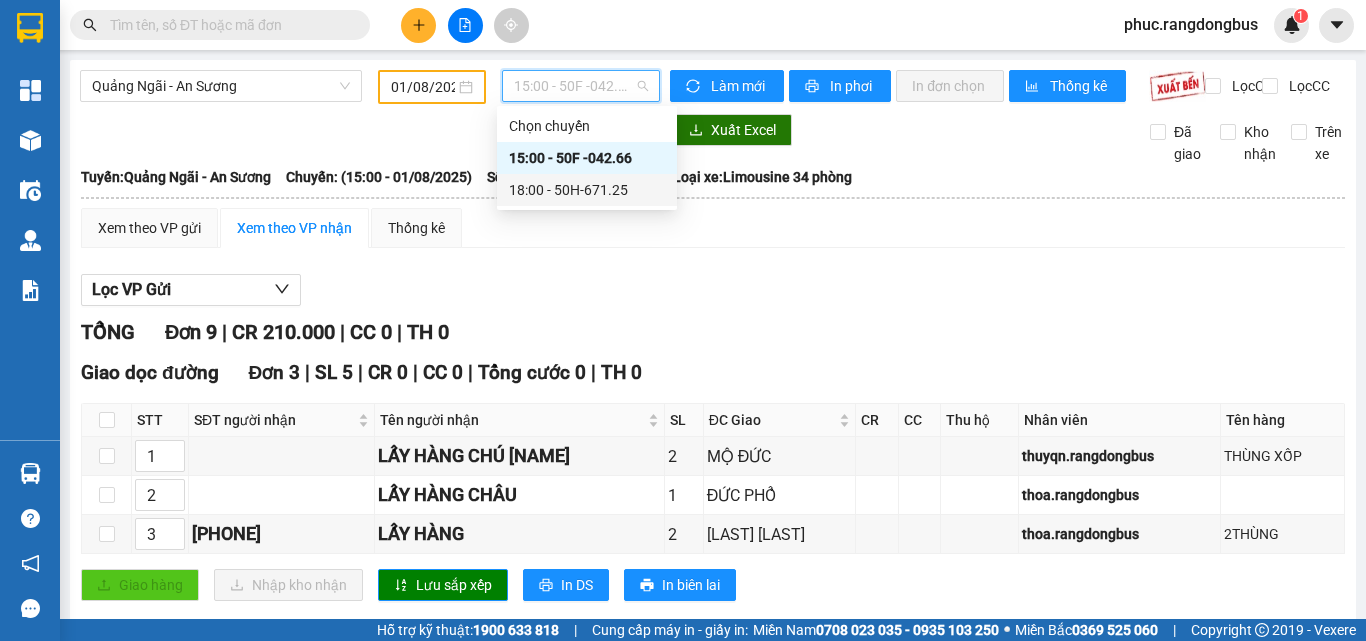 click on "18:00     - 50H-671.25" at bounding box center (587, 190) 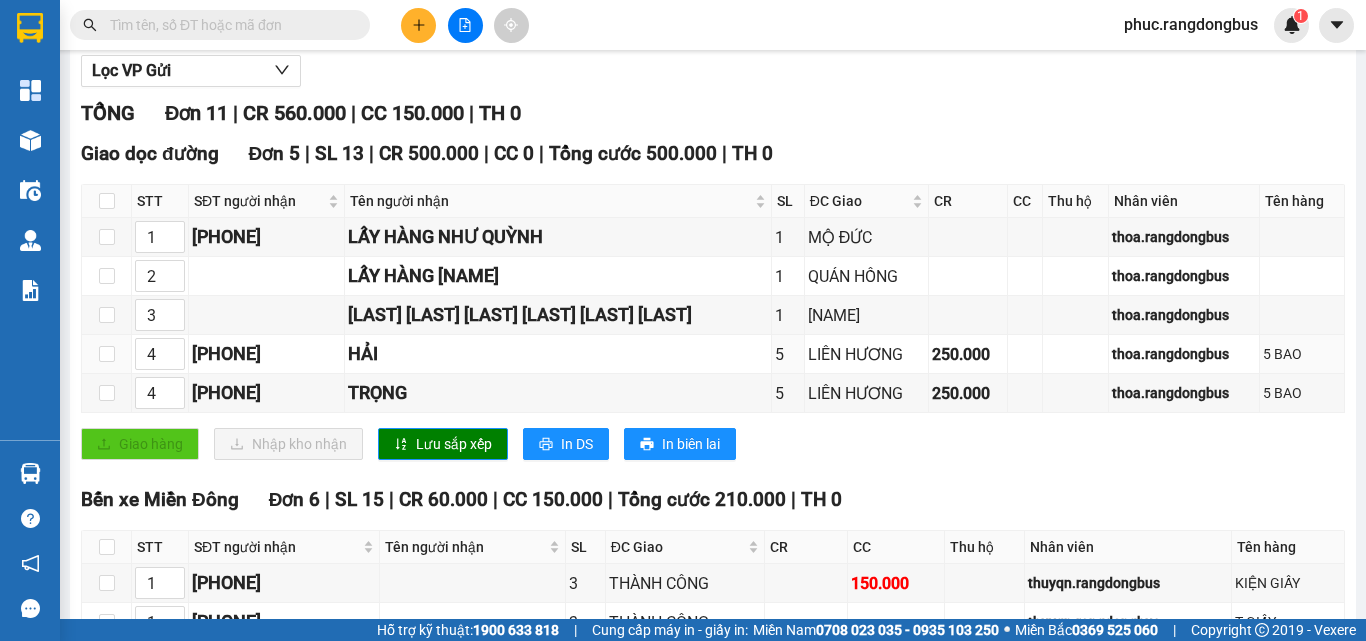 scroll, scrollTop: 516, scrollLeft: 0, axis: vertical 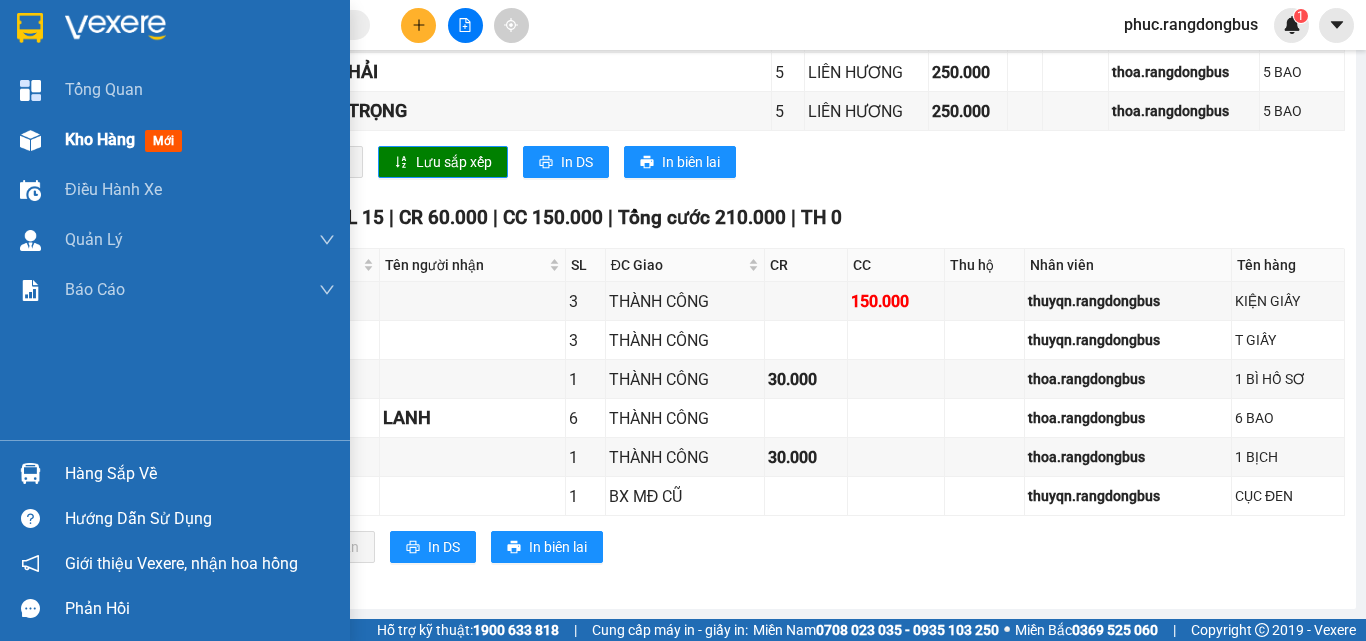 click on "Kho hàng" at bounding box center (100, 139) 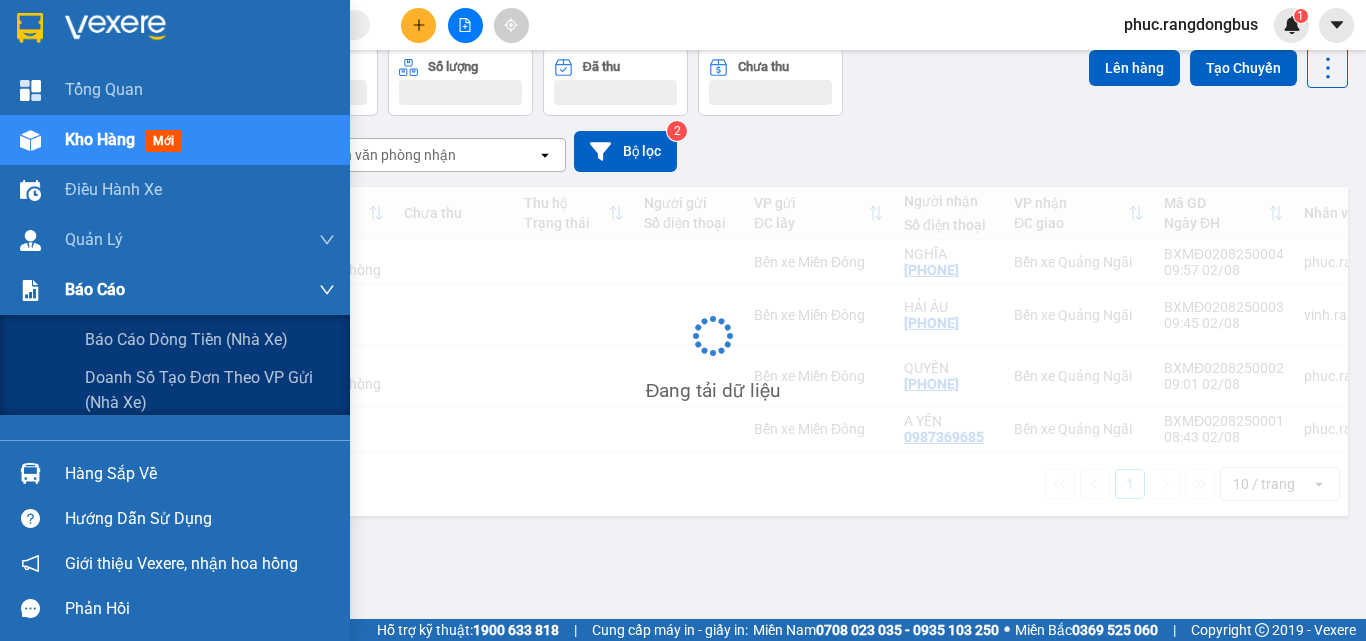 scroll, scrollTop: 92, scrollLeft: 0, axis: vertical 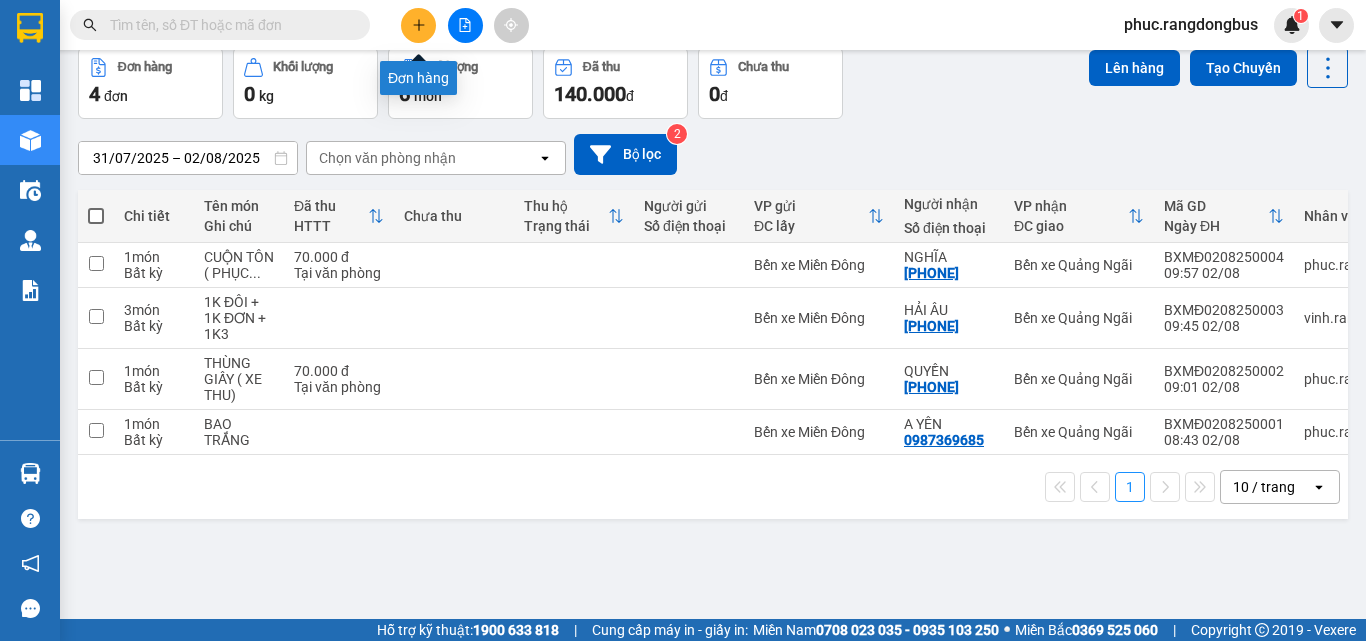 click at bounding box center (418, 25) 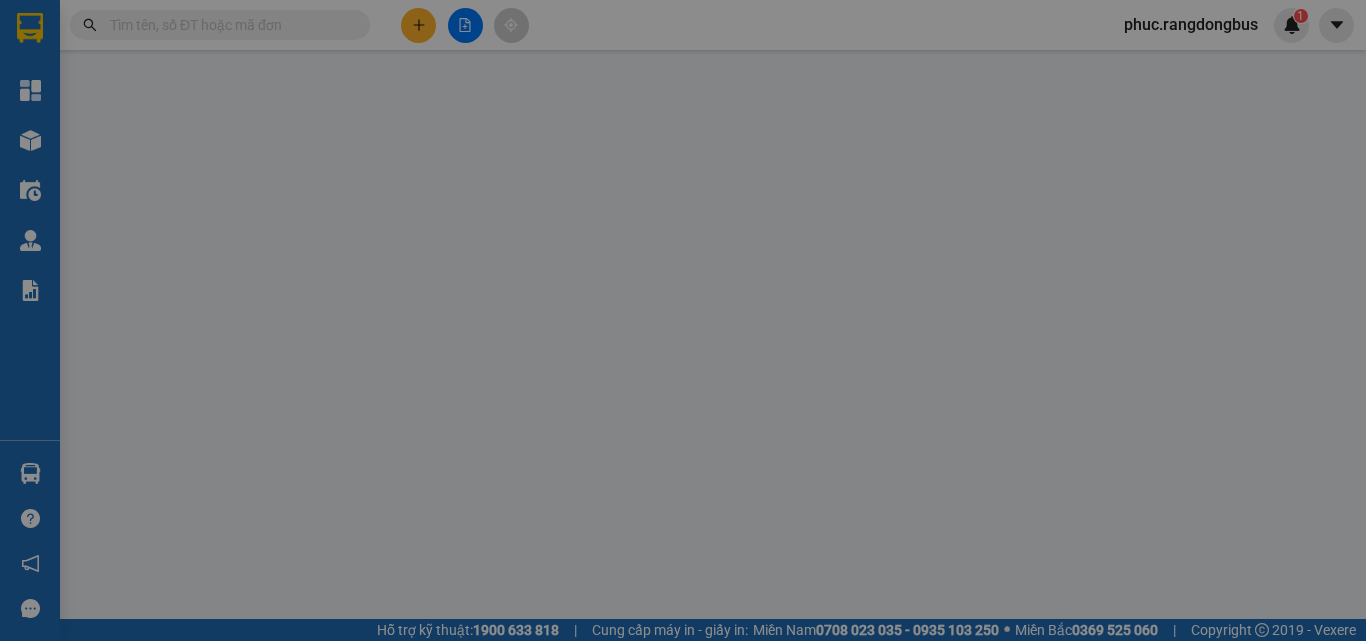 scroll, scrollTop: 0, scrollLeft: 0, axis: both 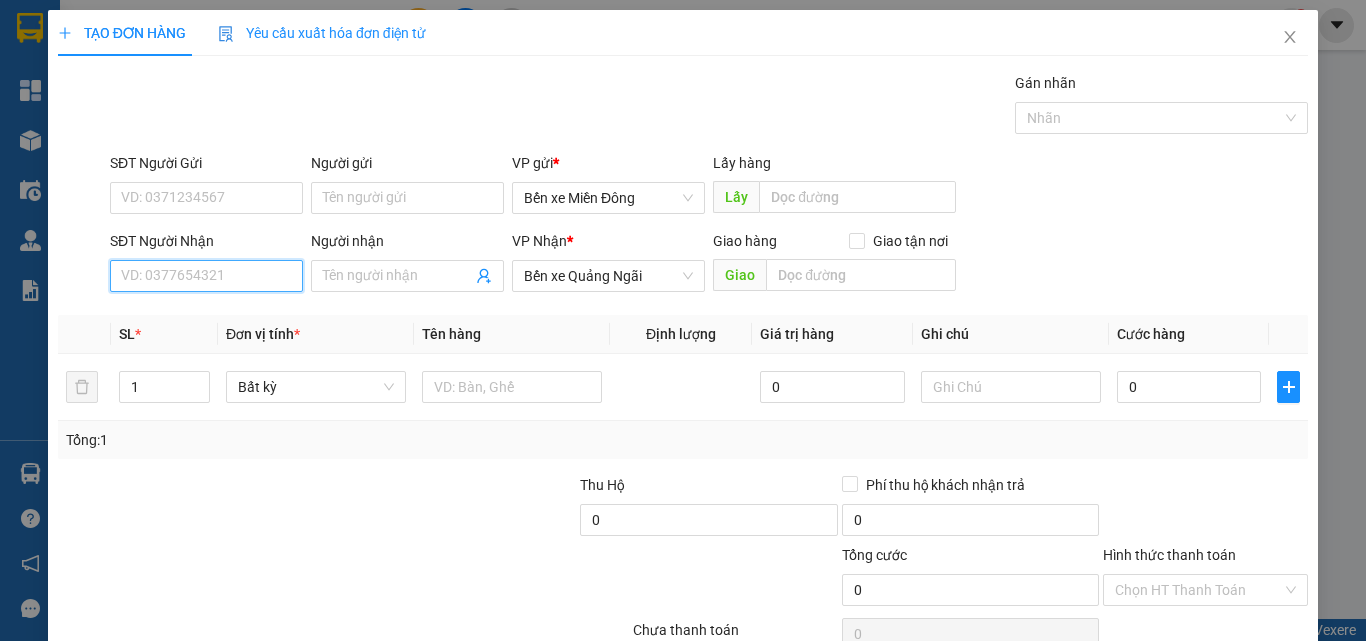 click on "SĐT Người Nhận" at bounding box center [206, 276] 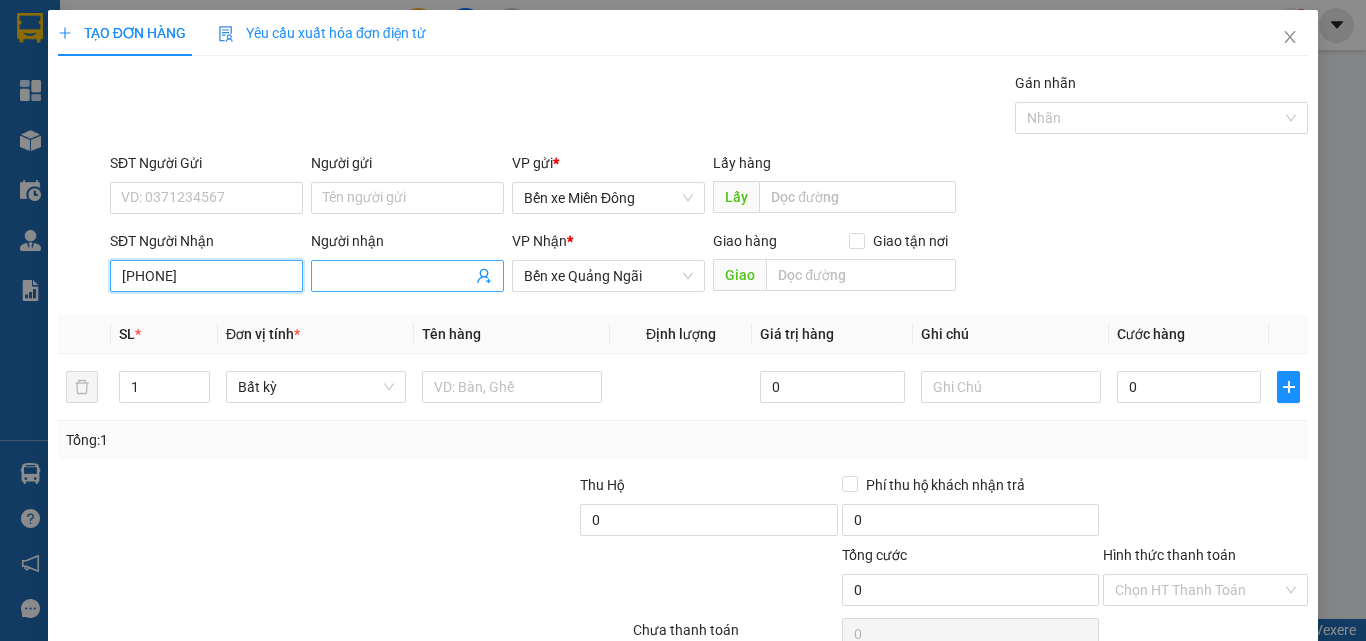 type on "[PHONE]" 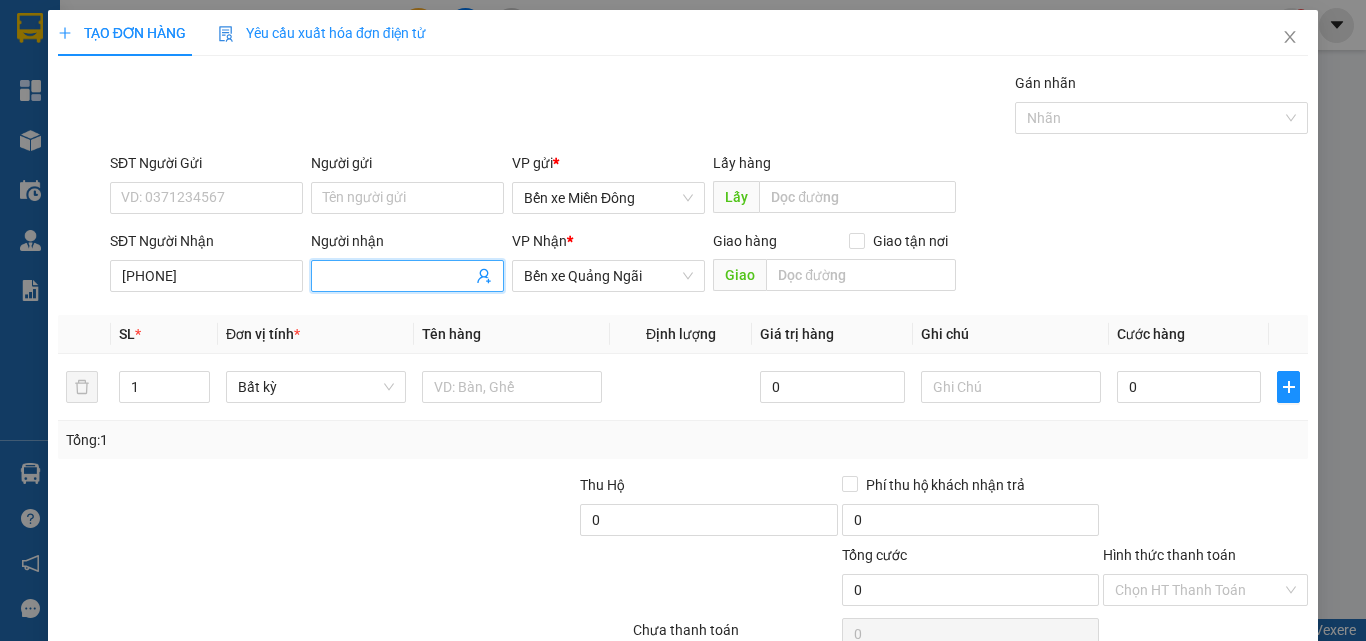 click on "Người nhận" at bounding box center [397, 276] 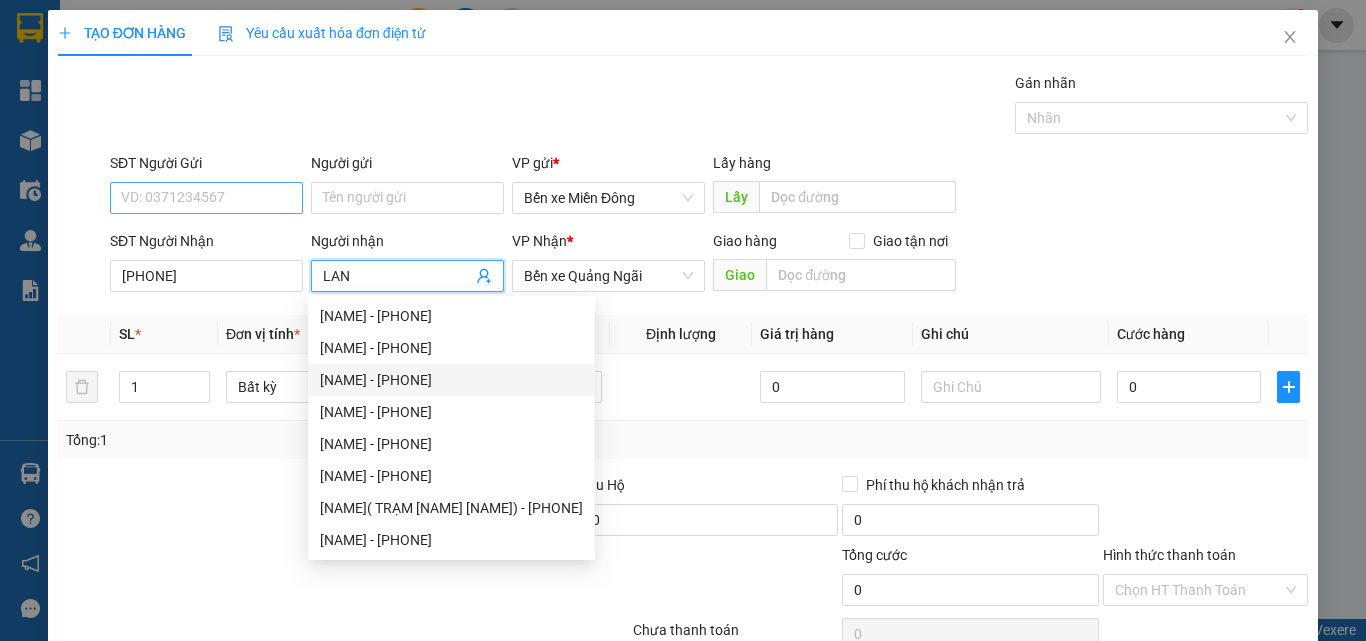 type on "LAN" 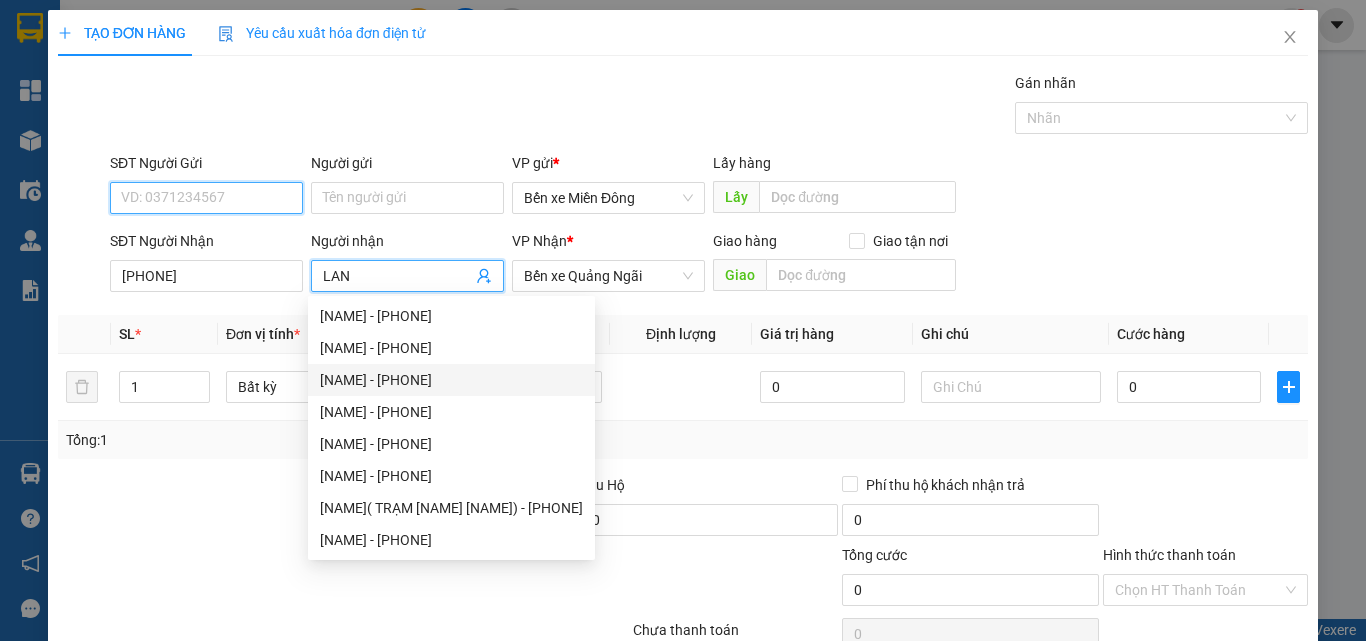 click on "SĐT Người Gửi" at bounding box center (206, 198) 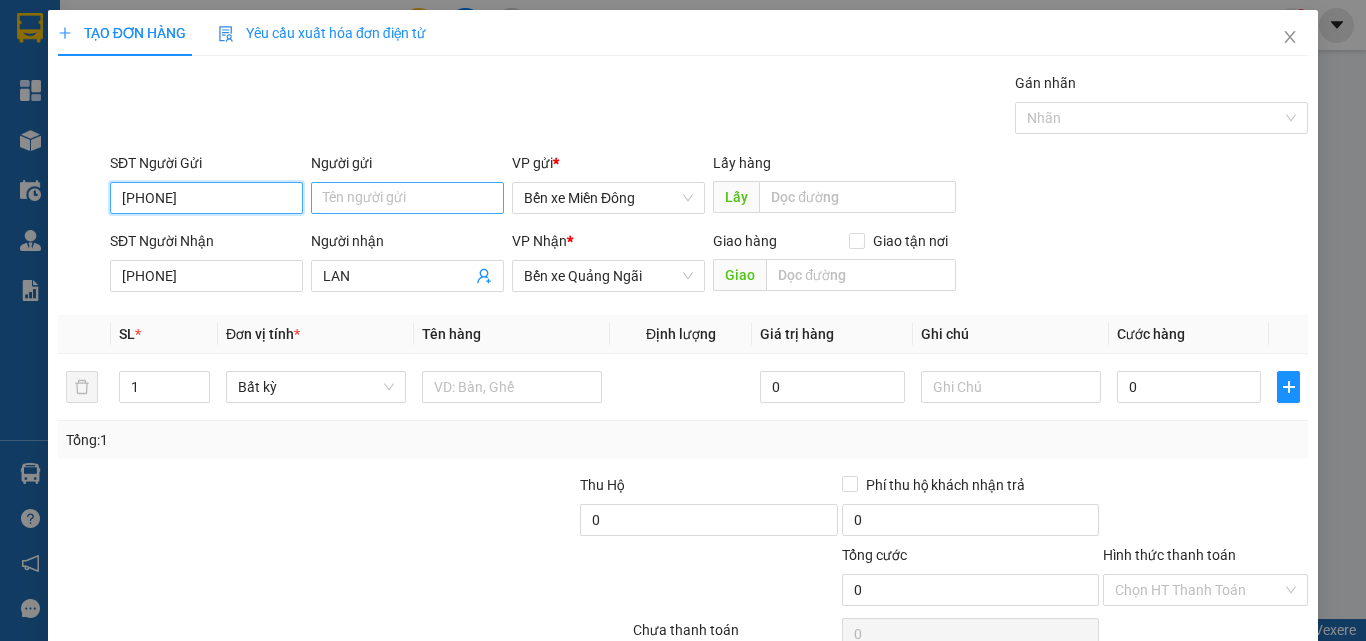 type on "[PHONE]" 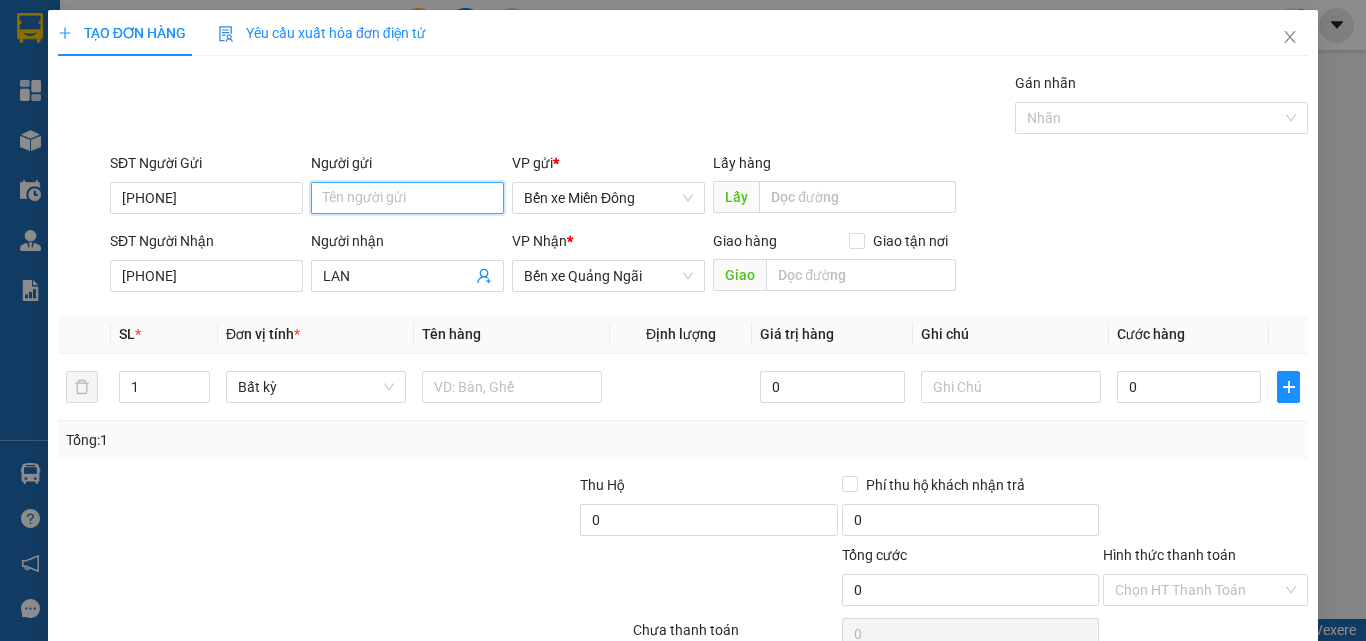 click on "Người gửi" at bounding box center (407, 198) 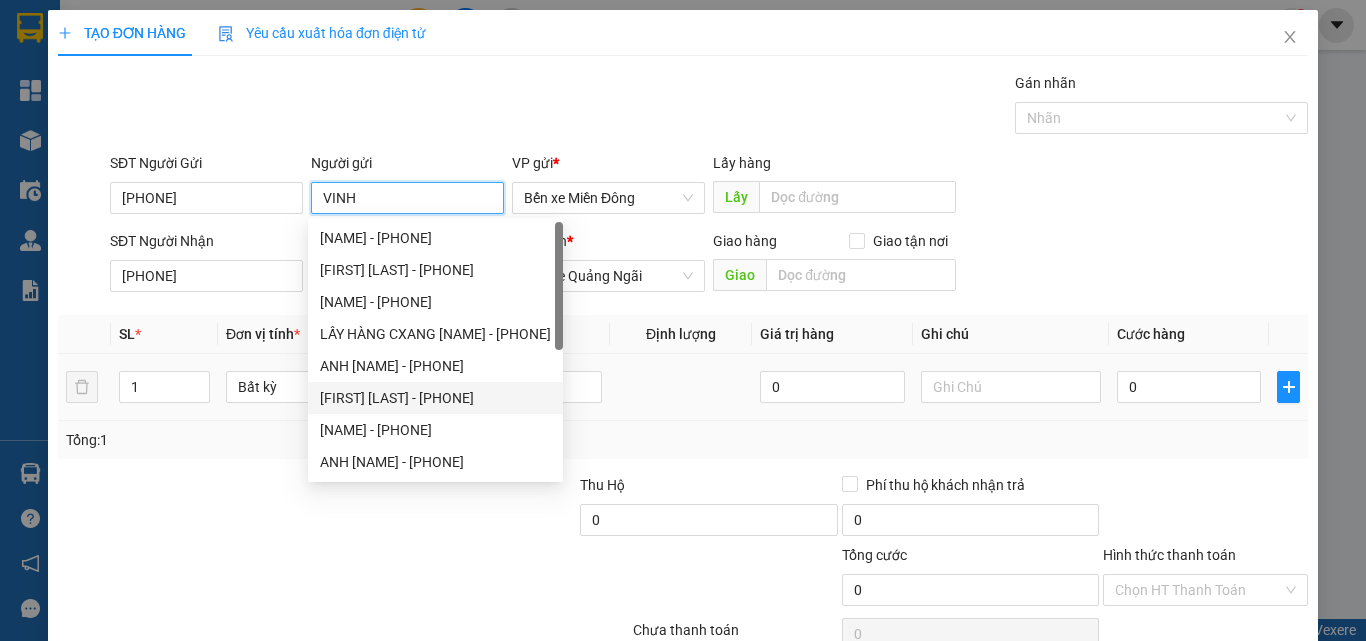 type on "VINH" 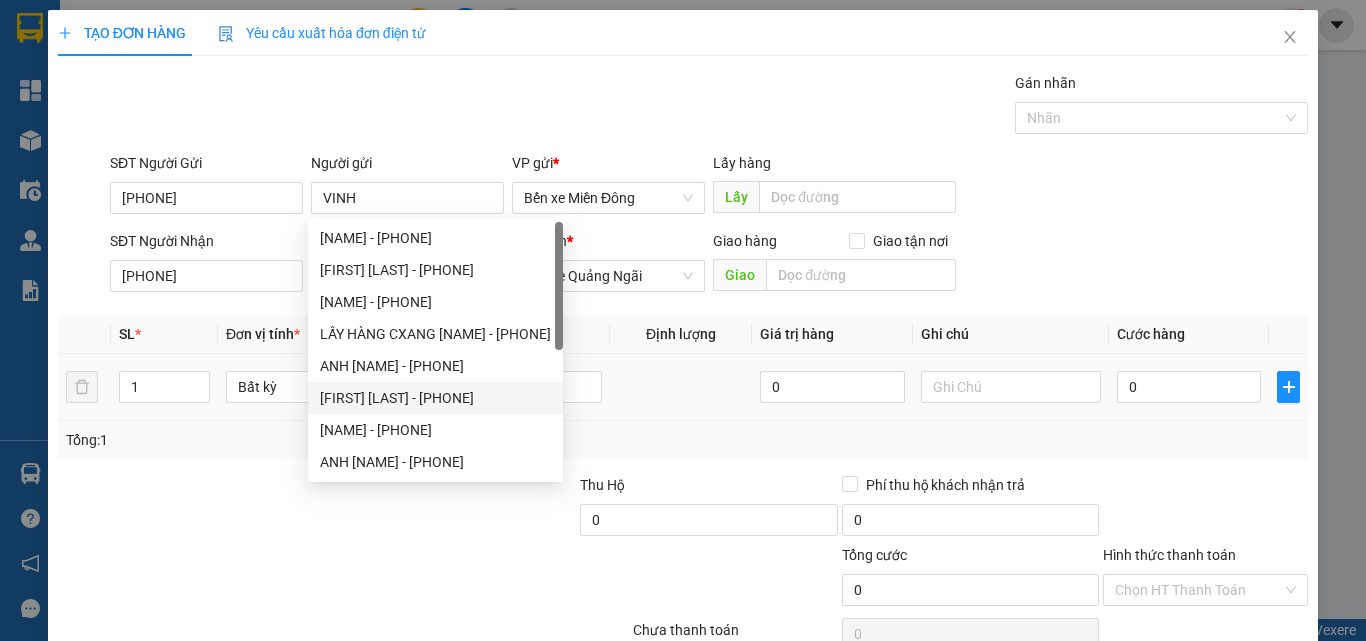 click at bounding box center (681, 387) 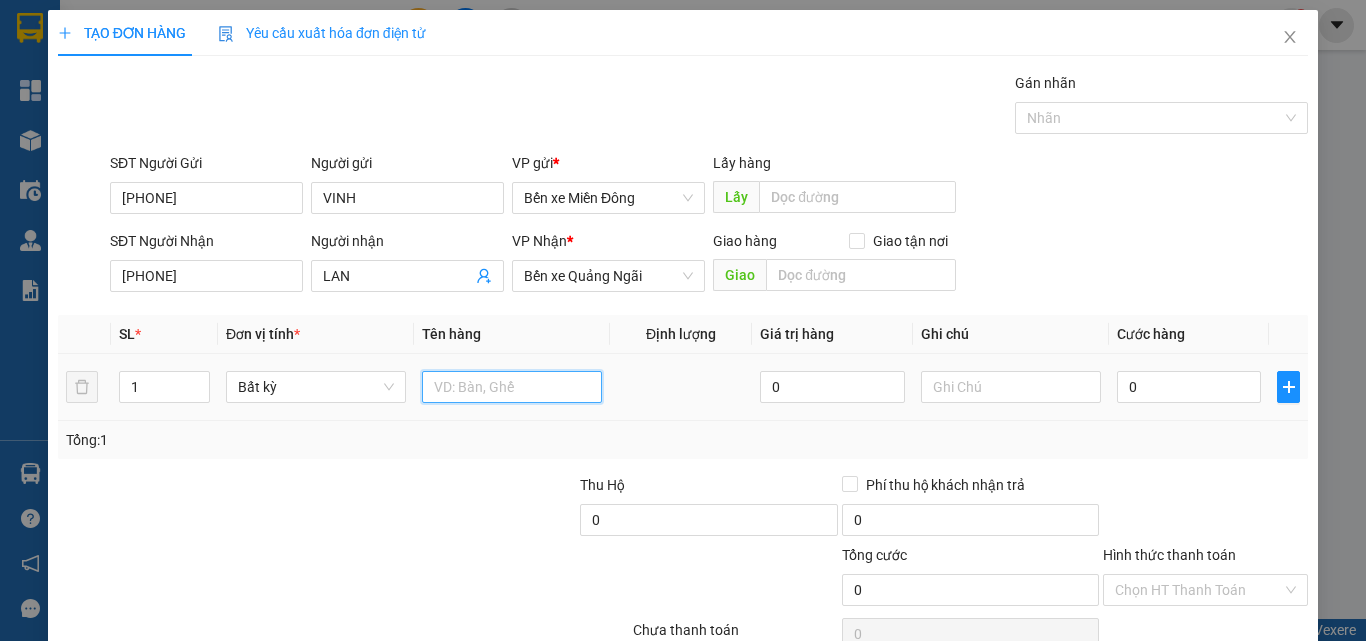click at bounding box center [512, 387] 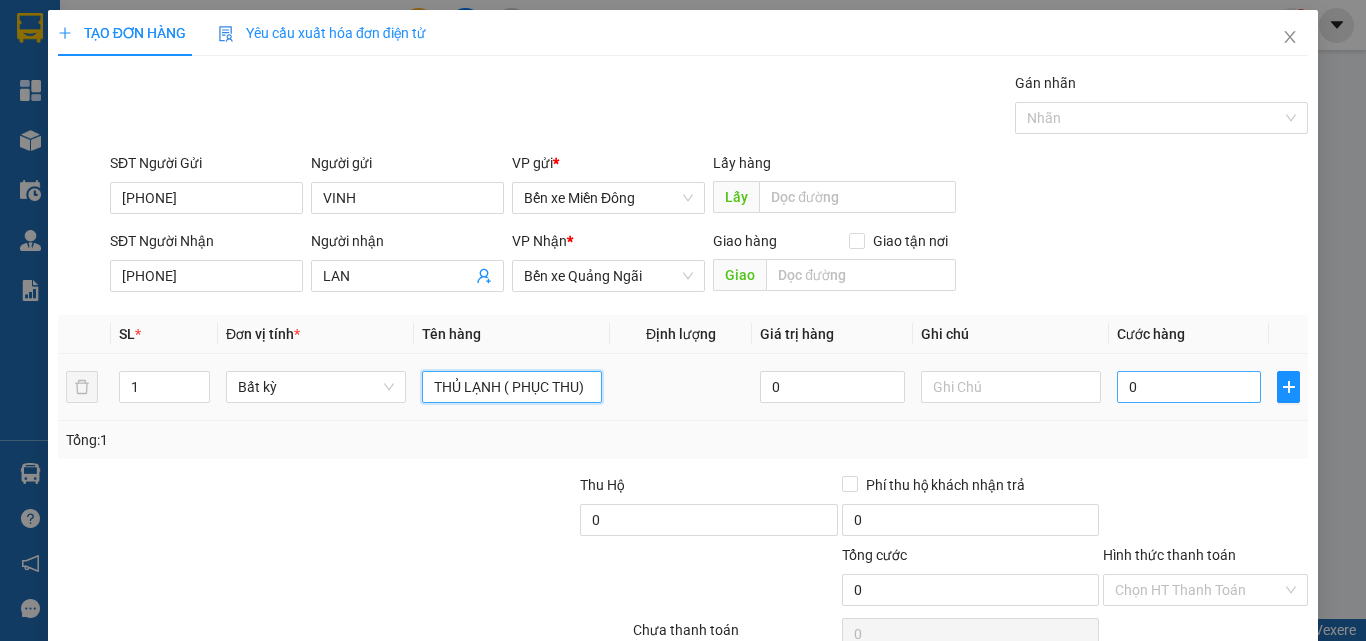 type on "THỦ LẠNH ( PHỤC THU)" 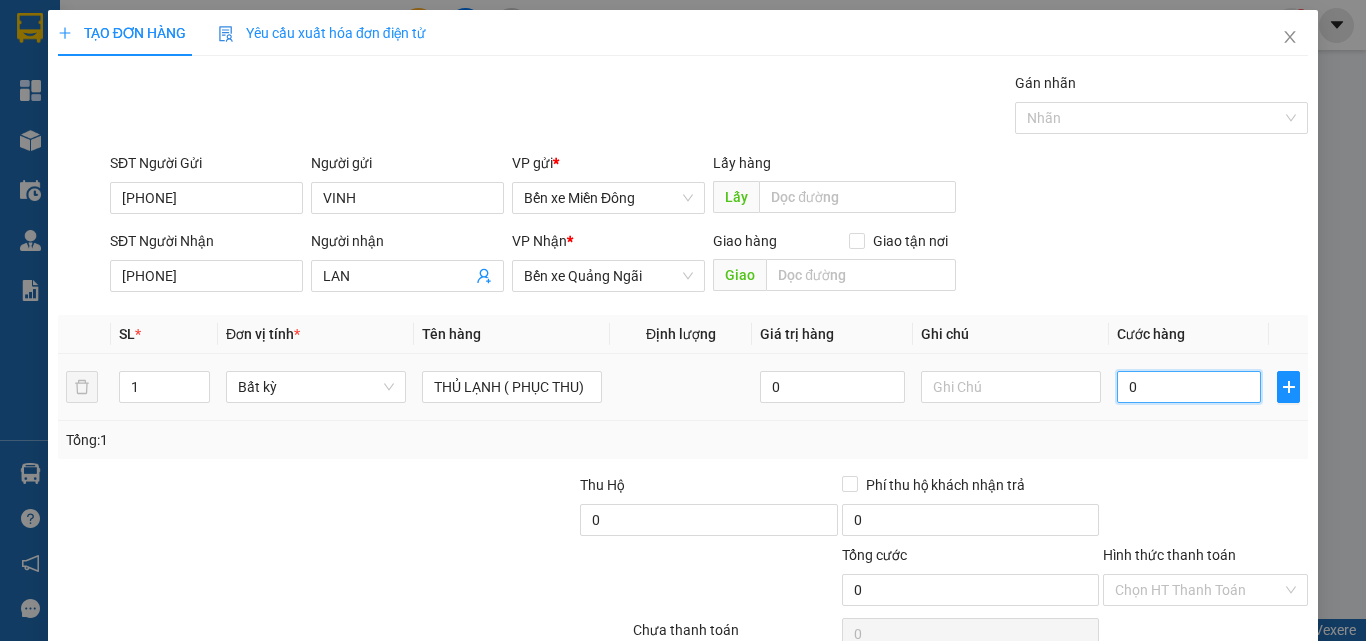 click on "0" at bounding box center (1189, 387) 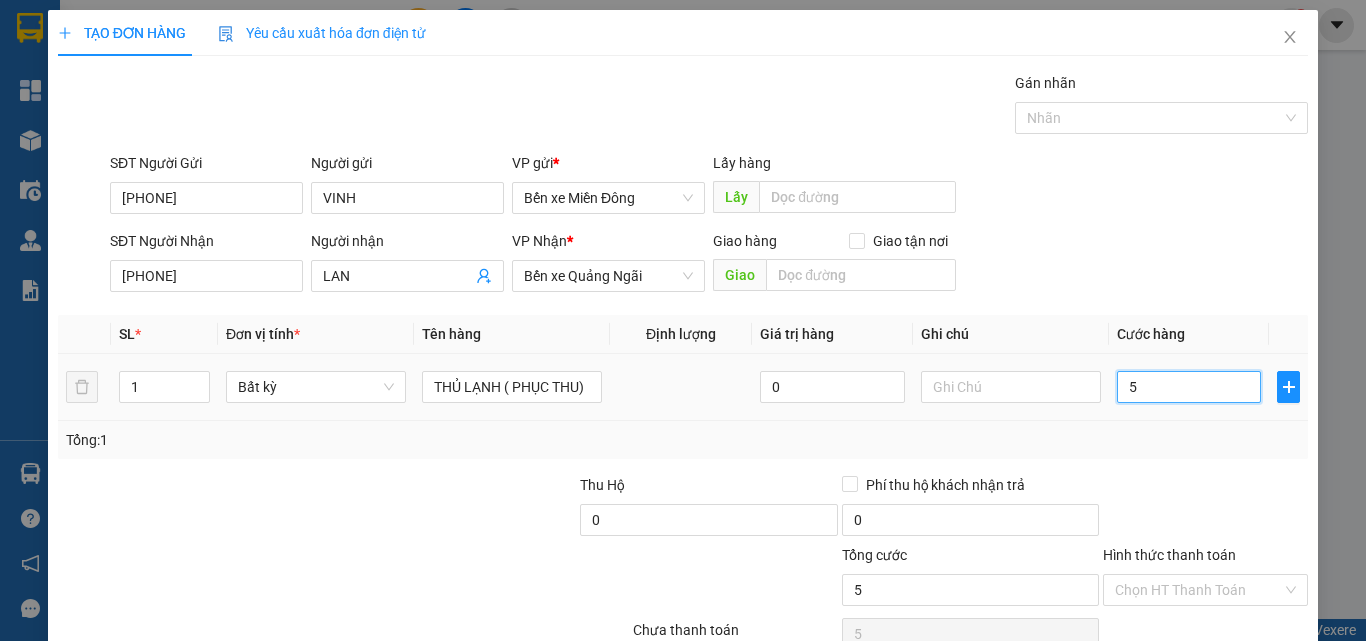 type on "50" 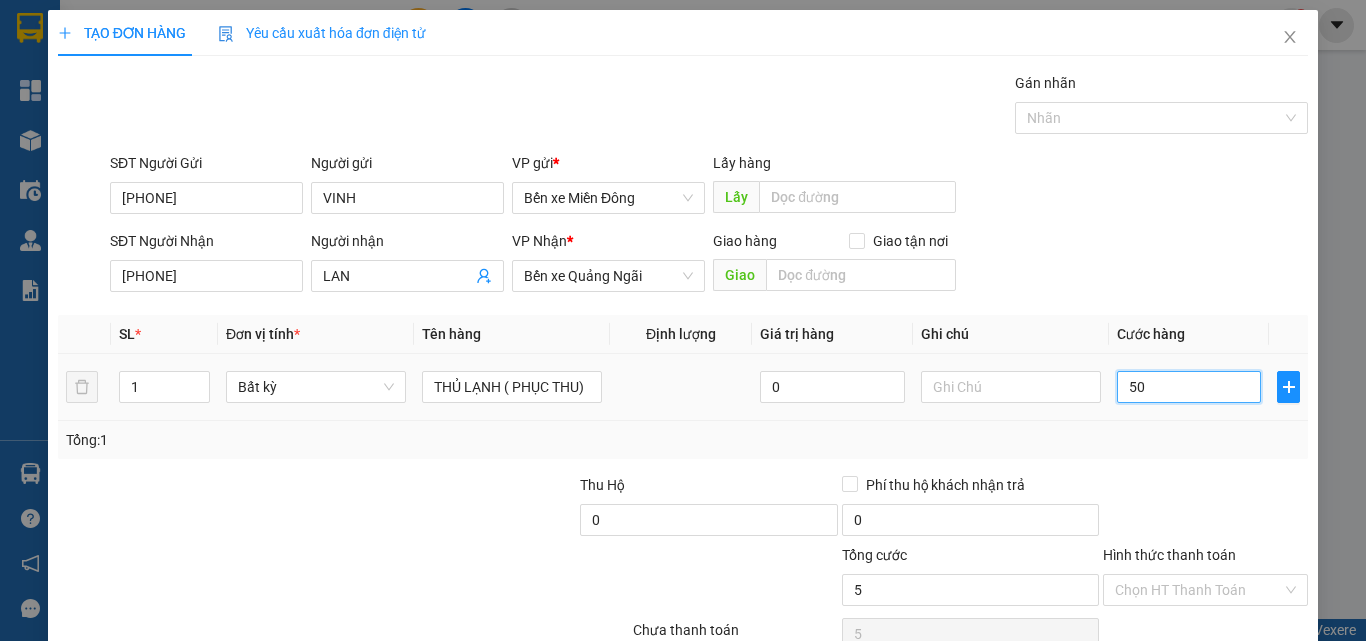 type on "50" 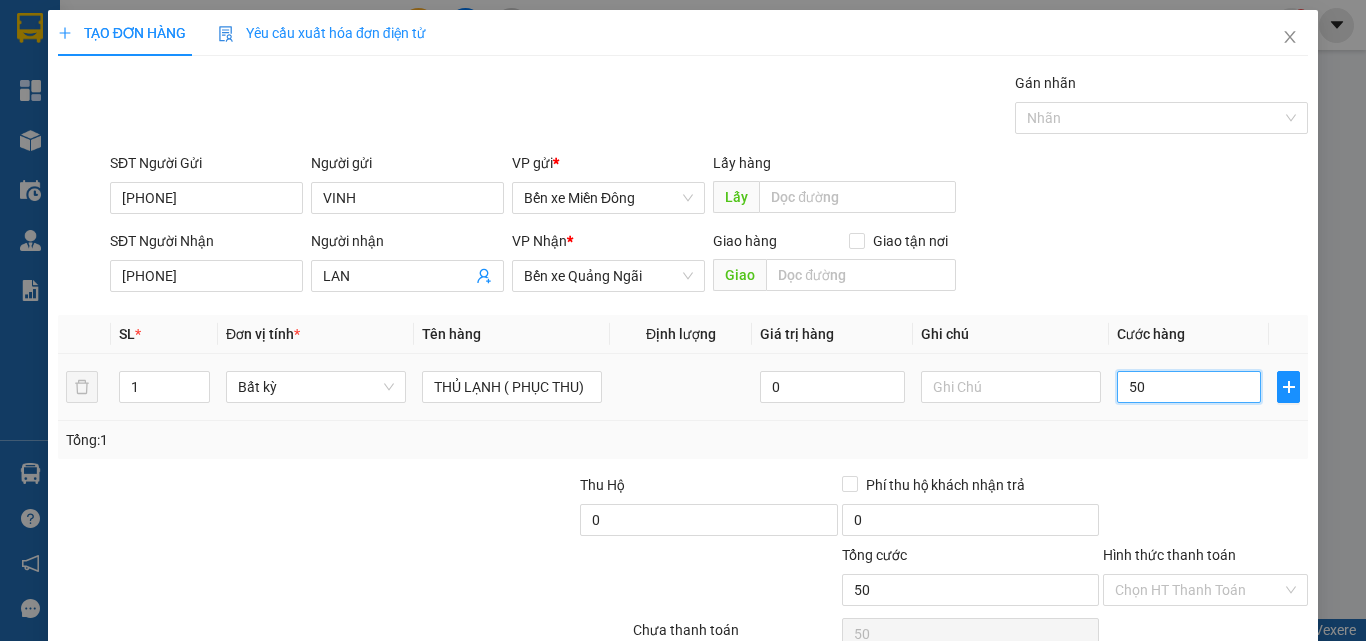 type on "500" 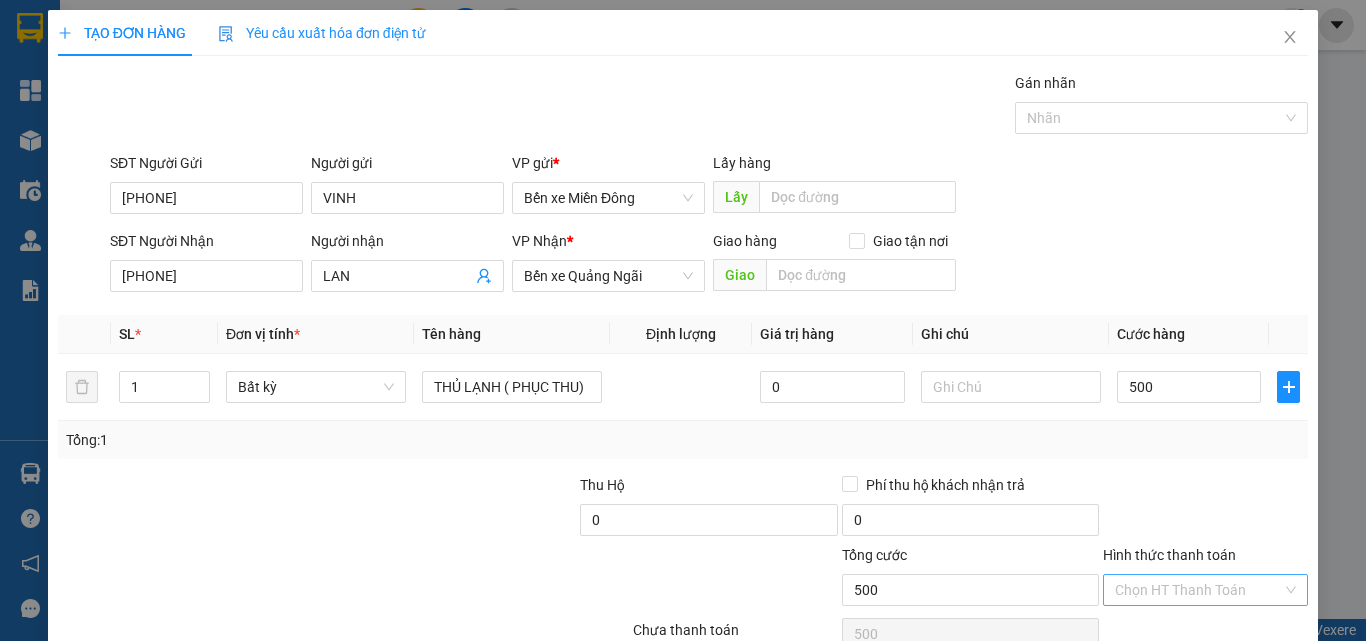 type on "500.000" 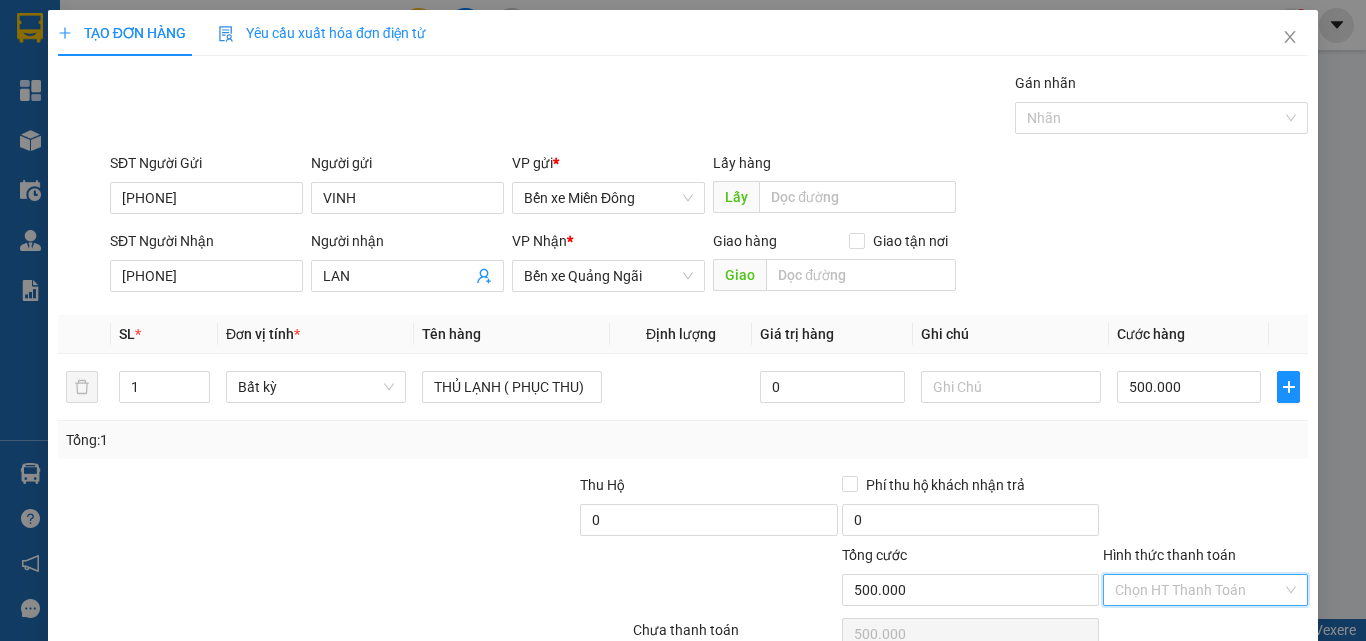 click on "Hình thức thanh toán" at bounding box center [1198, 590] 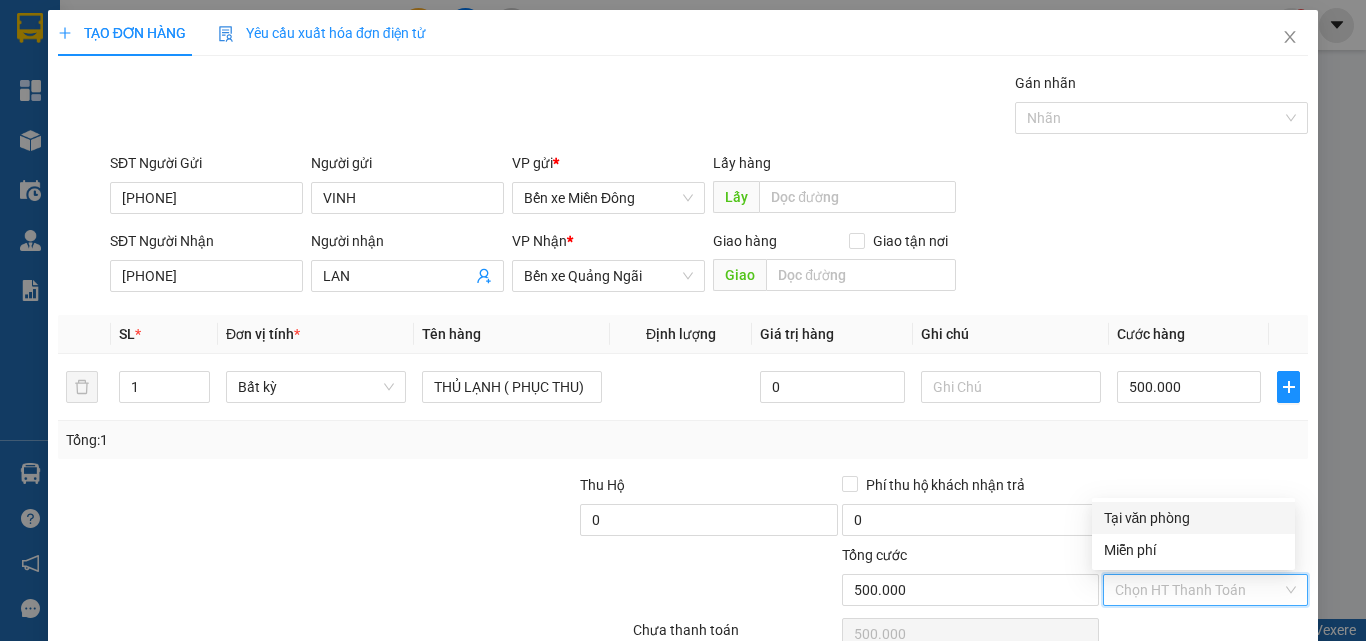 click on "Tại văn phòng" at bounding box center (1193, 518) 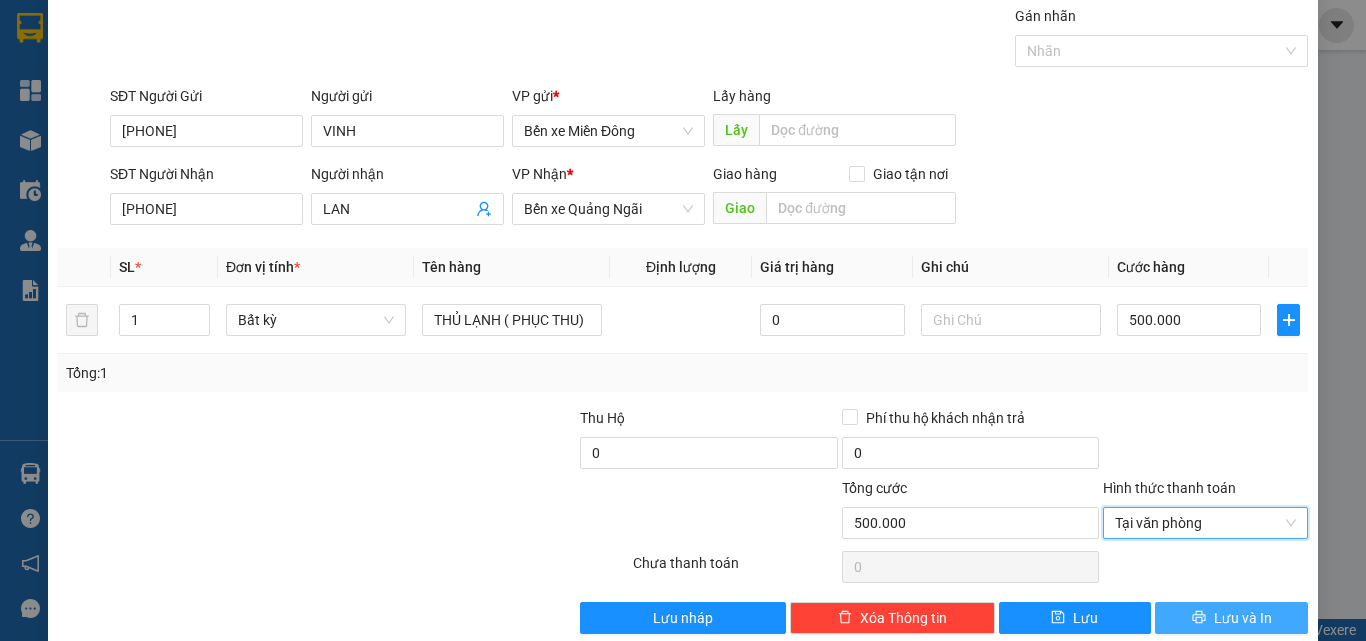 scroll, scrollTop: 99, scrollLeft: 0, axis: vertical 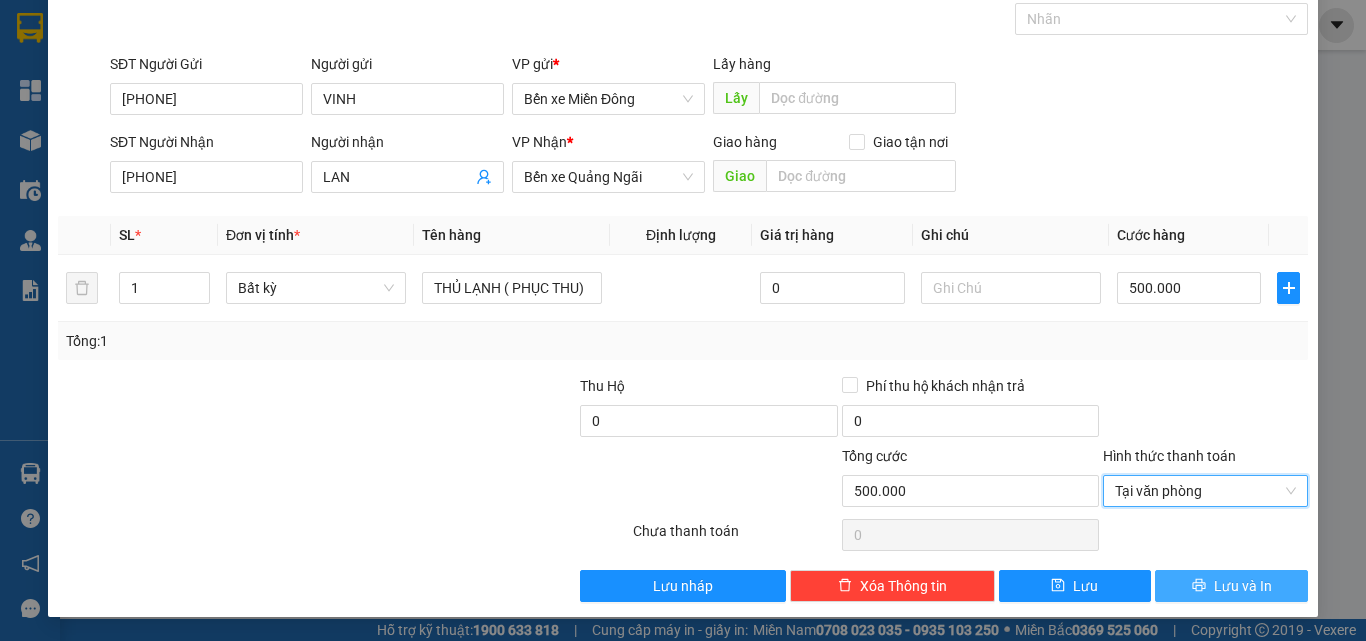 click on "Lưu và In" at bounding box center (1243, 586) 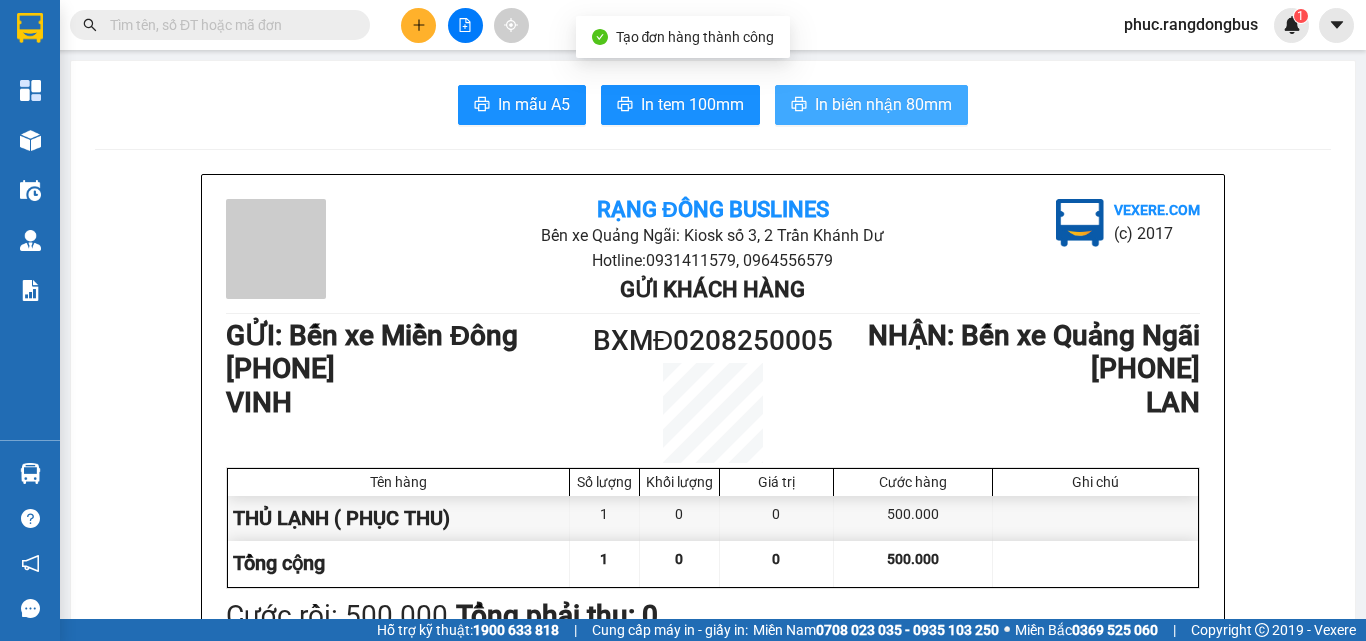 click on "In biên nhận 80mm" at bounding box center (871, 105) 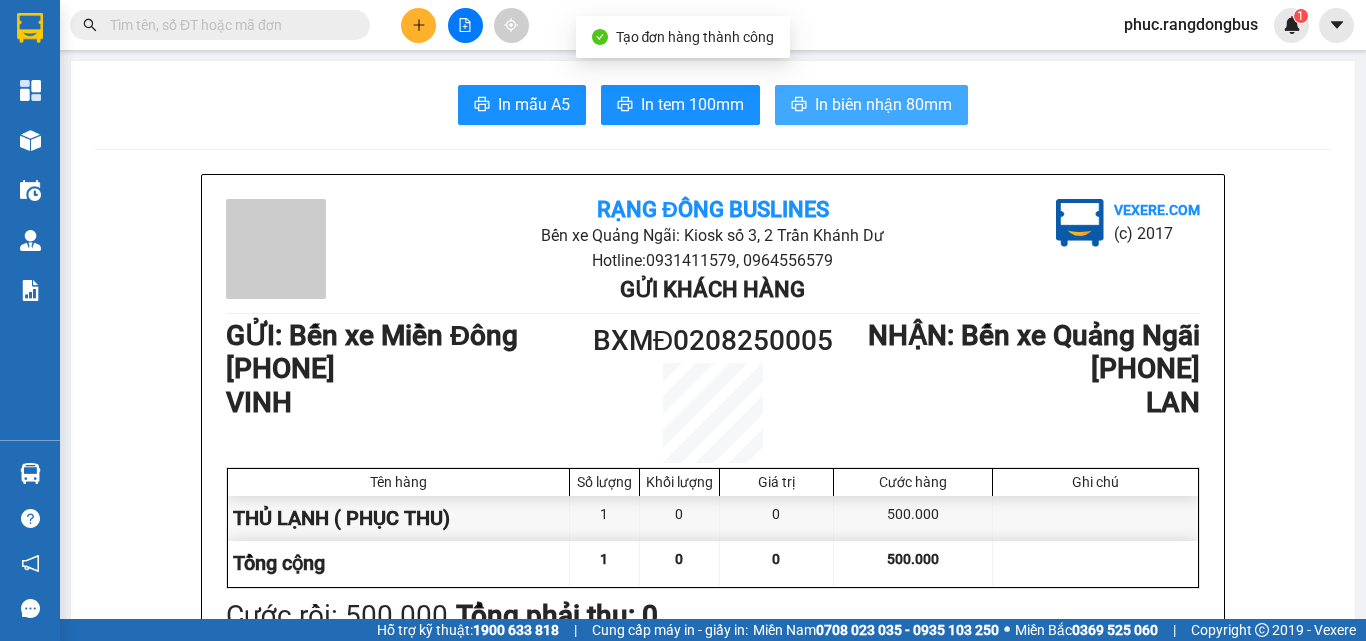 scroll, scrollTop: 0, scrollLeft: 0, axis: both 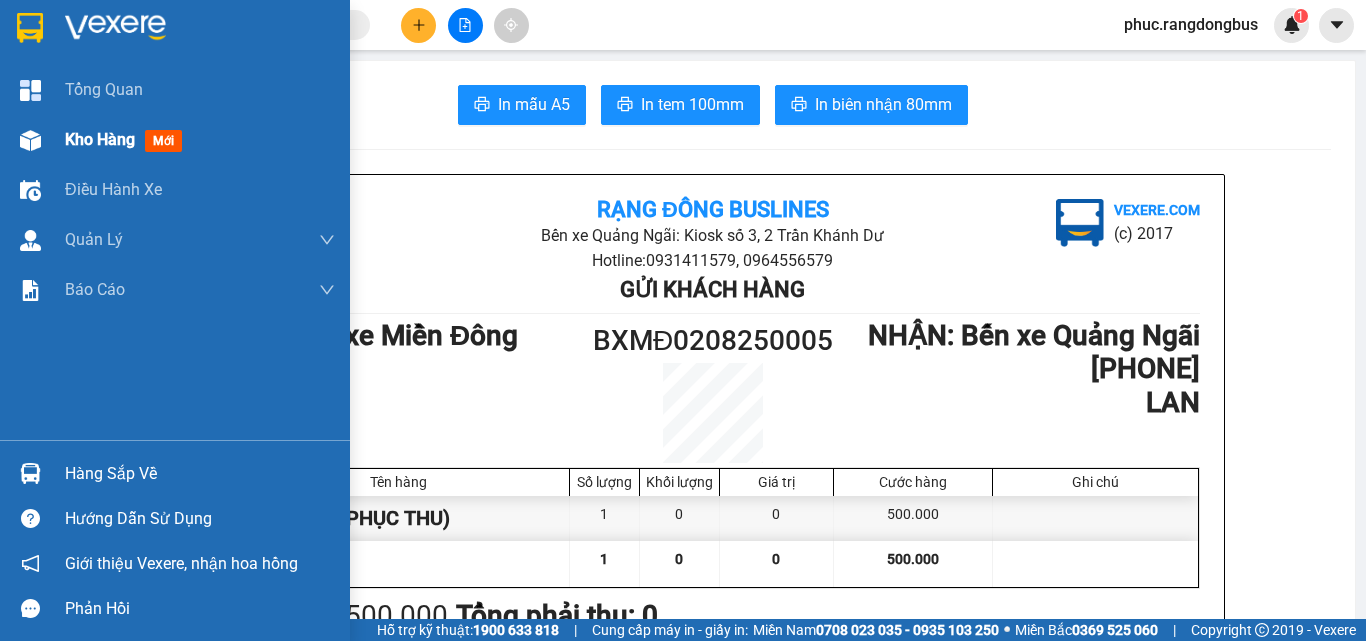 click on "Kho hàng mới" at bounding box center [127, 139] 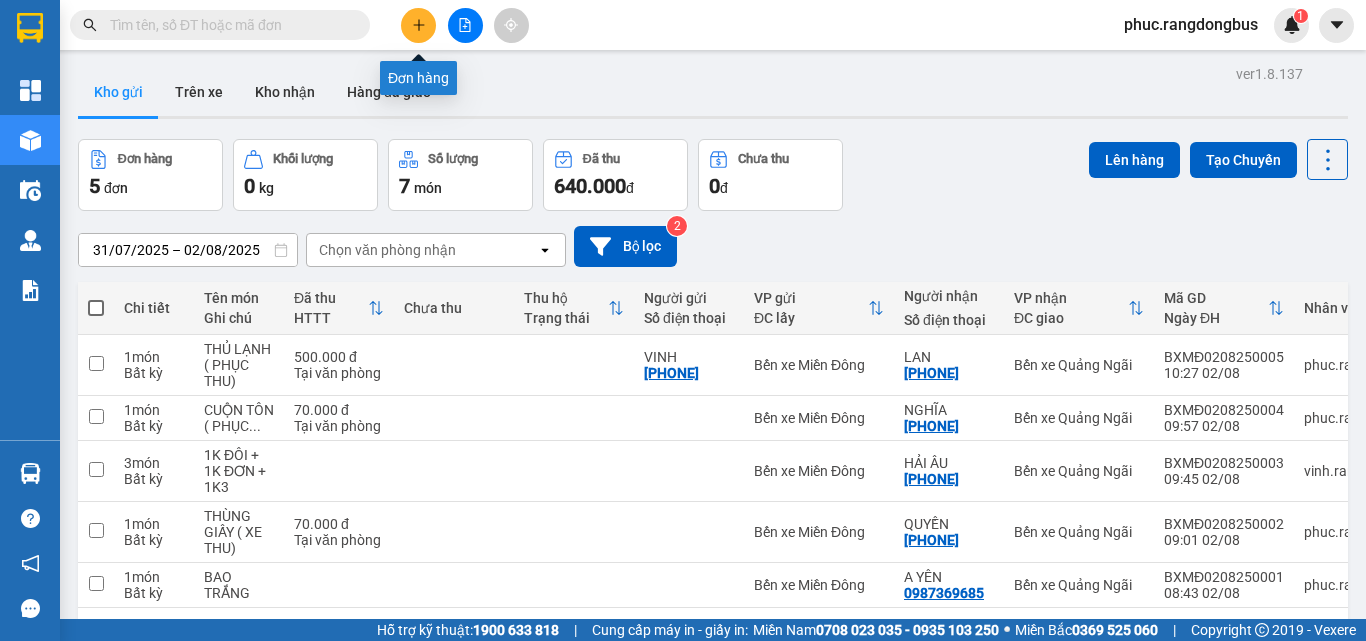 click at bounding box center (418, 25) 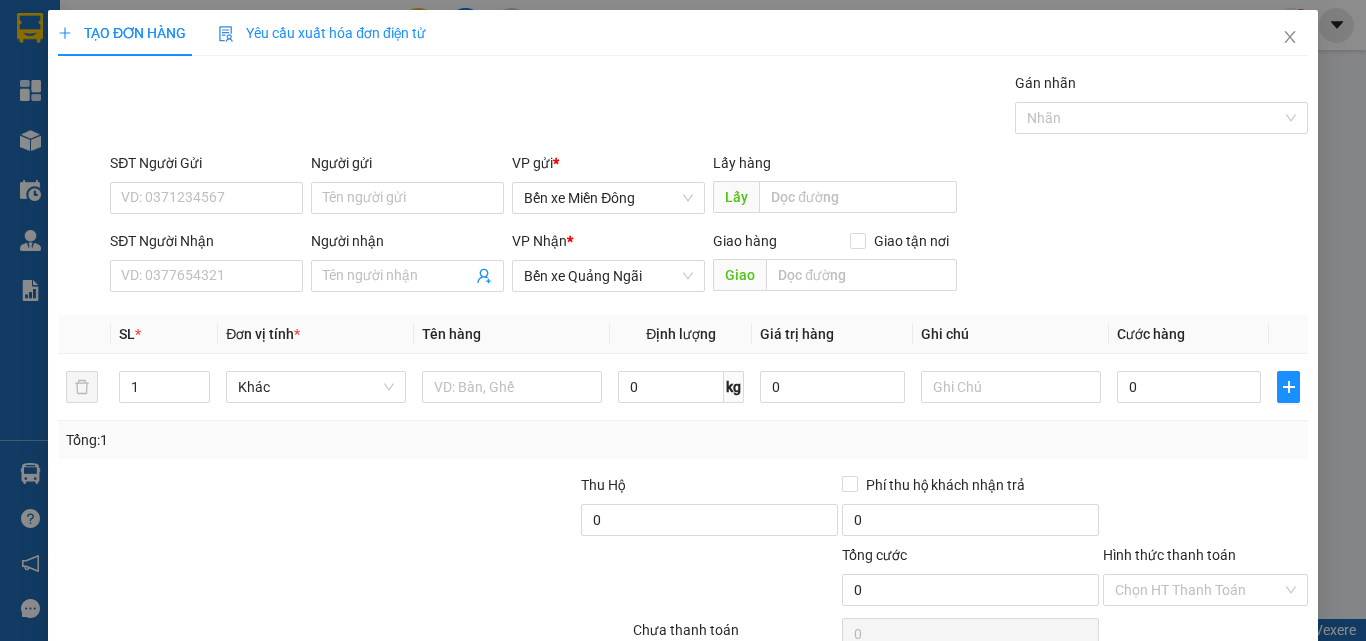 click on "SĐT Người Nhận" at bounding box center (206, 245) 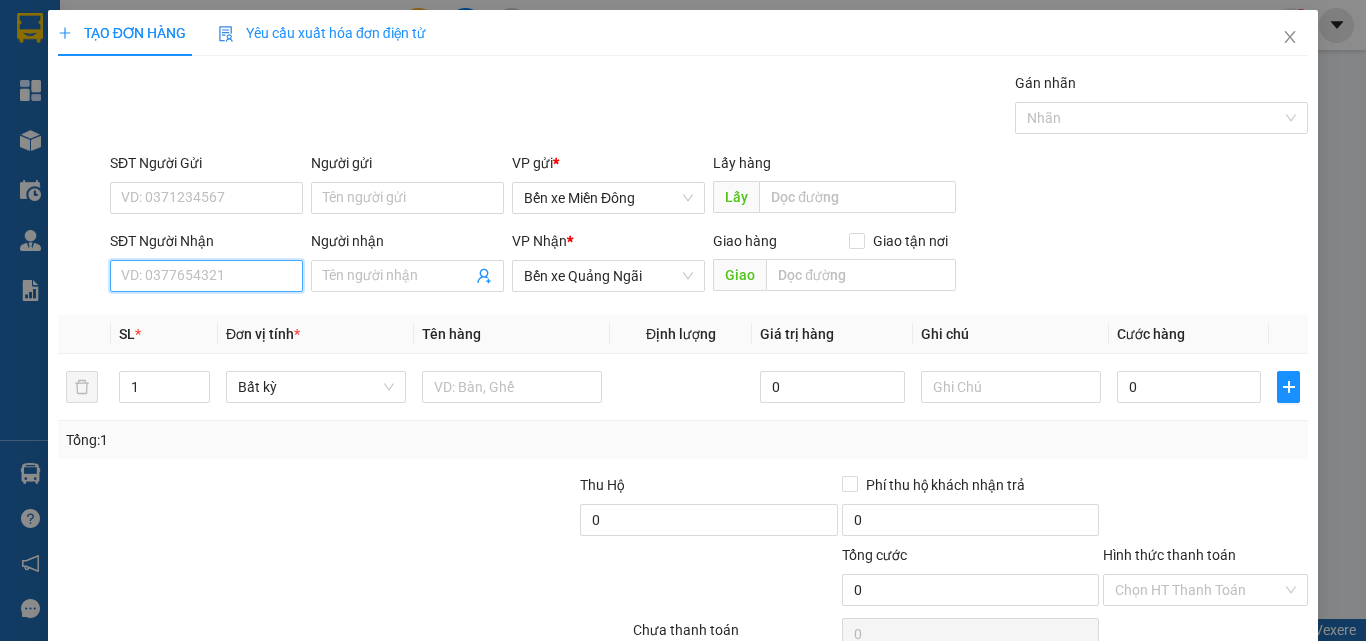 click on "SĐT Người Nhận" at bounding box center (206, 276) 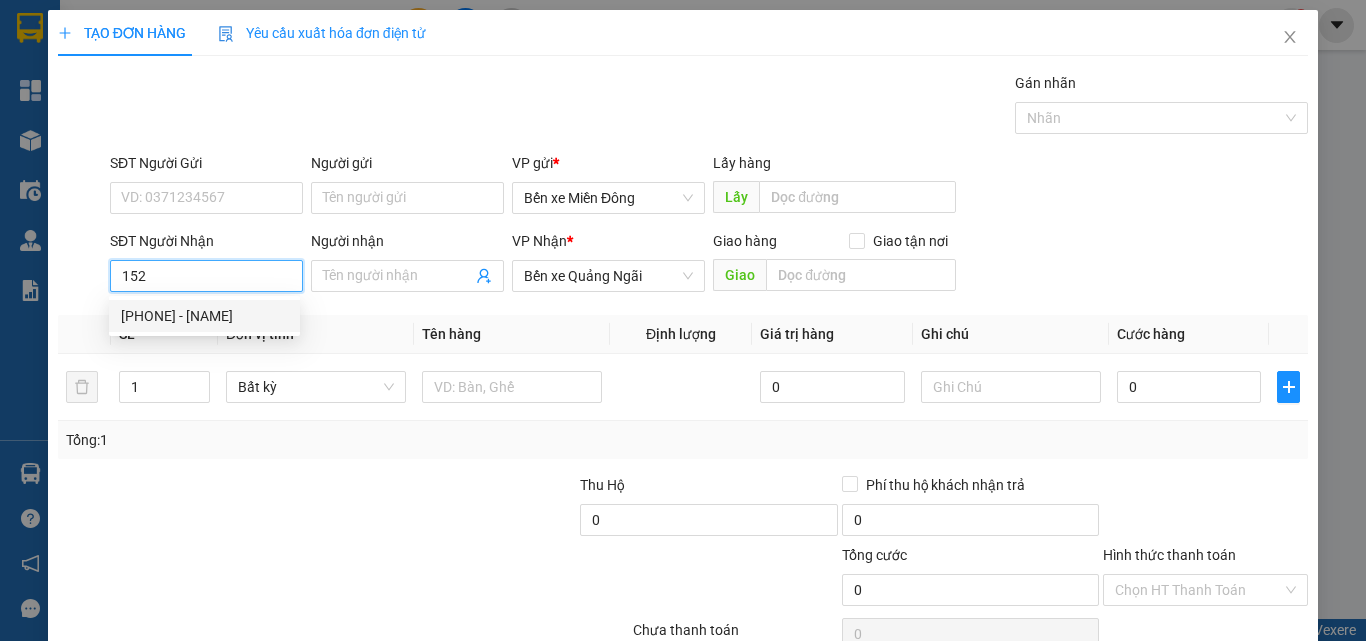 click on "[PHONE] - [NAME]" at bounding box center (204, 316) 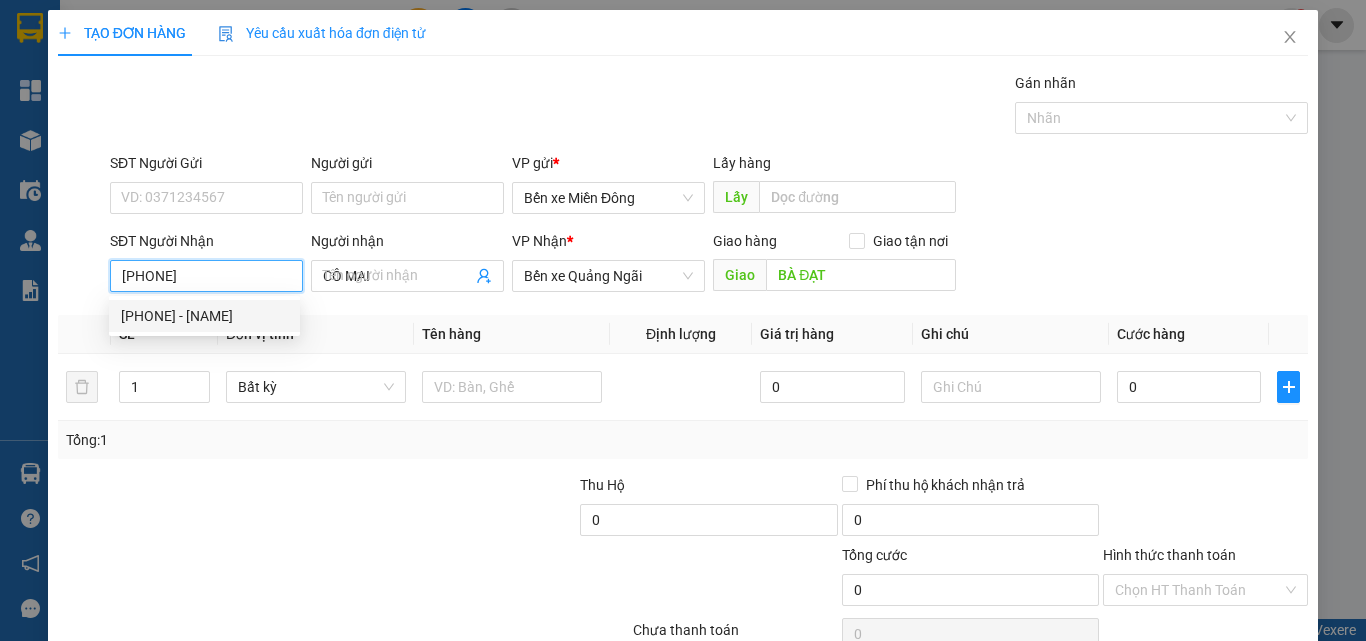 type on "640.000" 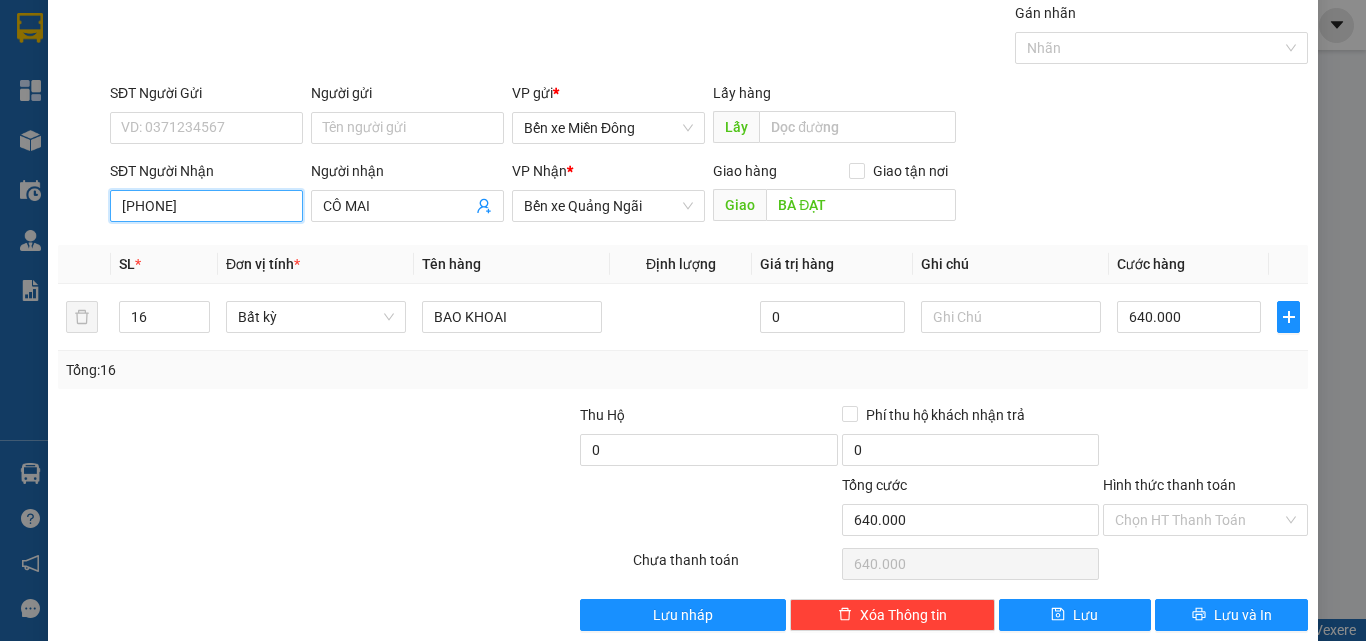 scroll, scrollTop: 99, scrollLeft: 0, axis: vertical 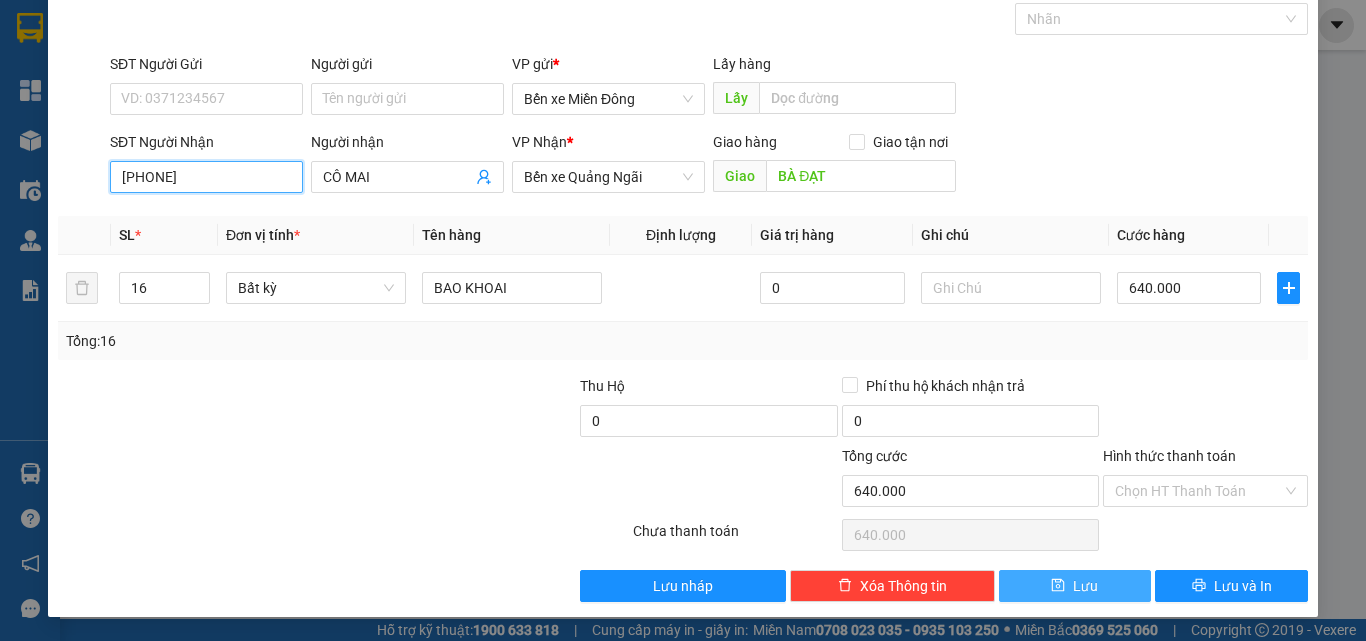 type on "[PHONE]" 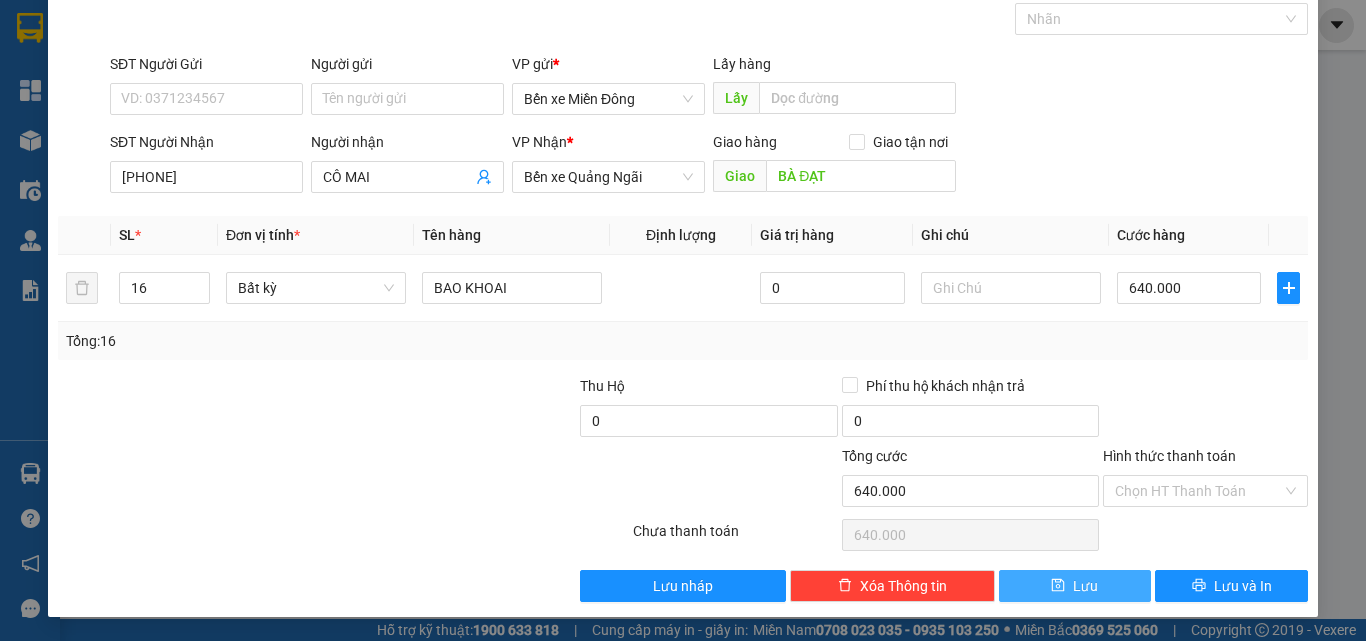 click 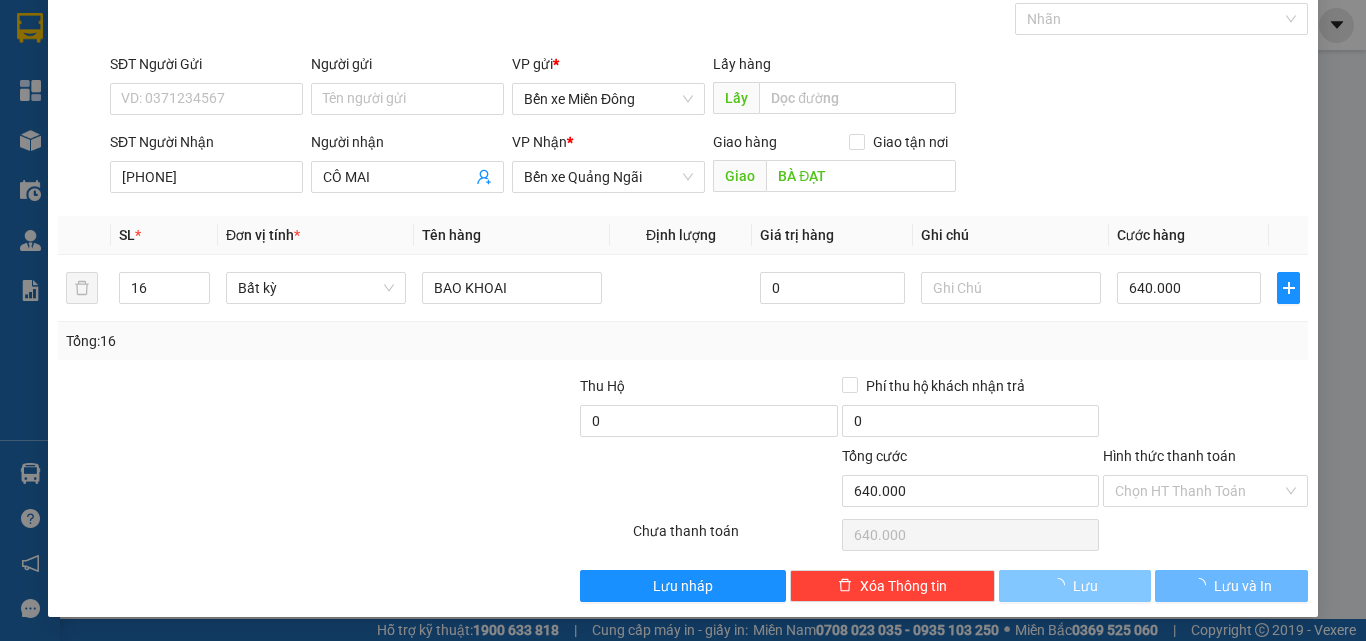 type 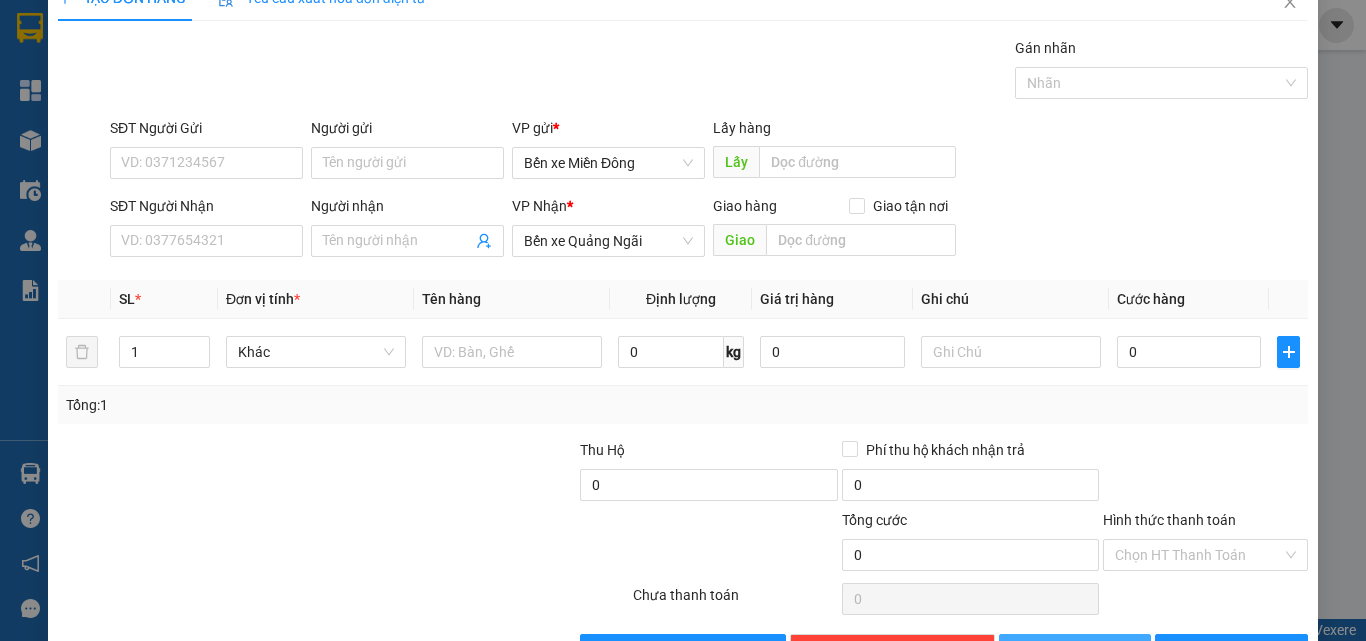 scroll, scrollTop: 0, scrollLeft: 0, axis: both 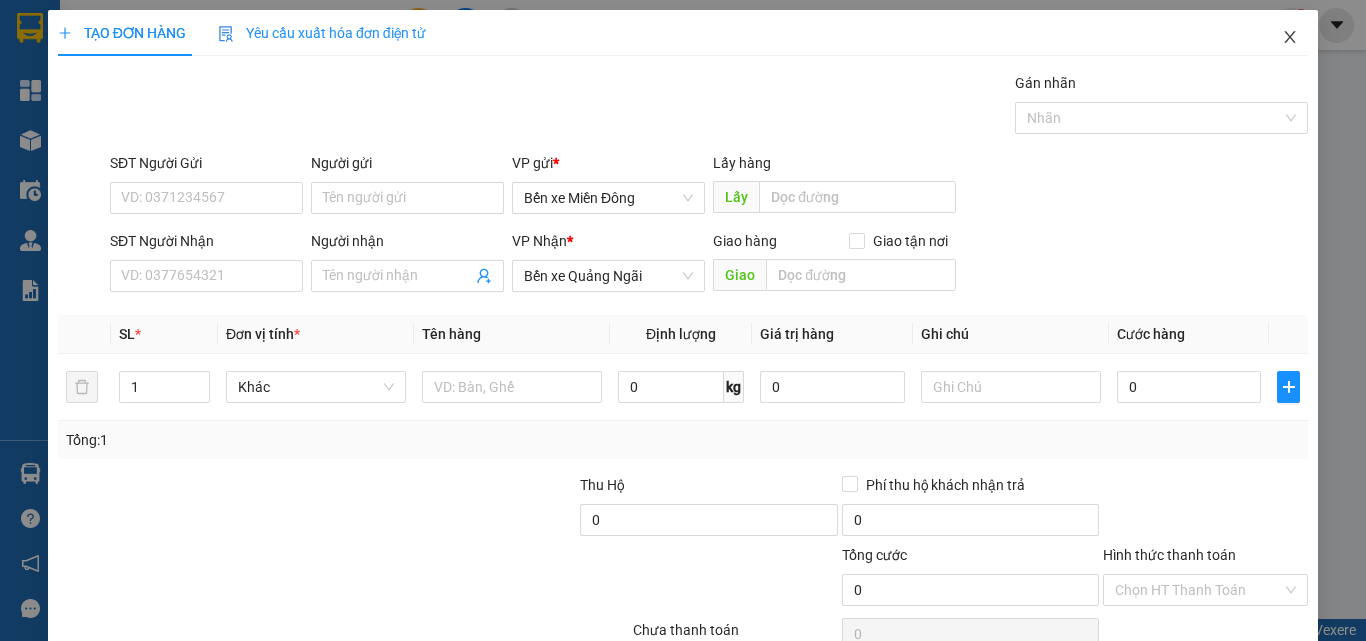 click 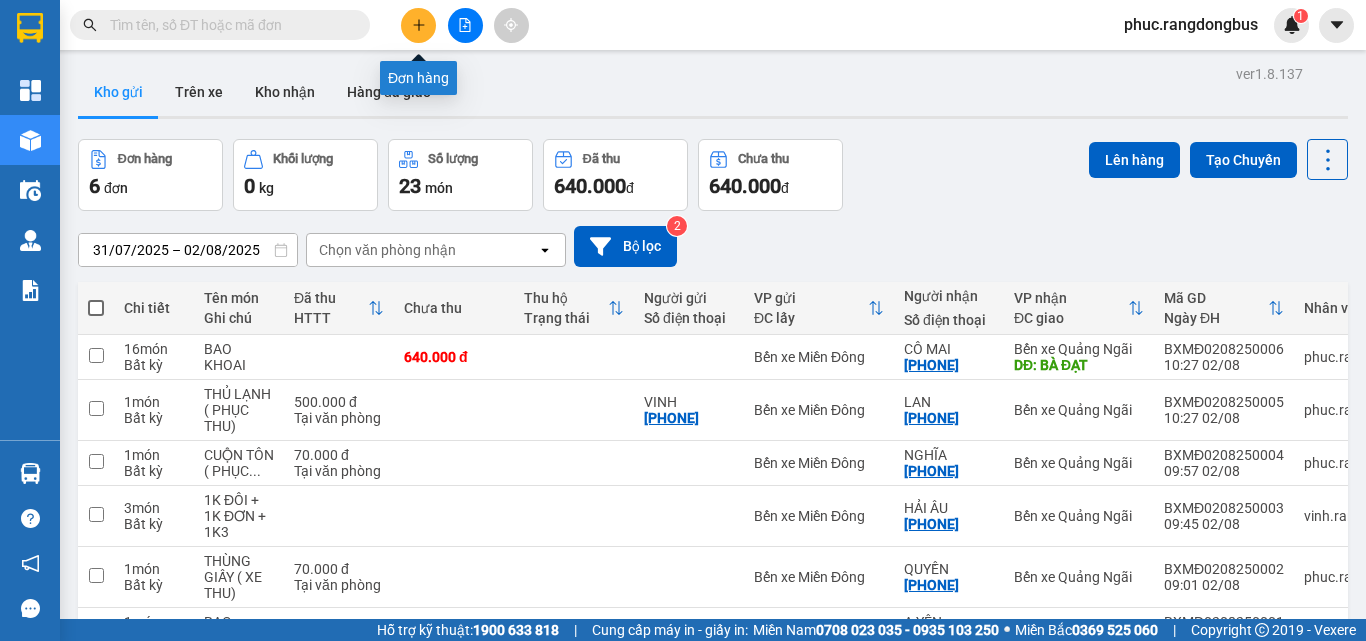 click at bounding box center (418, 25) 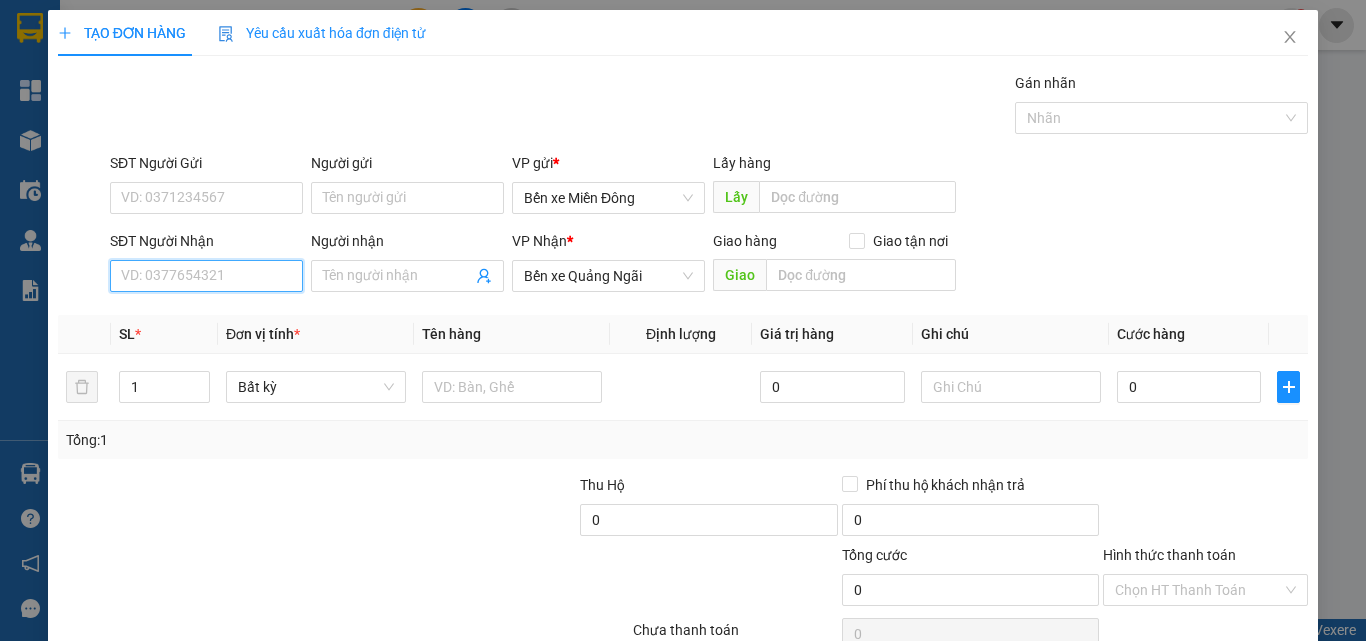 click on "SĐT Người Nhận" at bounding box center (206, 276) 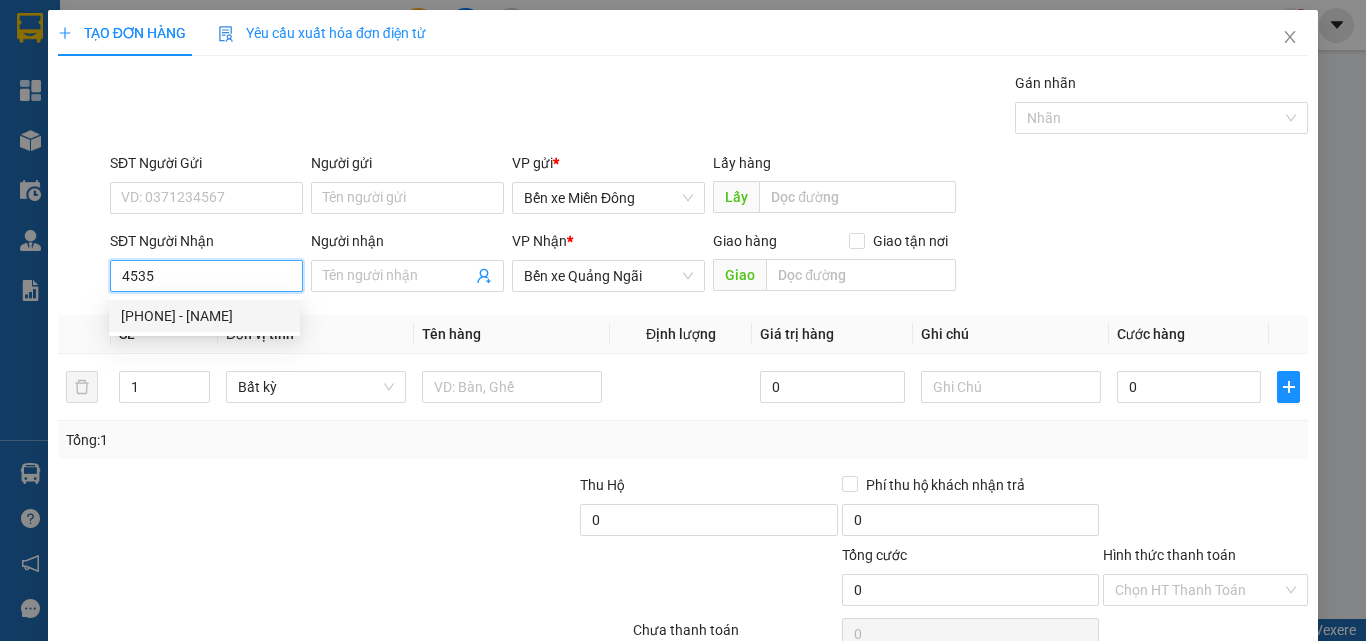 click on "[PHONE] - [NAME]" at bounding box center [204, 316] 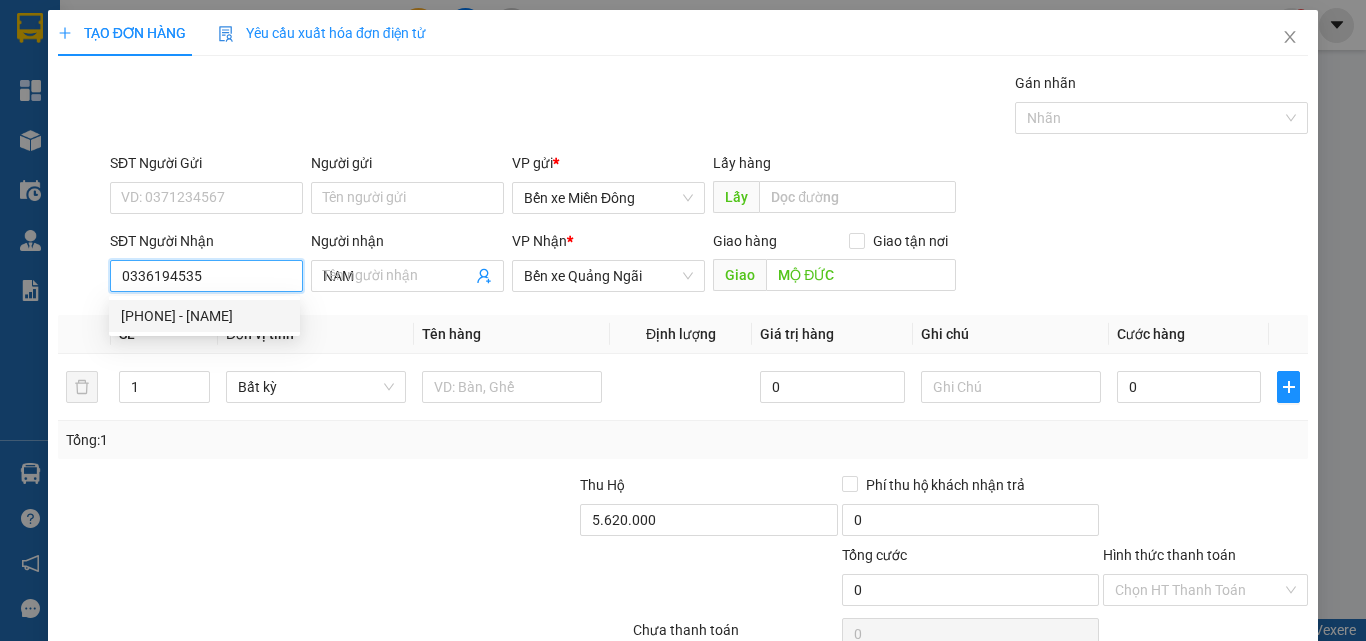 type on "100.000" 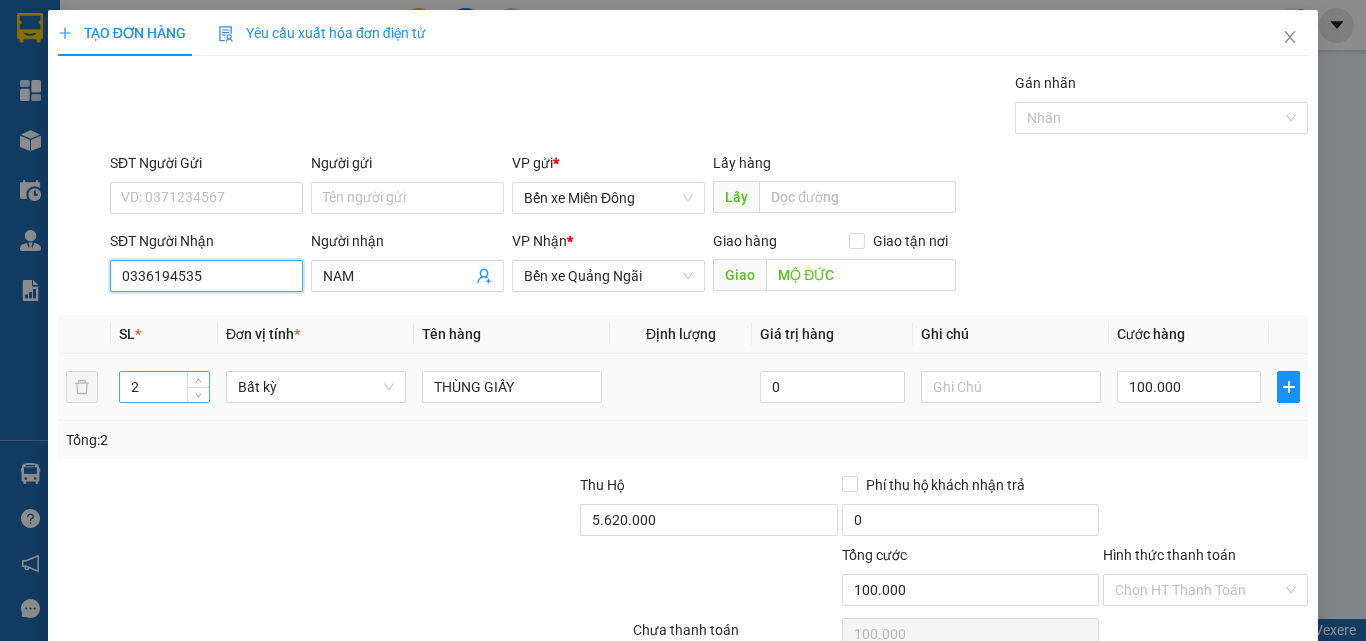 type on "0336194535" 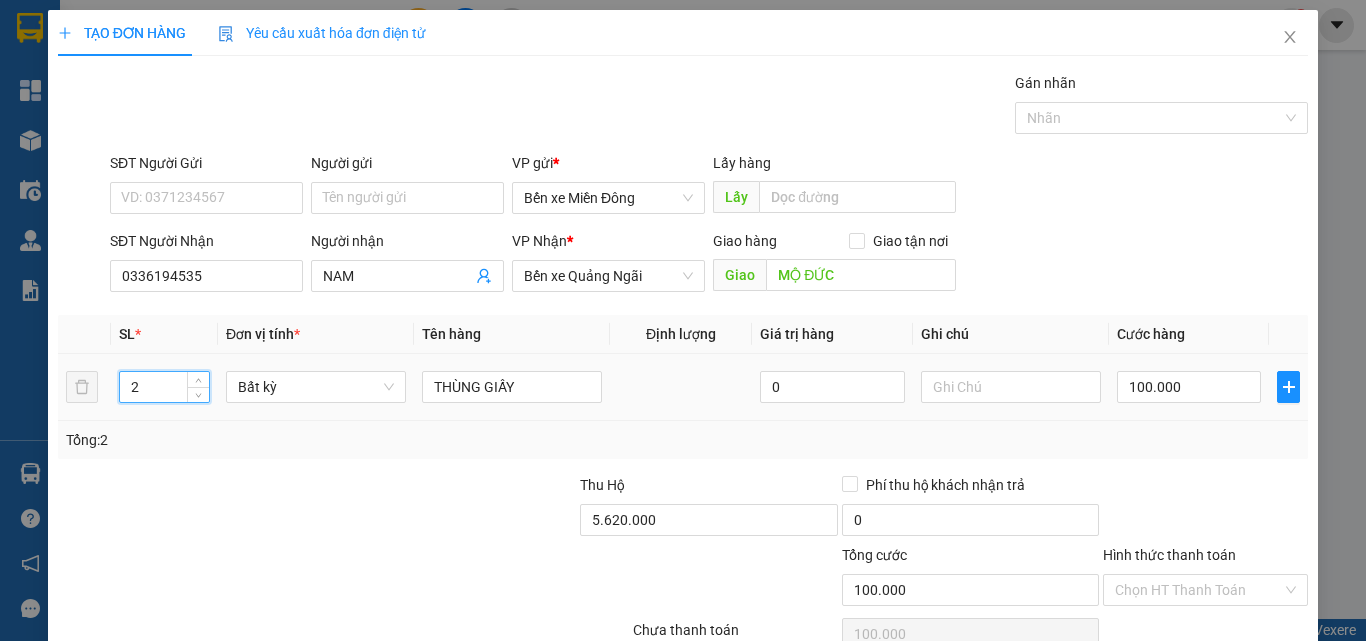 click on "2" at bounding box center (164, 387) 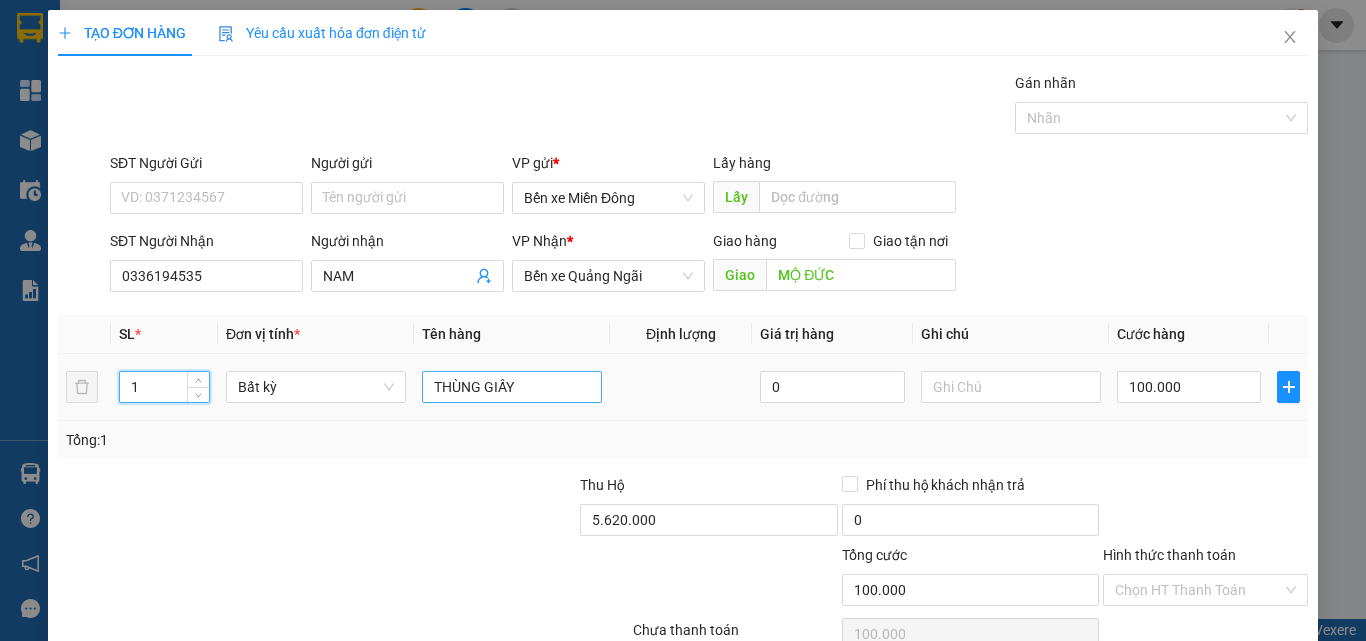 type on "1" 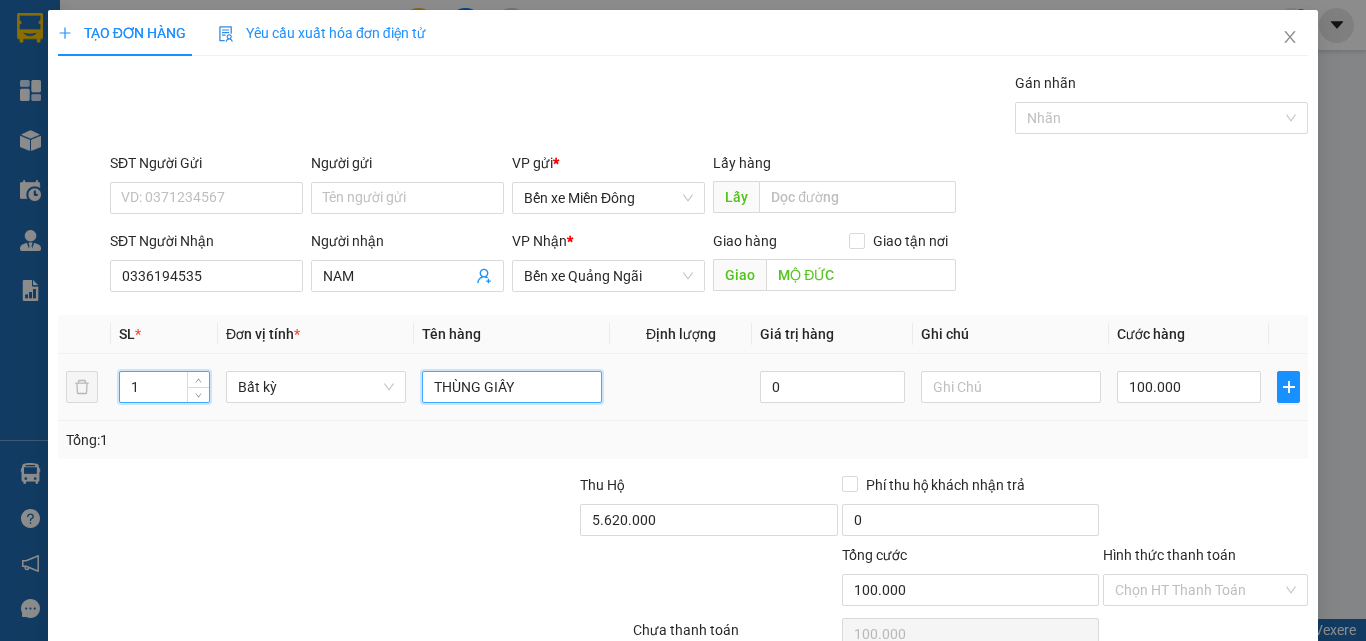 click on "THÙNG GIẤY" at bounding box center [512, 387] 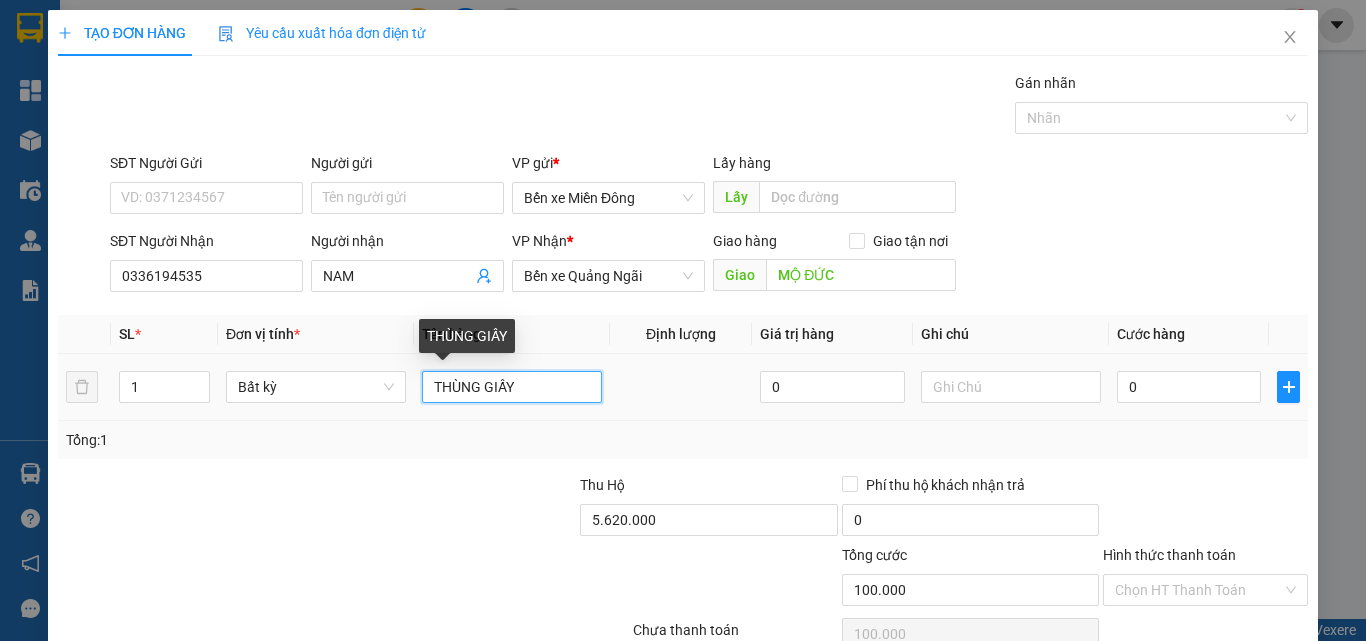 type on "0" 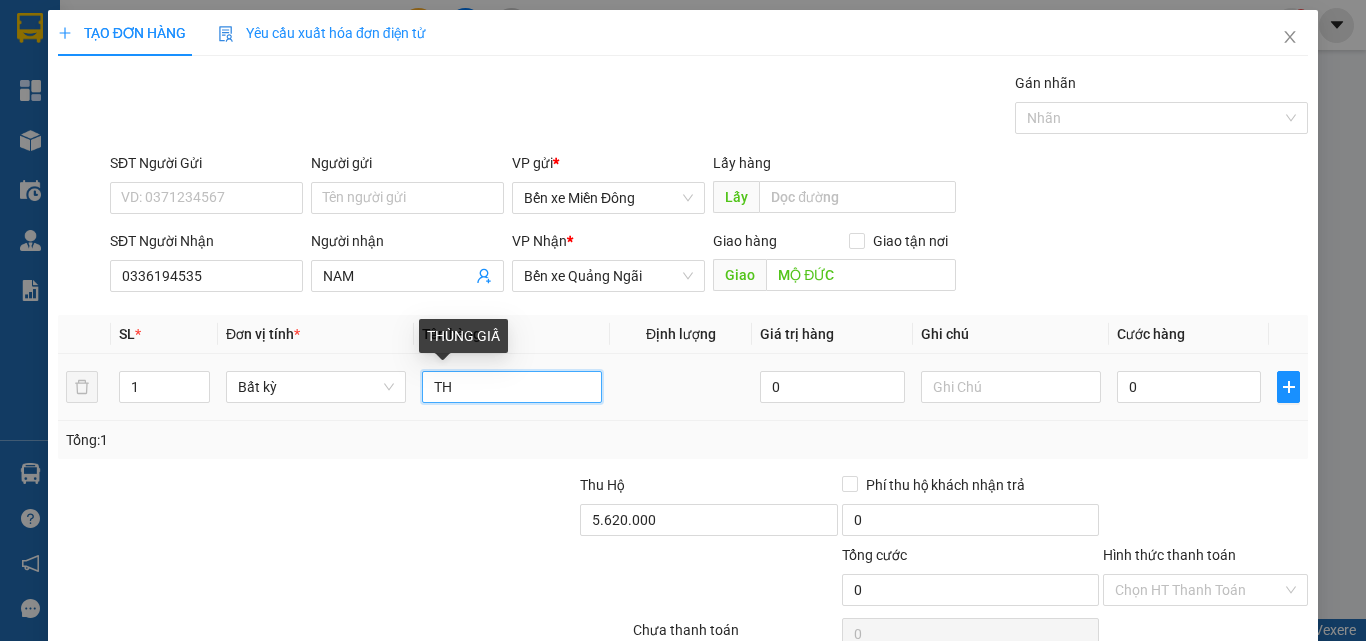 type on "T" 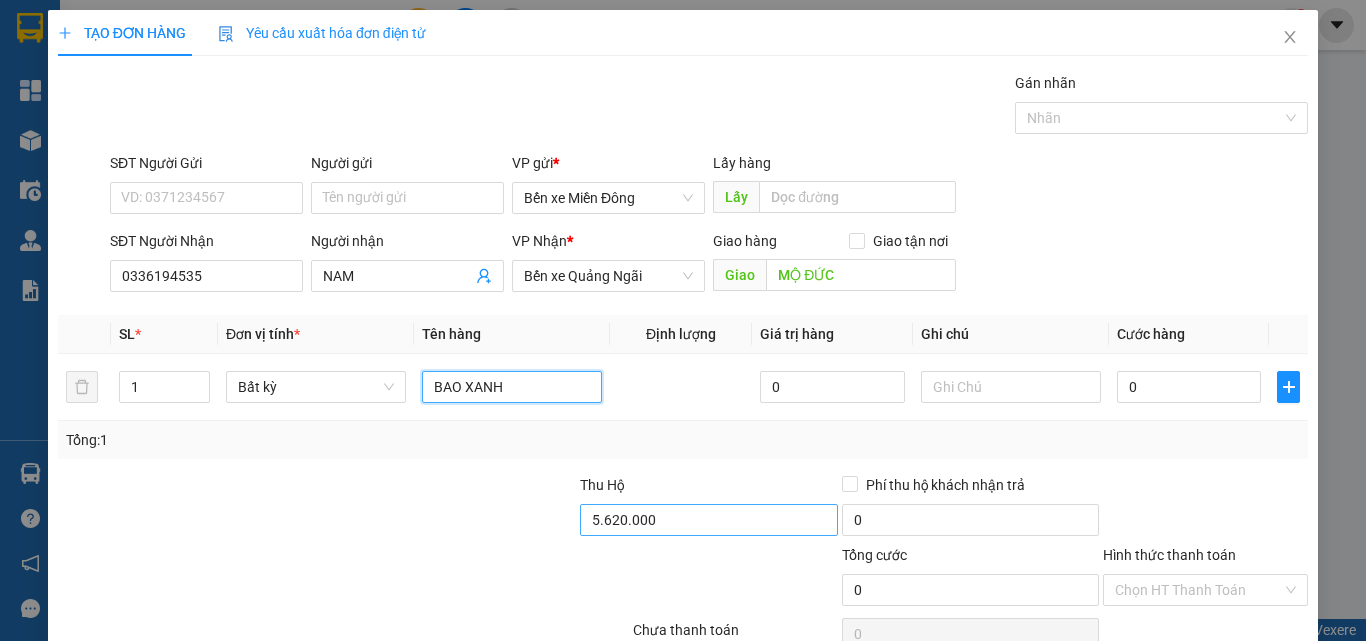 type on "BAO XANH" 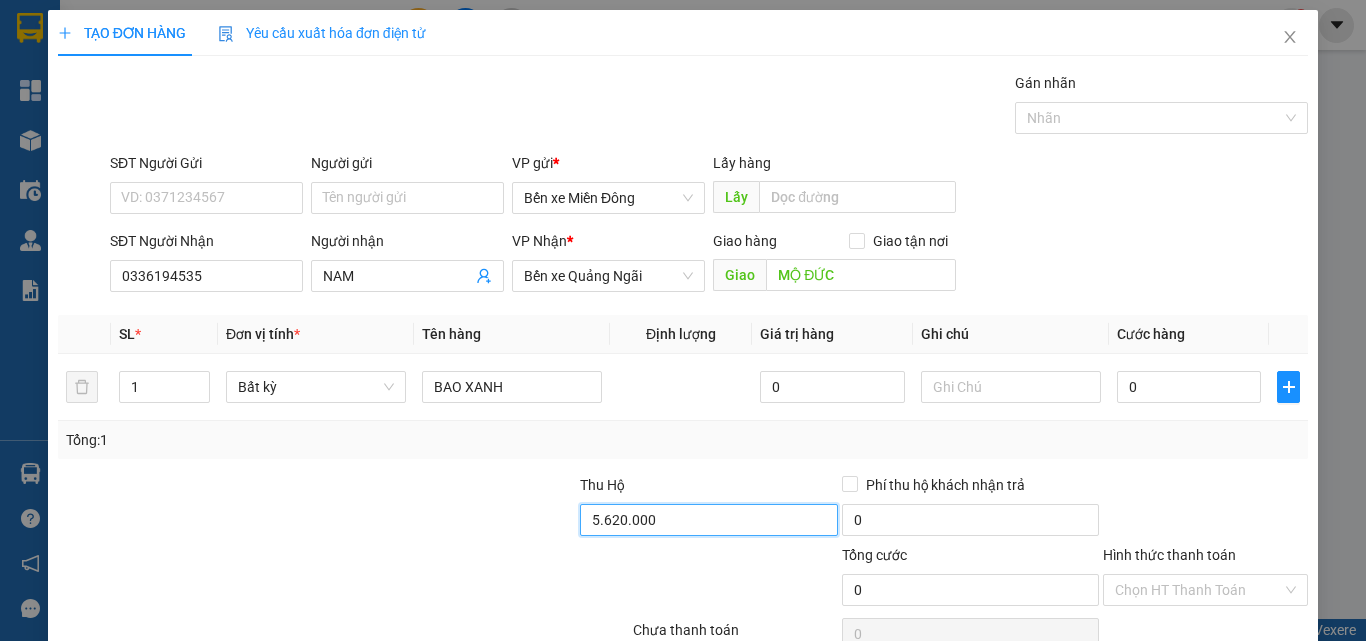 click on "5.620.000" at bounding box center (708, 520) 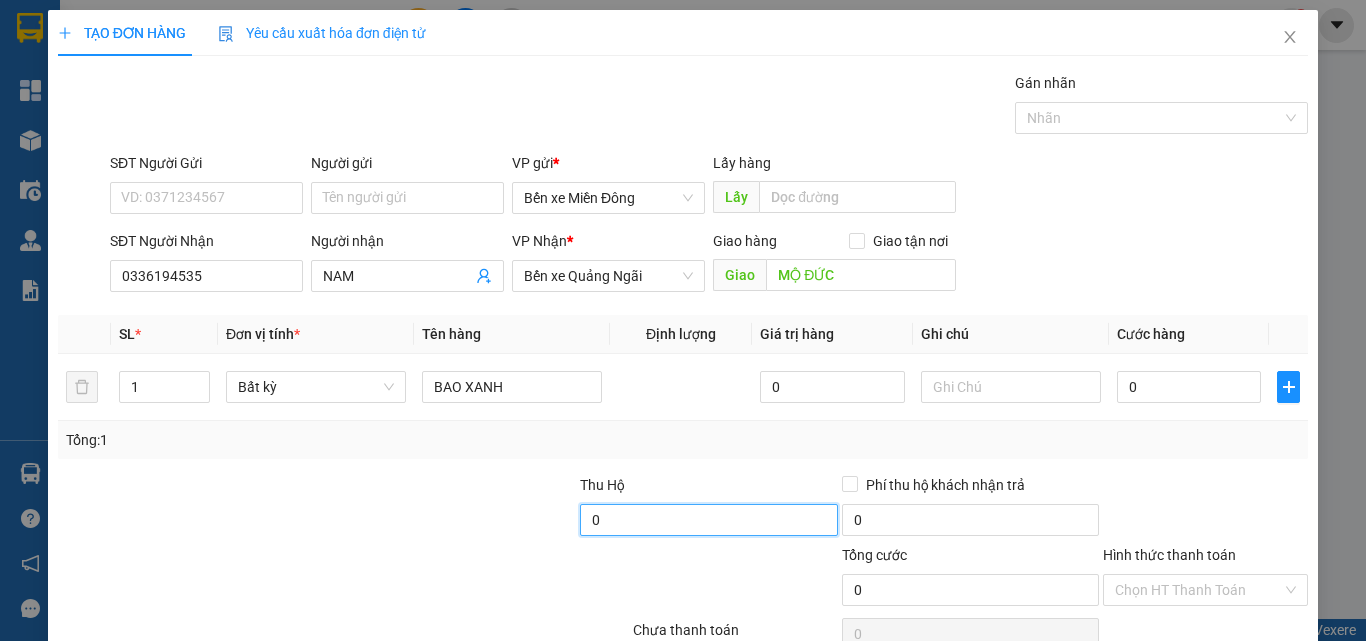 click on "0" at bounding box center (708, 520) 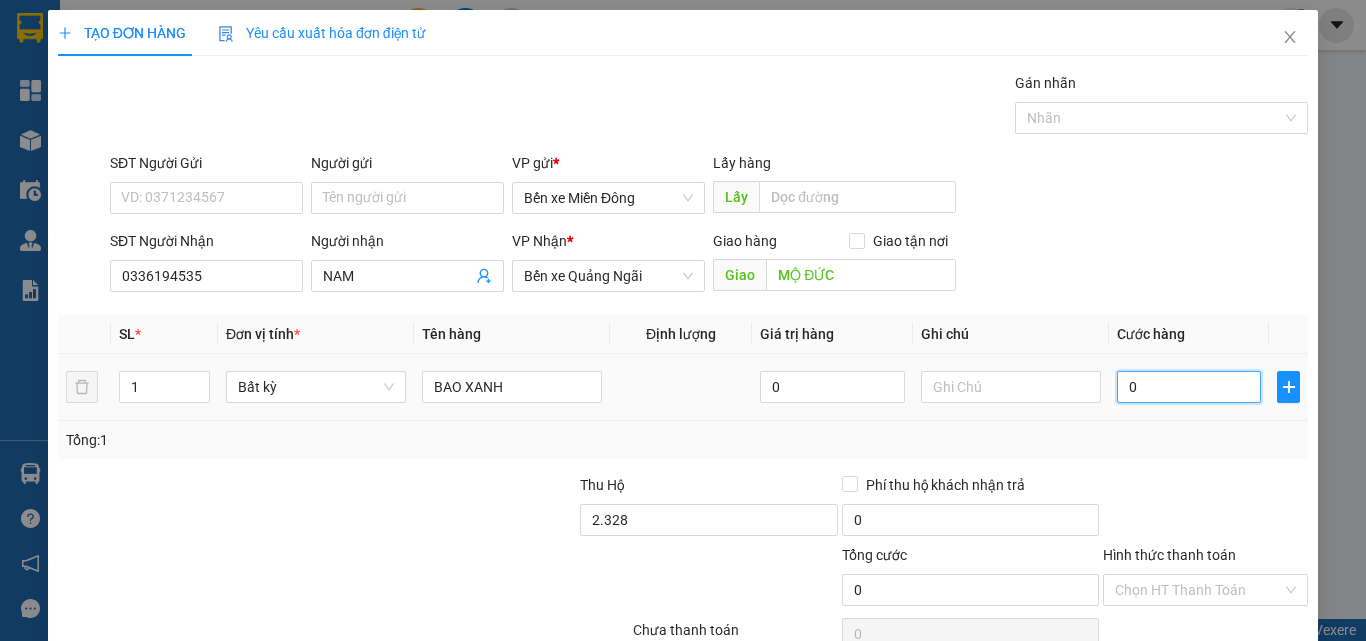type on "2.328.000" 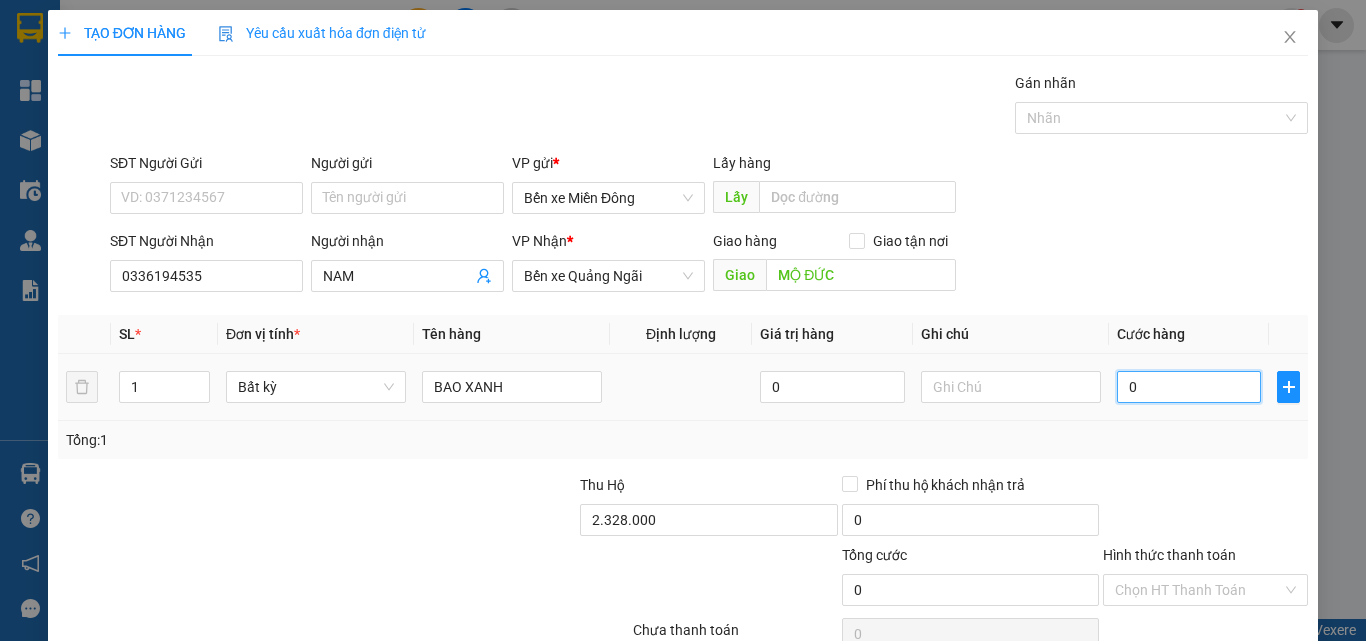 click on "0" at bounding box center (1189, 387) 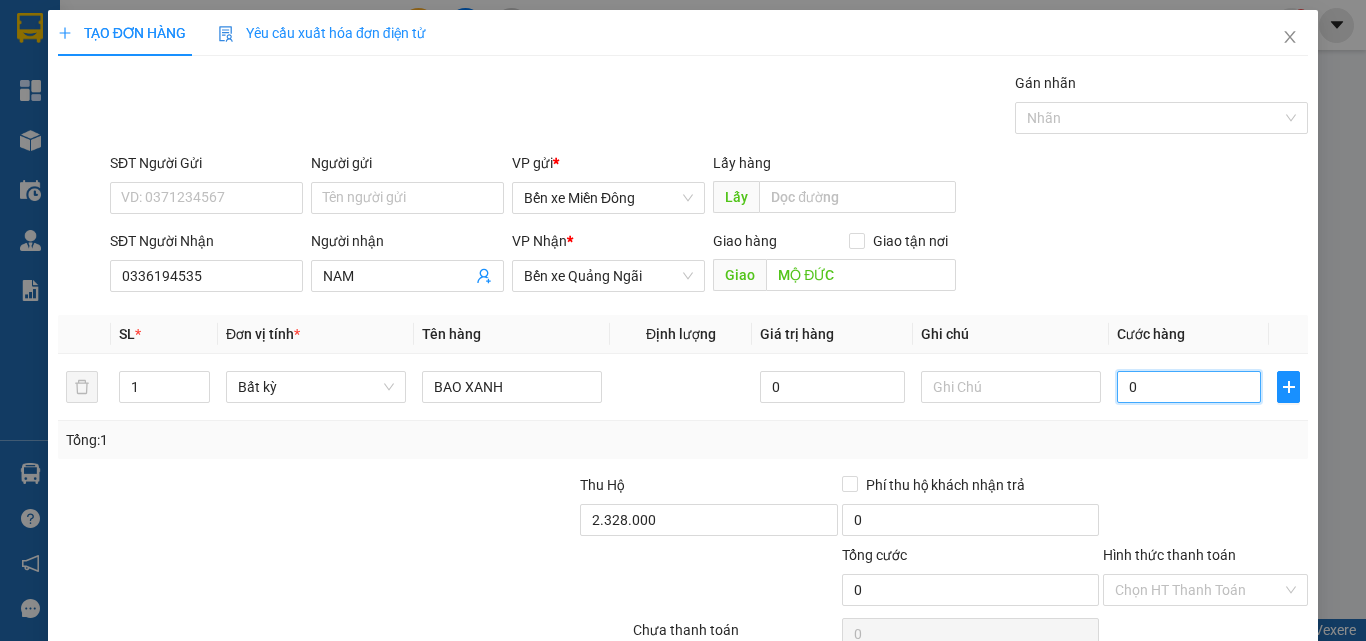 type on "5" 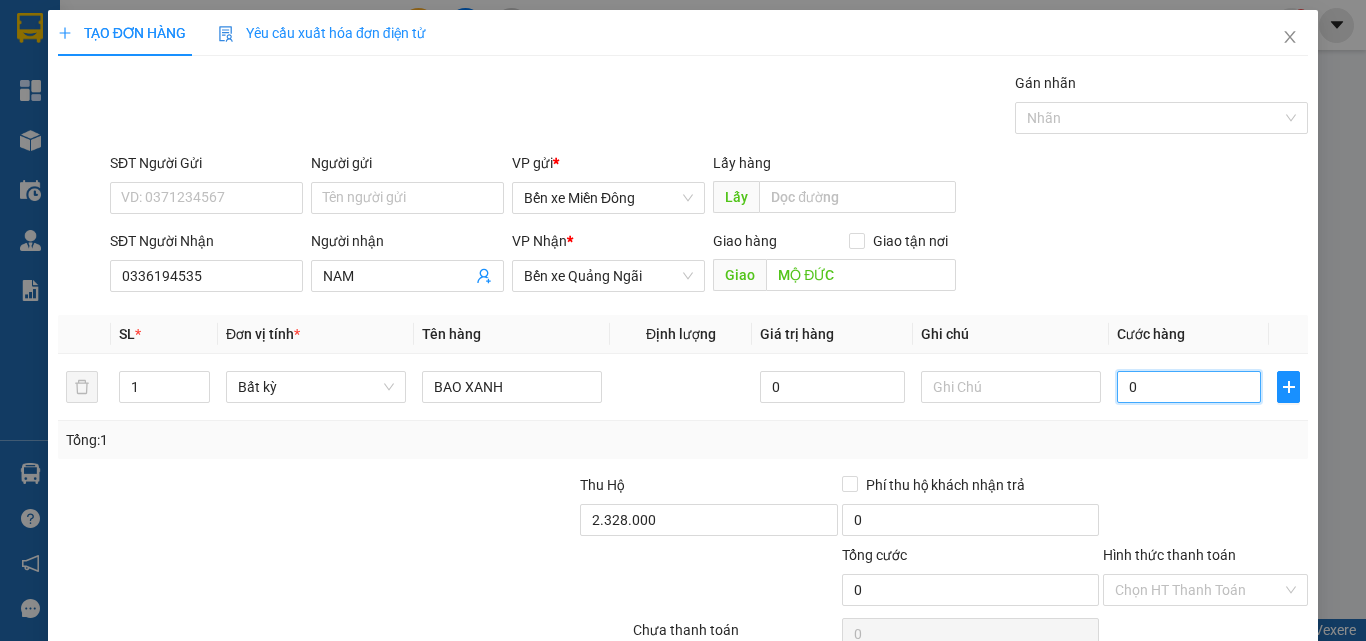 type on "5" 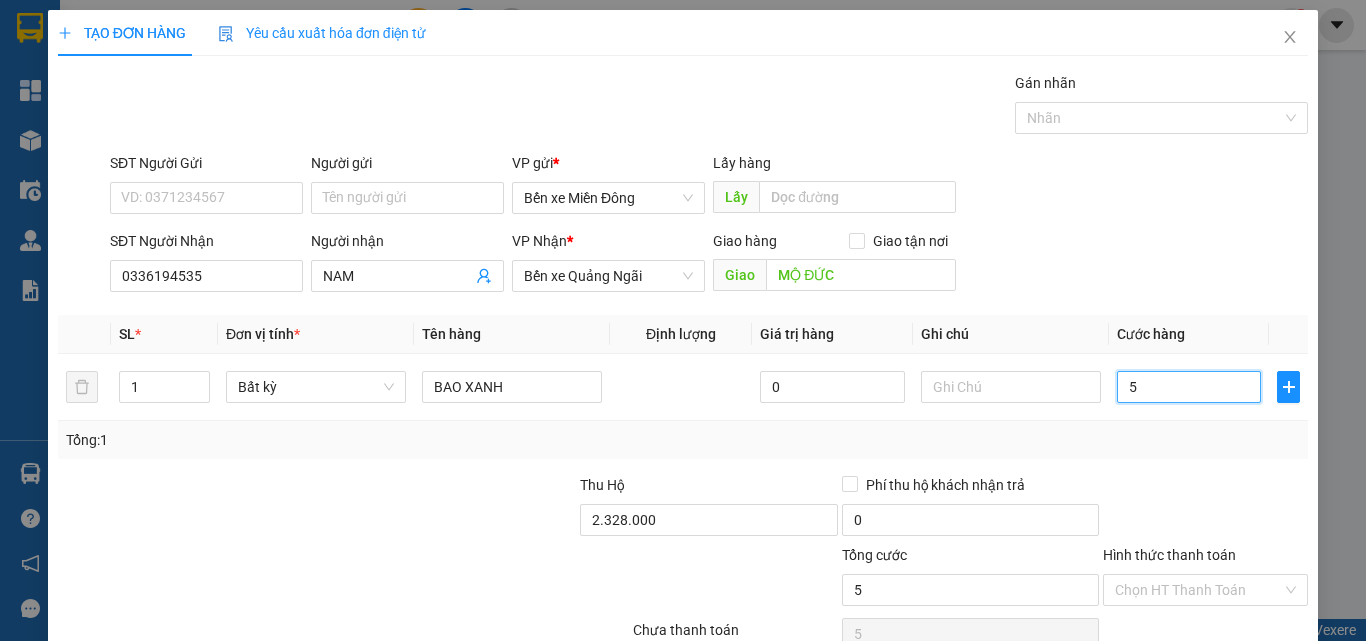 type on "50" 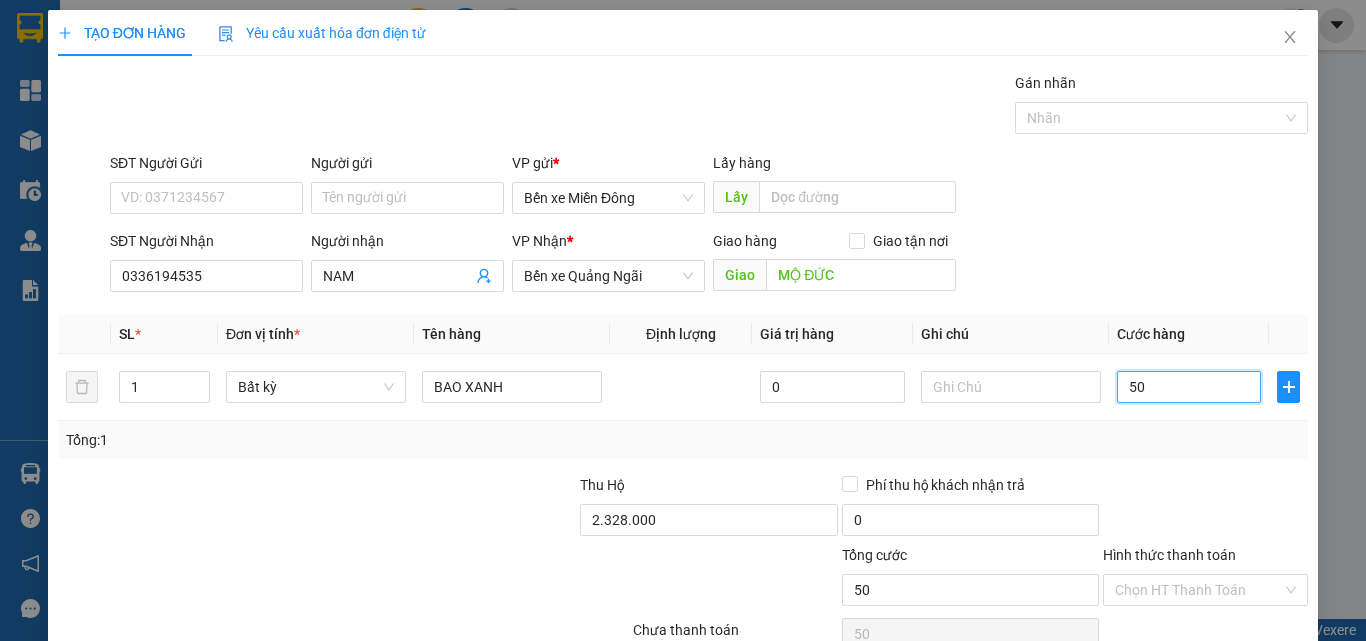 scroll, scrollTop: 99, scrollLeft: 0, axis: vertical 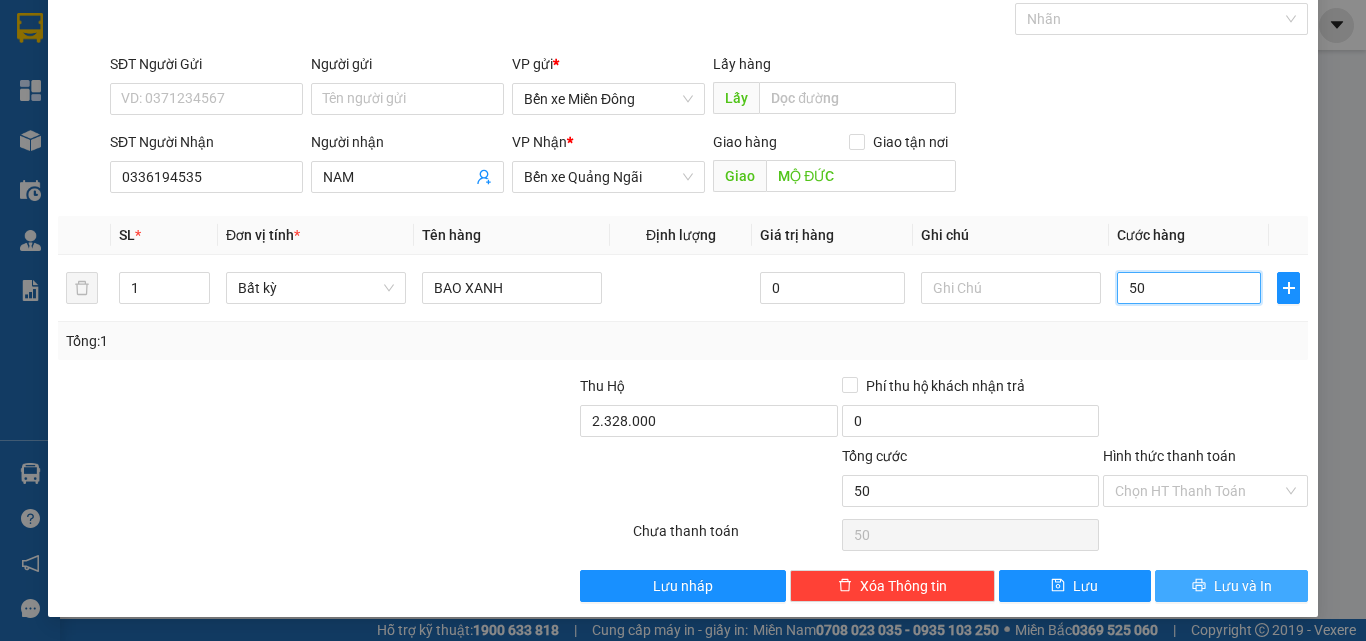 type on "50" 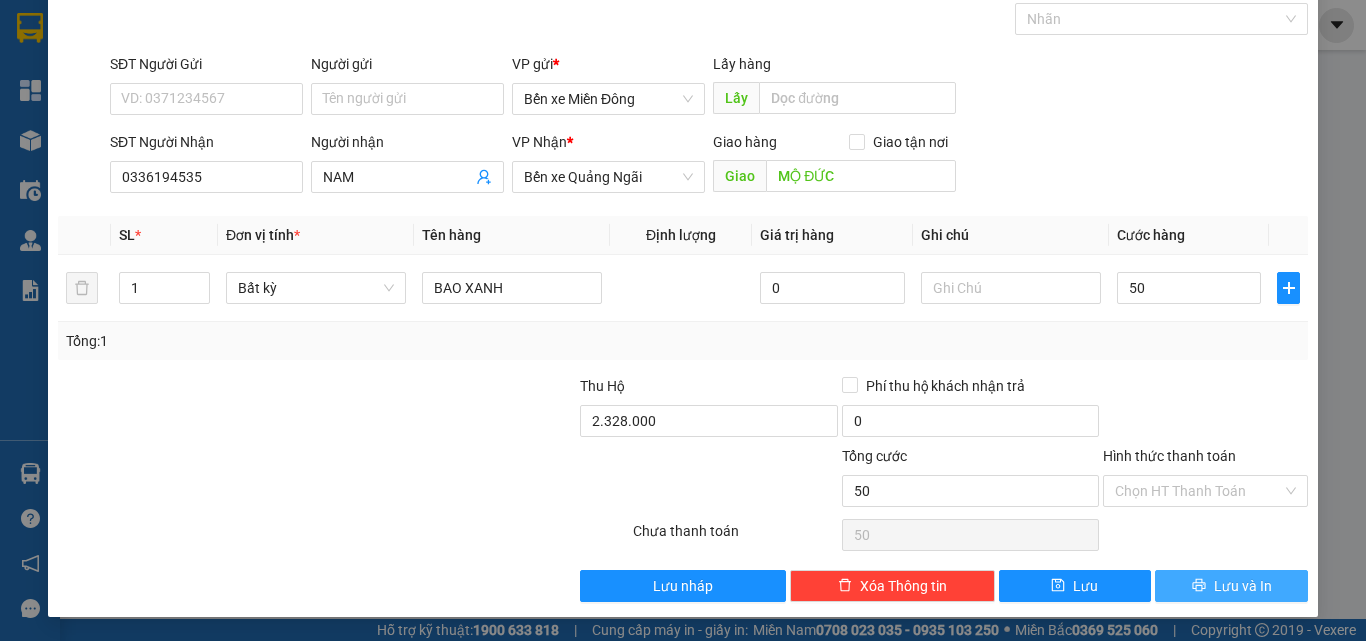 type on "50.000" 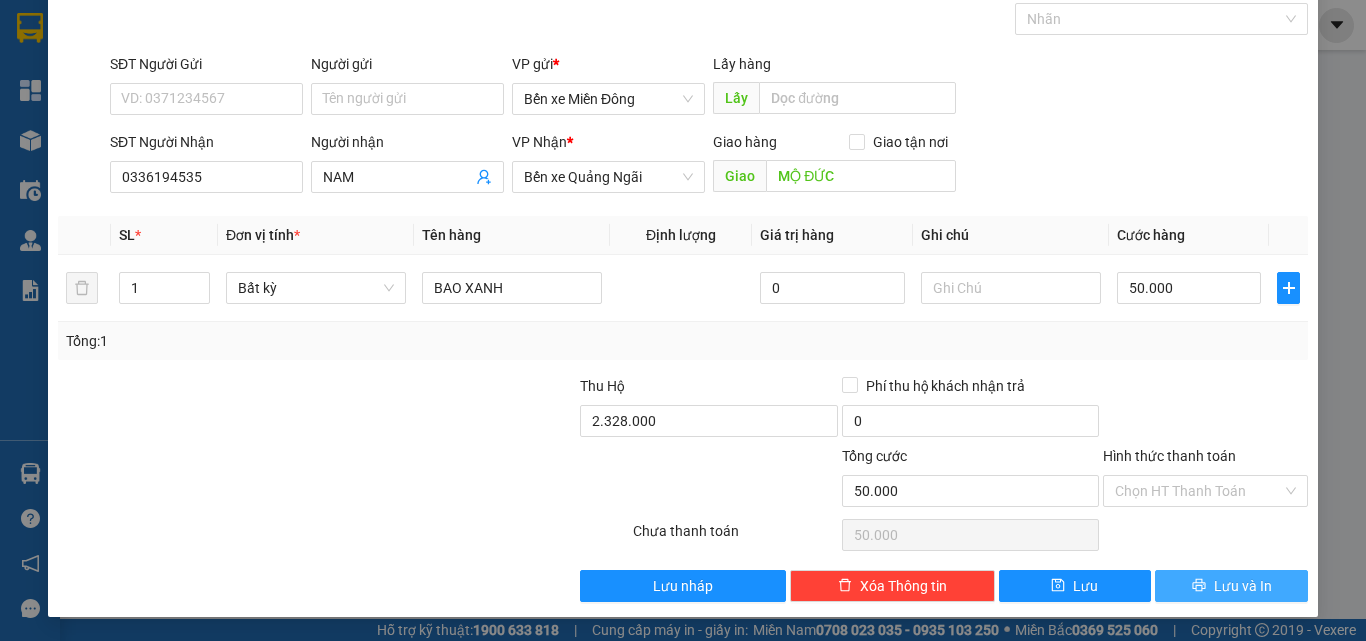 drag, startPoint x: 1190, startPoint y: 575, endPoint x: 1172, endPoint y: 569, distance: 18.973665 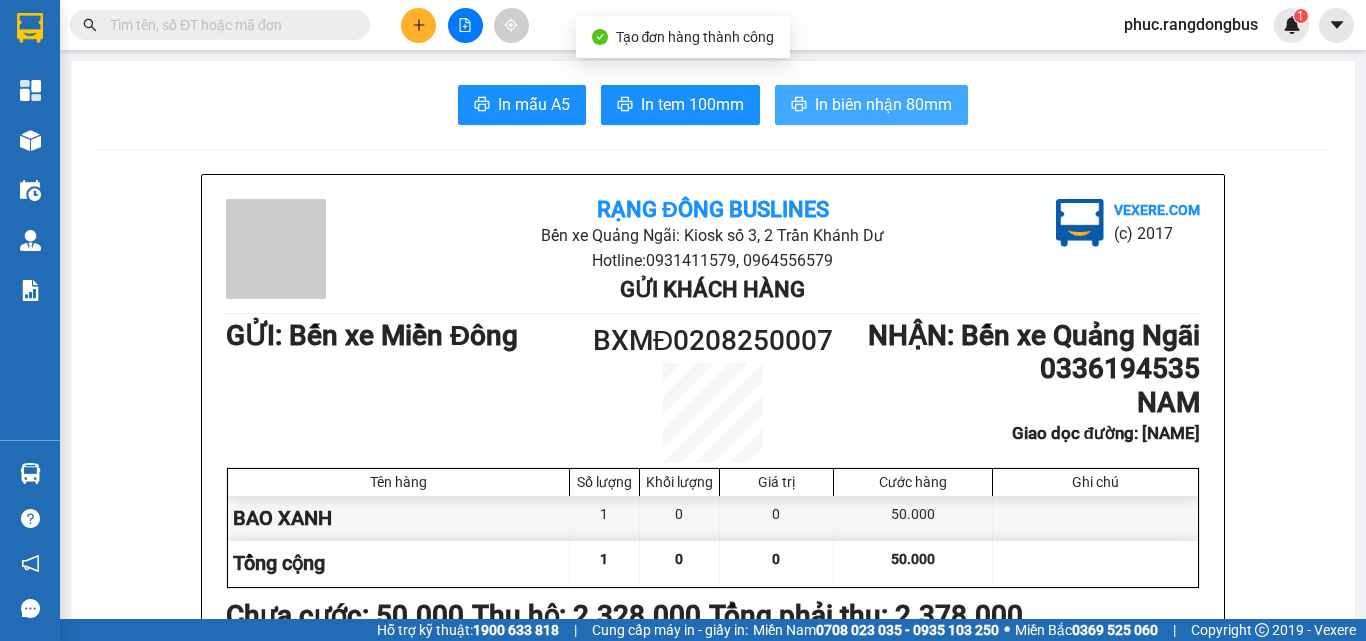 click on "In biên nhận 80mm" at bounding box center (883, 104) 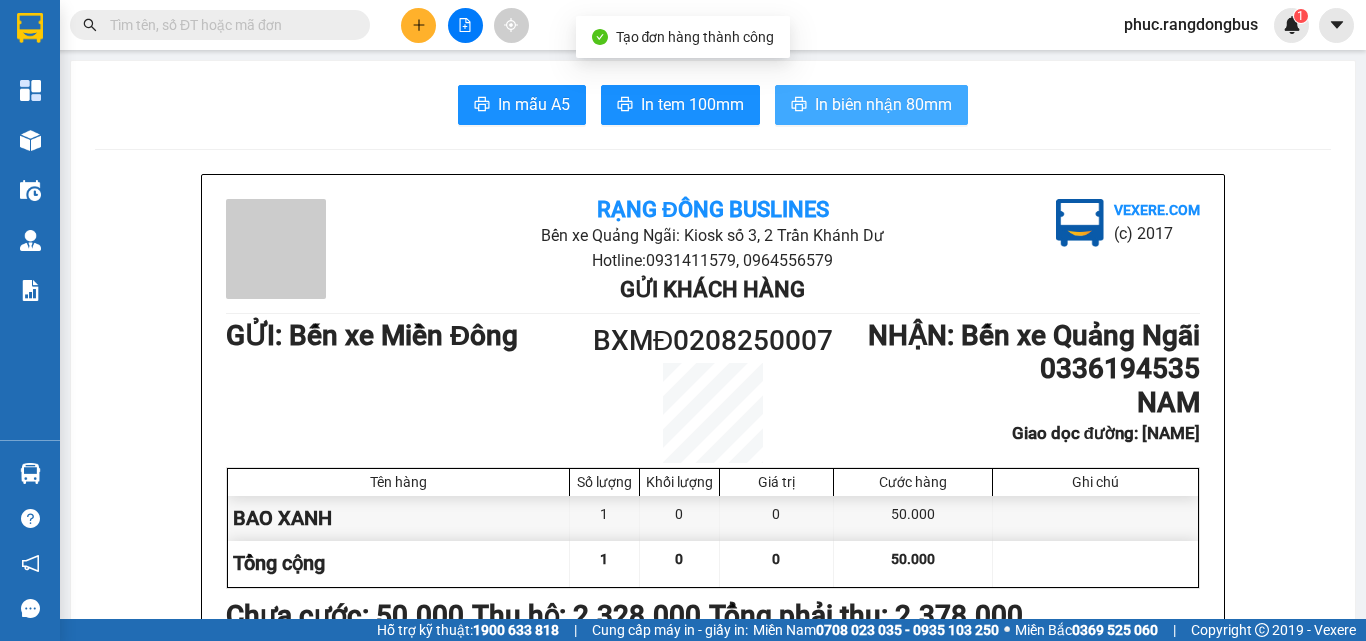 scroll, scrollTop: 0, scrollLeft: 0, axis: both 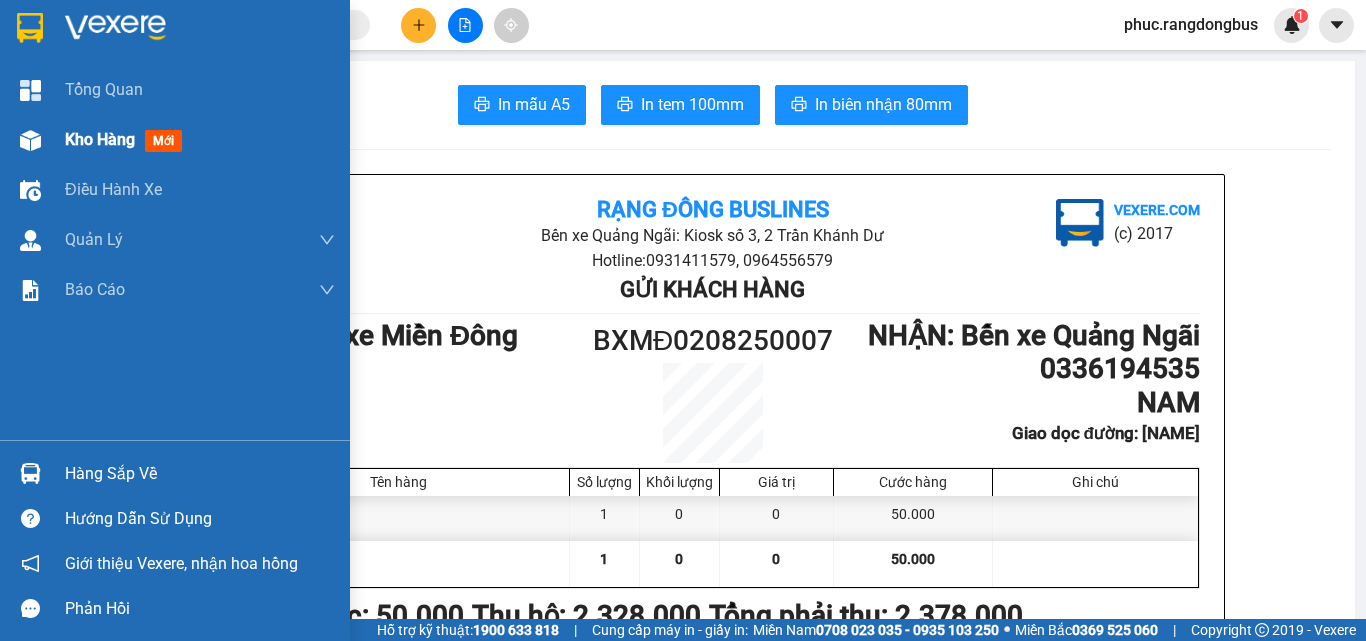 click on "Kho hàng" at bounding box center [100, 139] 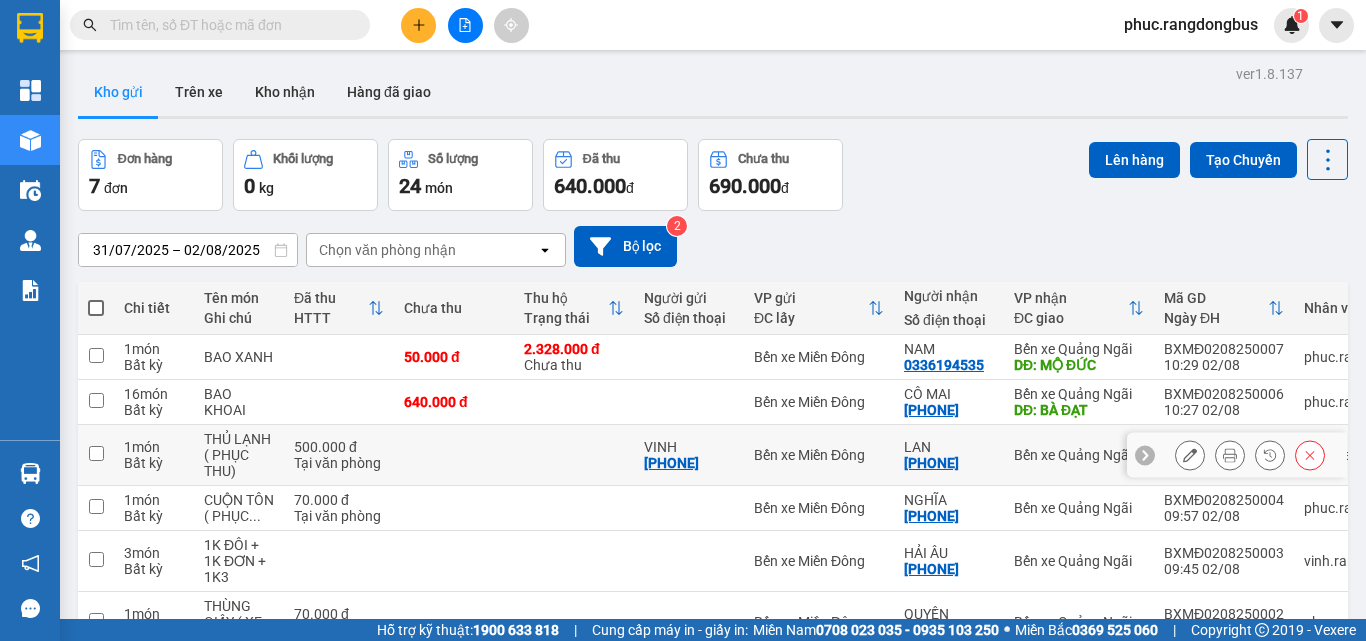 click at bounding box center (1190, 455) 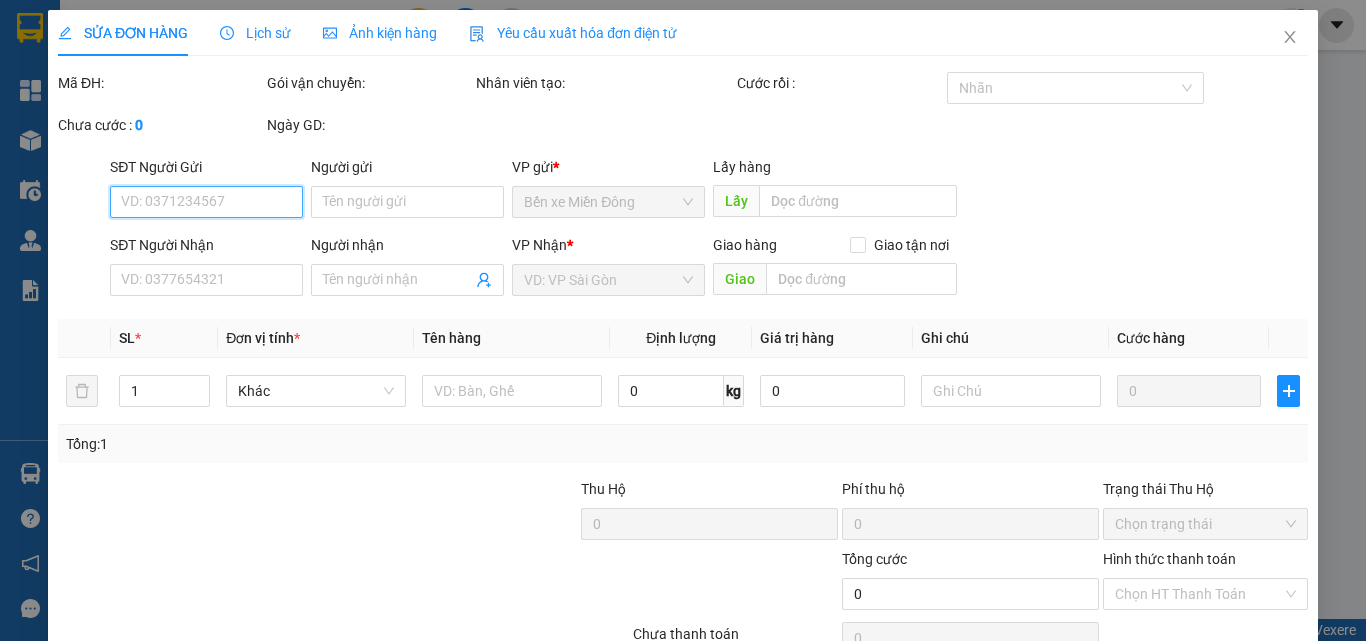 type on "[PHONE]" 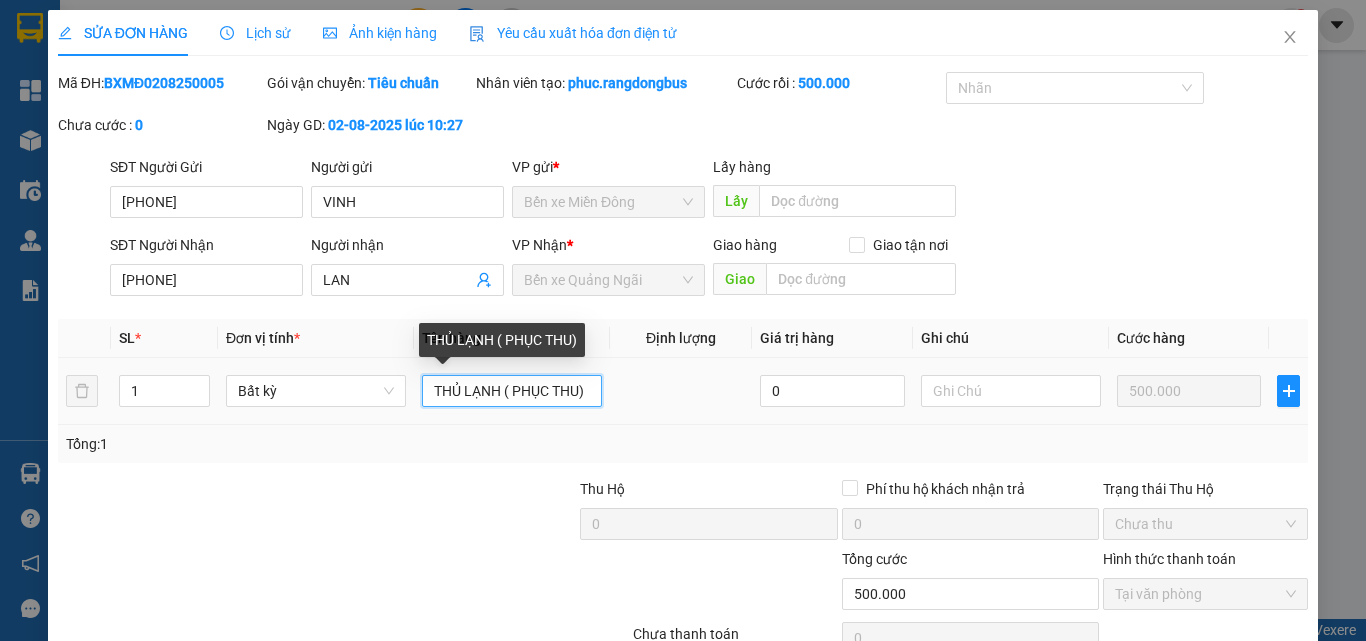 click on "THỦ LẠNH ( PHỤC THU)" at bounding box center (512, 391) 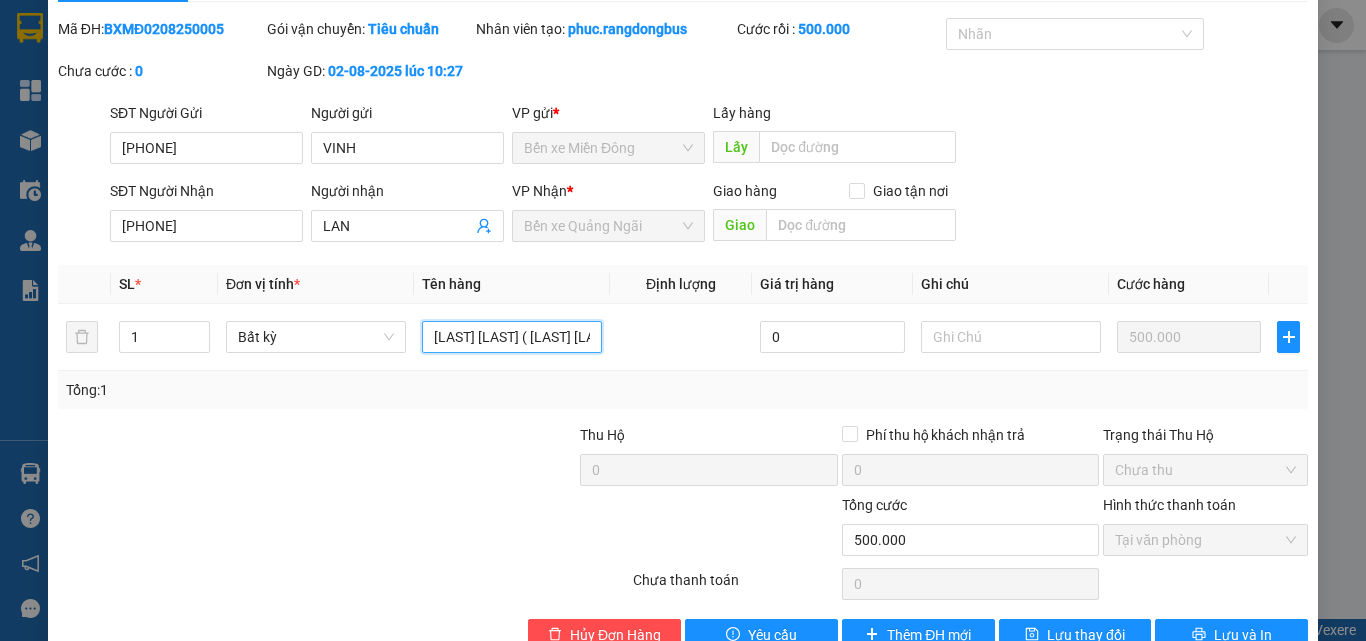 scroll, scrollTop: 103, scrollLeft: 0, axis: vertical 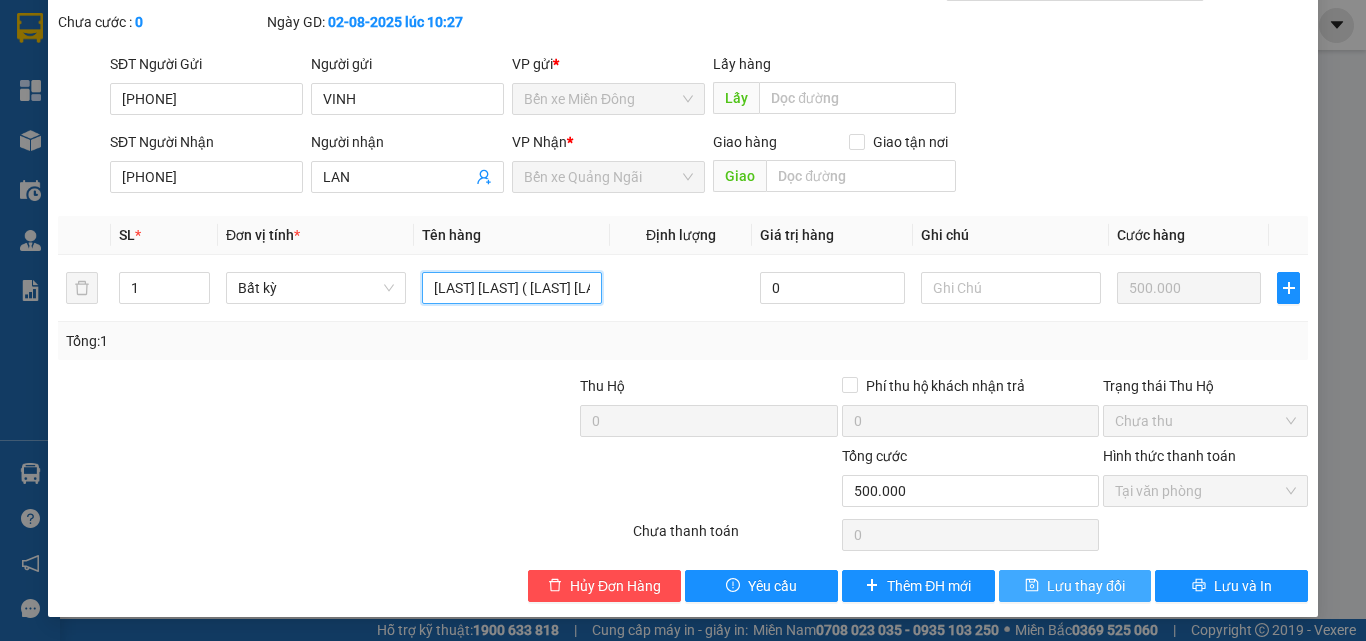 type on "[LAST] [LAST] ( [LAST] [LAST] )" 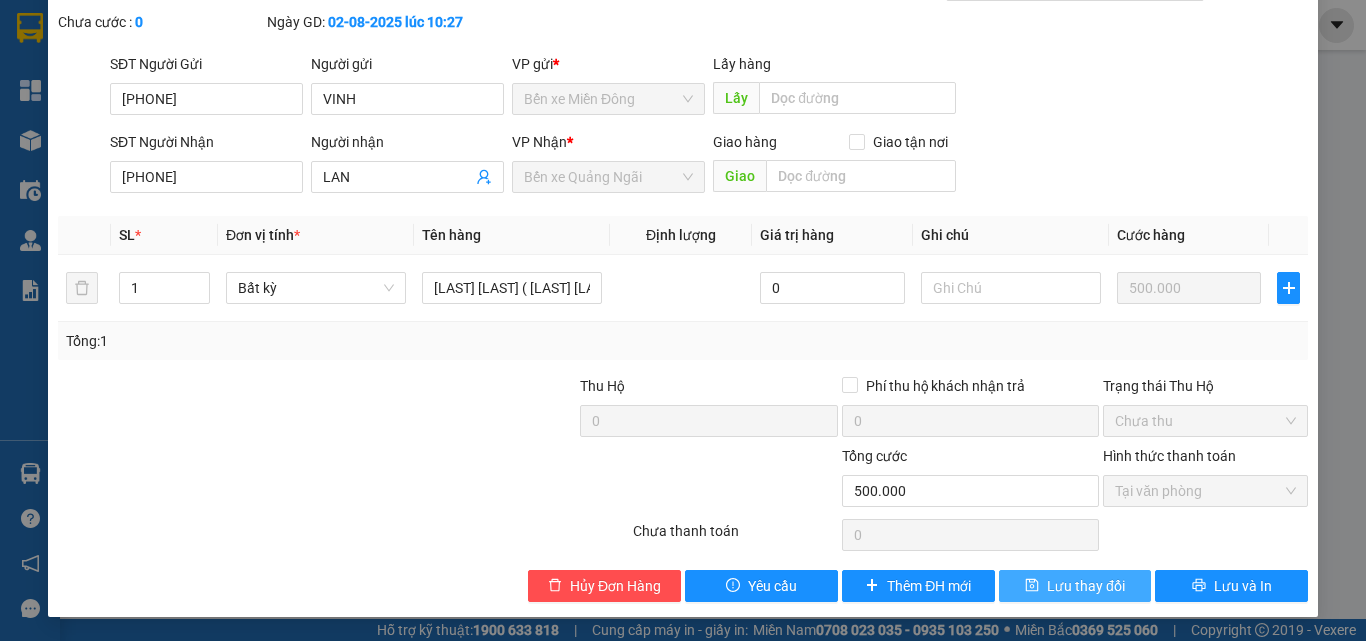 click at bounding box center [1032, 586] 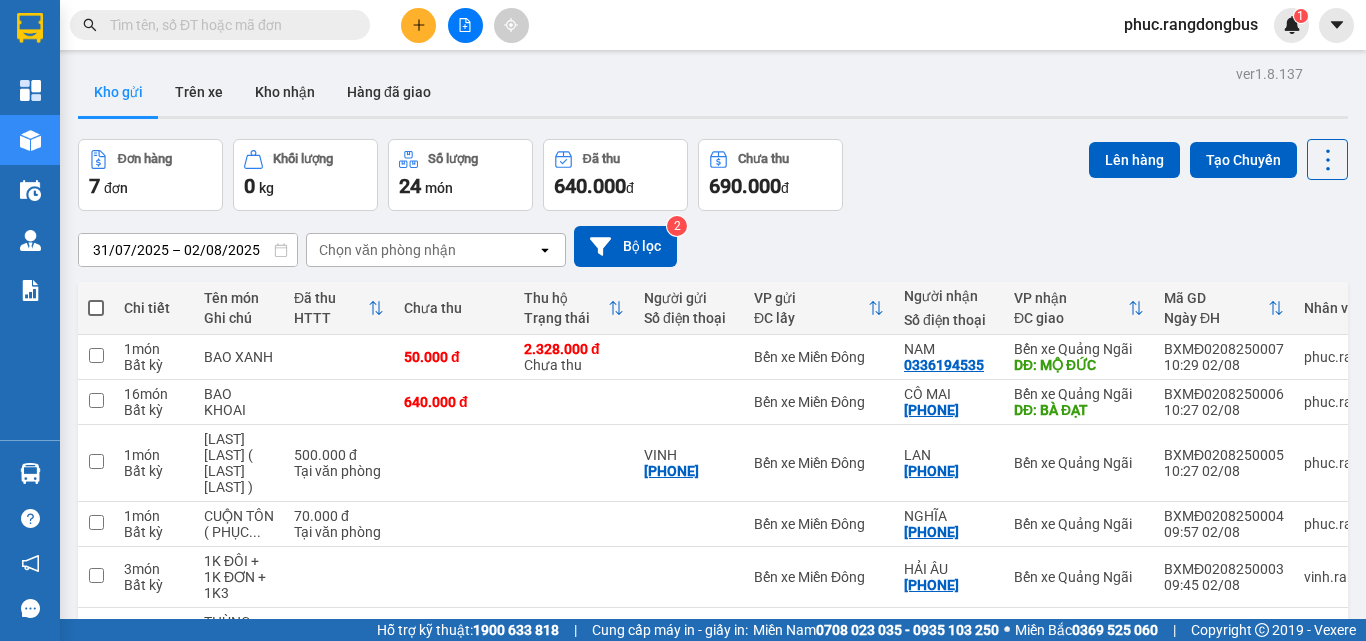 drag, startPoint x: 249, startPoint y: 18, endPoint x: 275, endPoint y: 45, distance: 37.48333 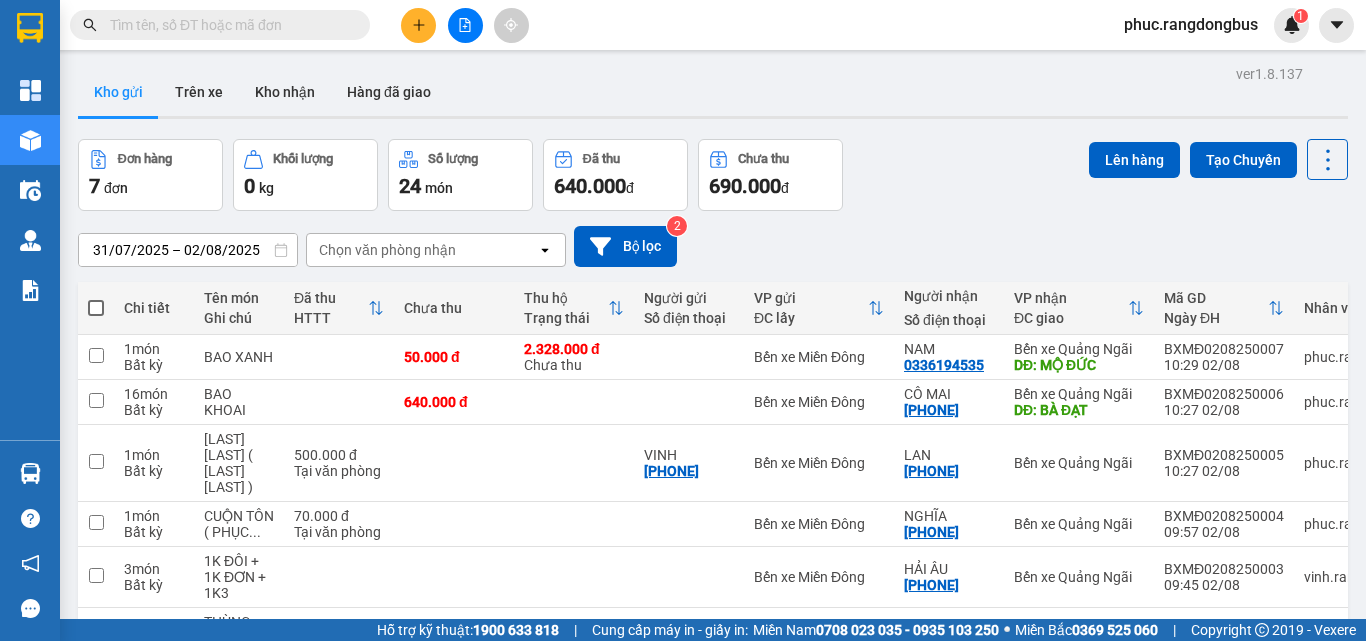click at bounding box center (228, 25) 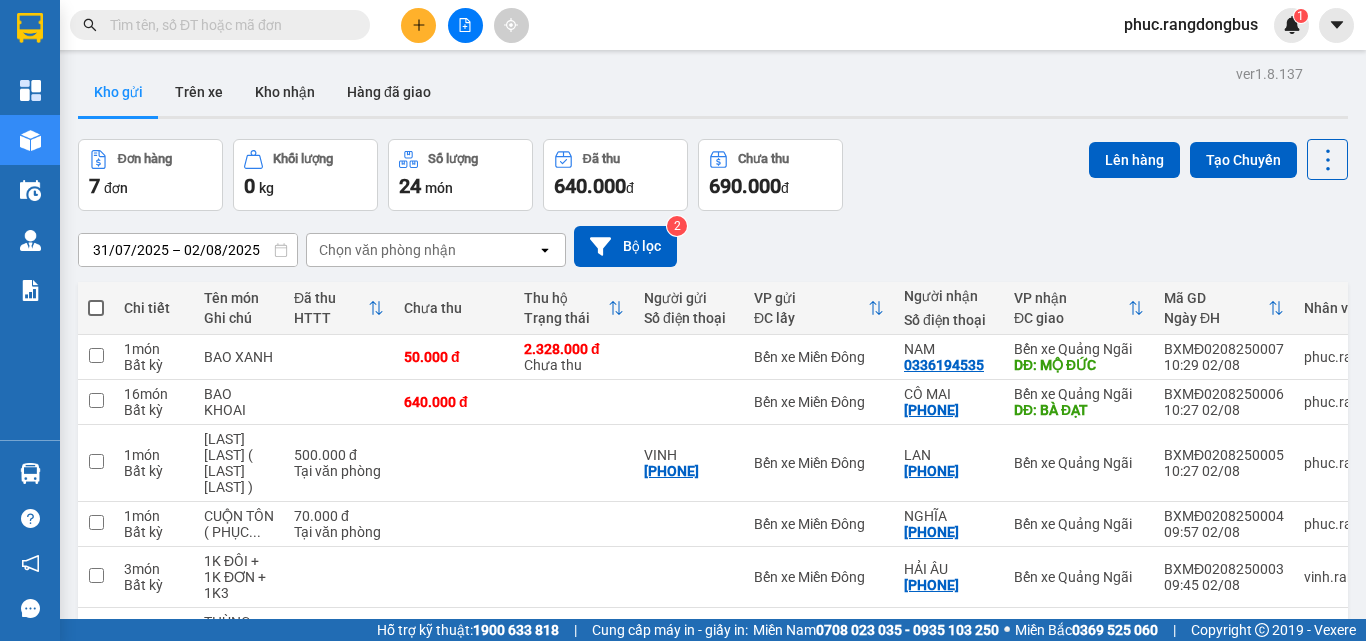 type on "0" 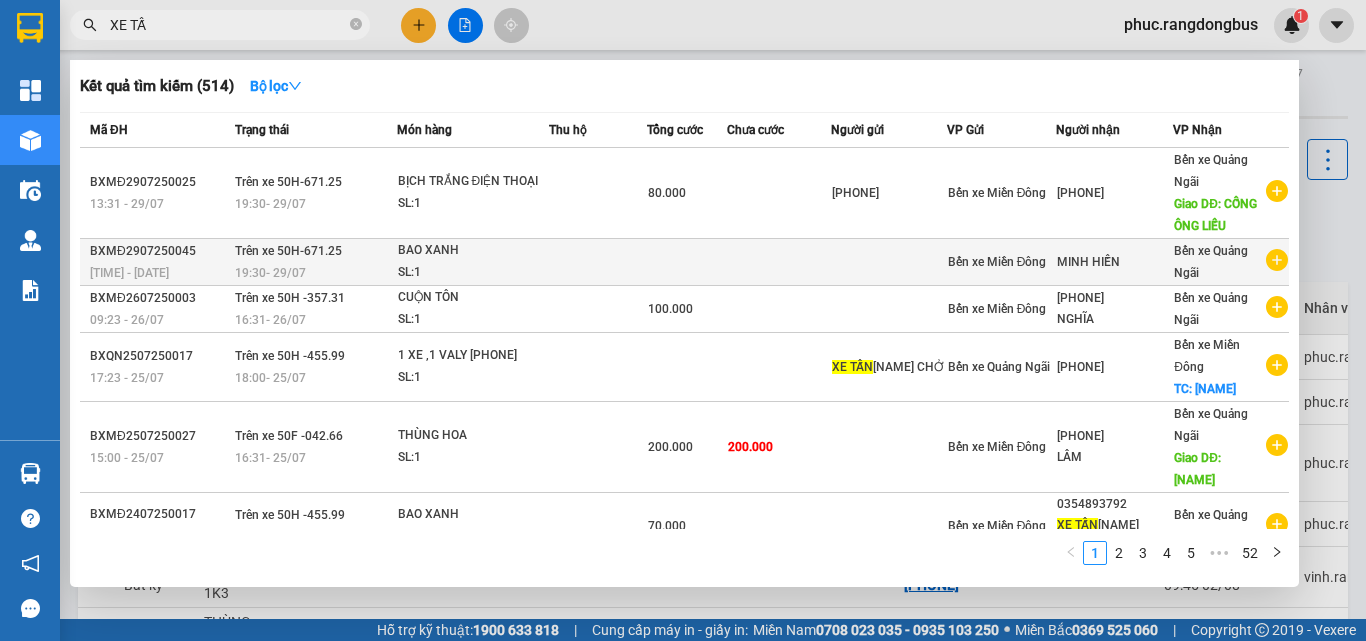 type on "XE TẤN" 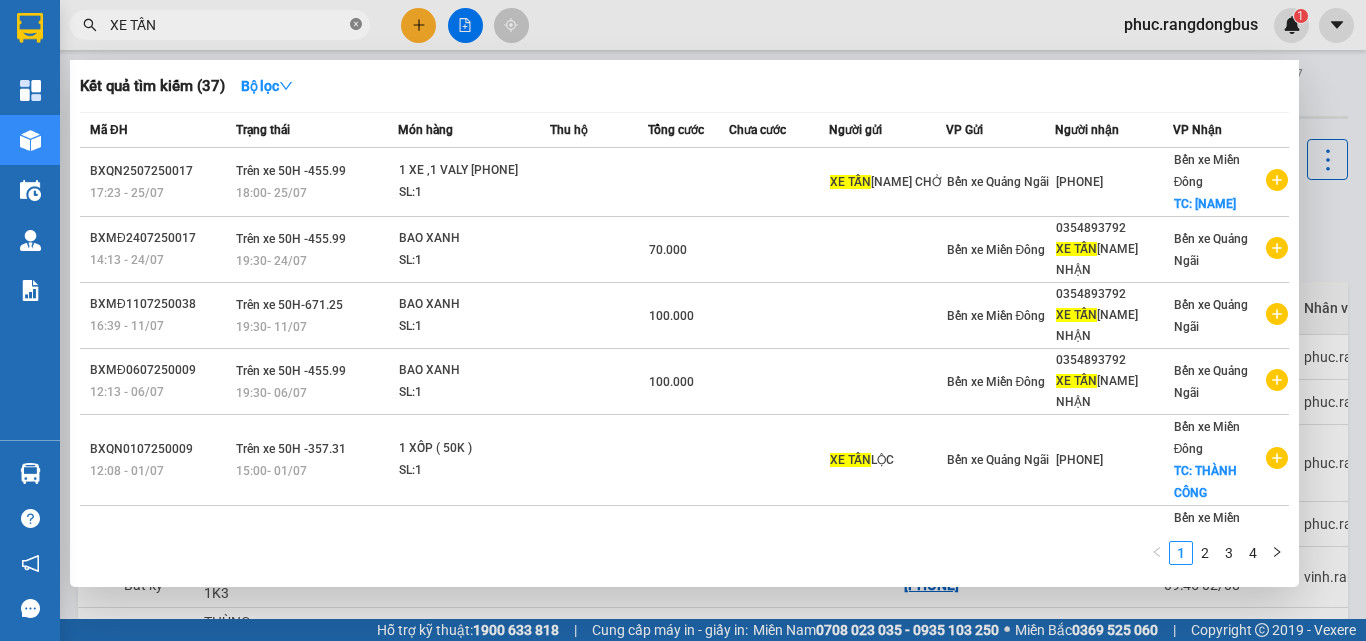 click 